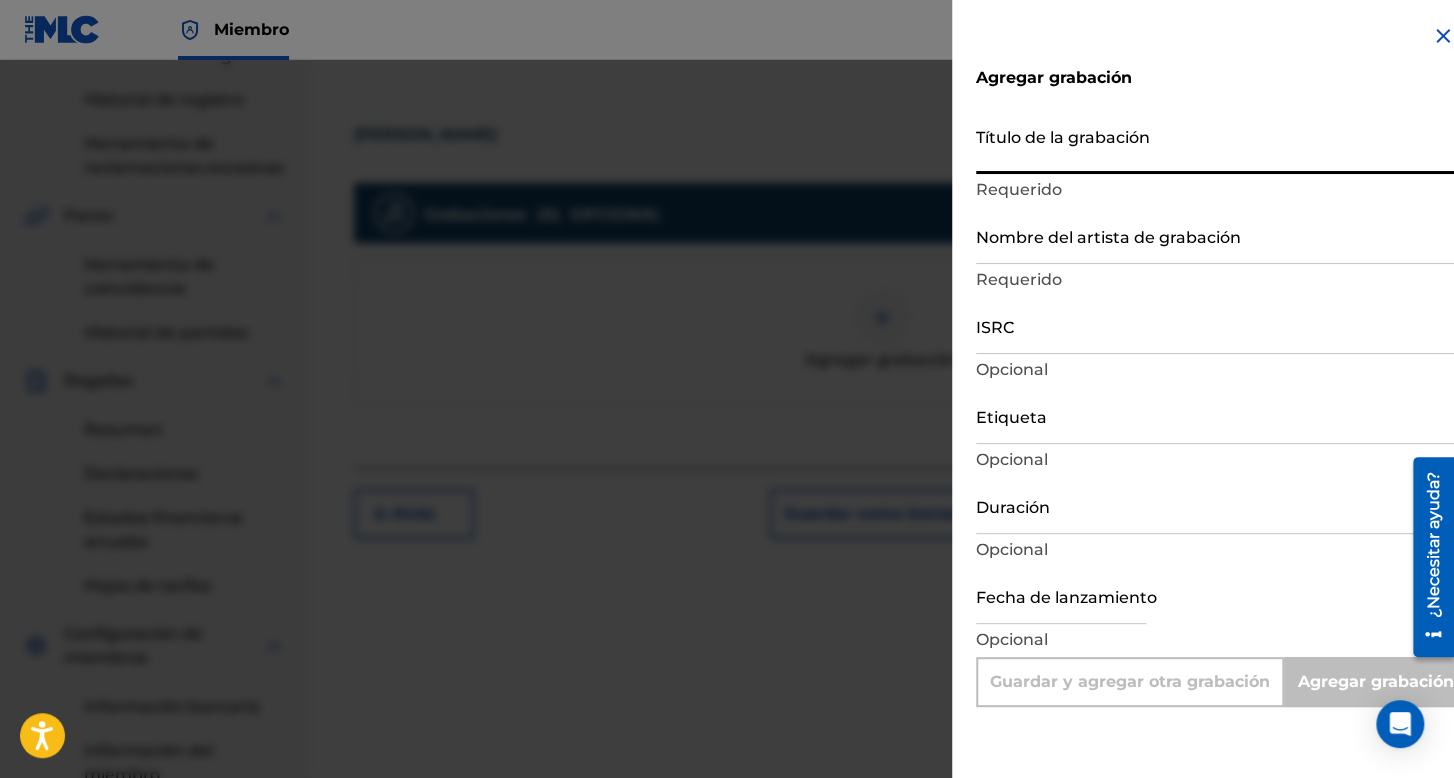 scroll, scrollTop: 0, scrollLeft: 0, axis: both 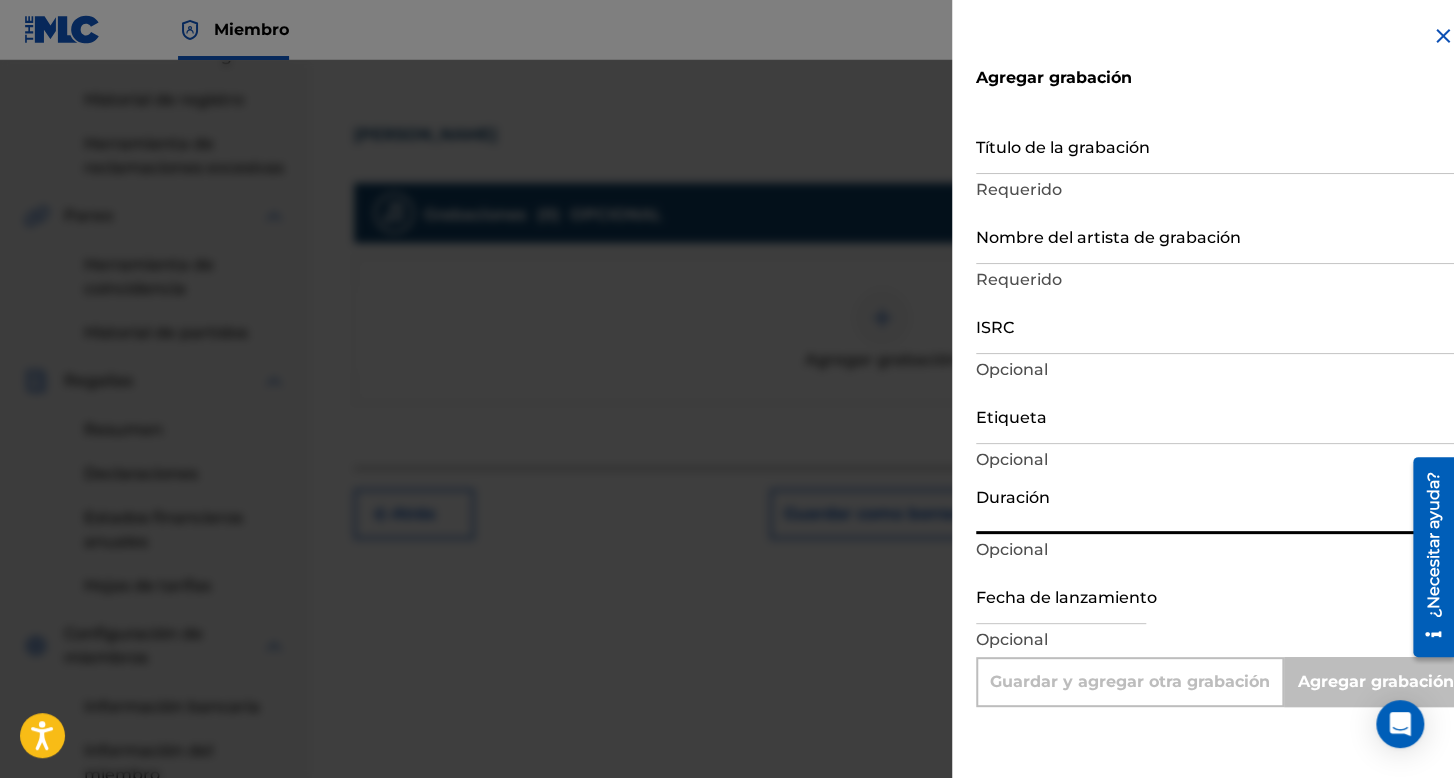type on "0" 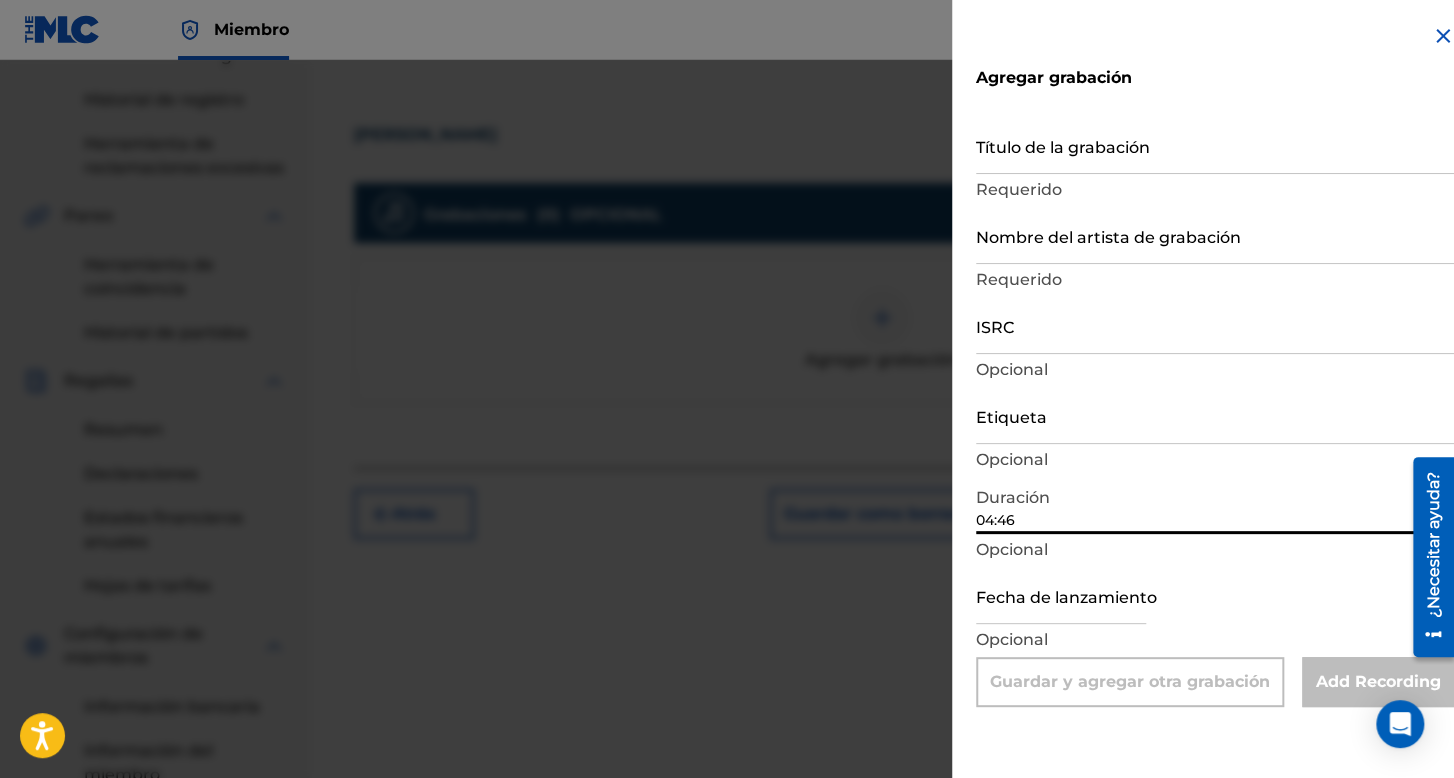 type on "04:46" 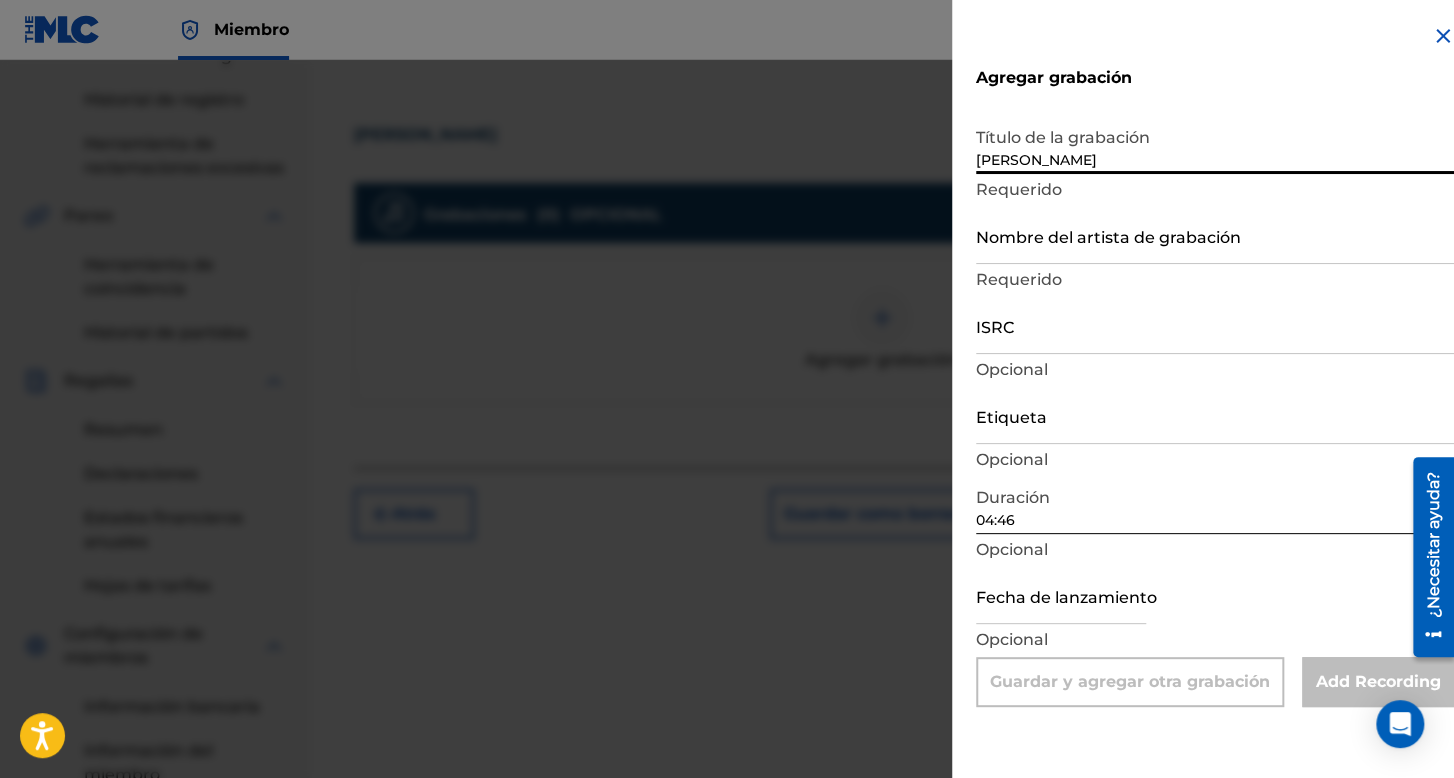 type on "Luis Macha" 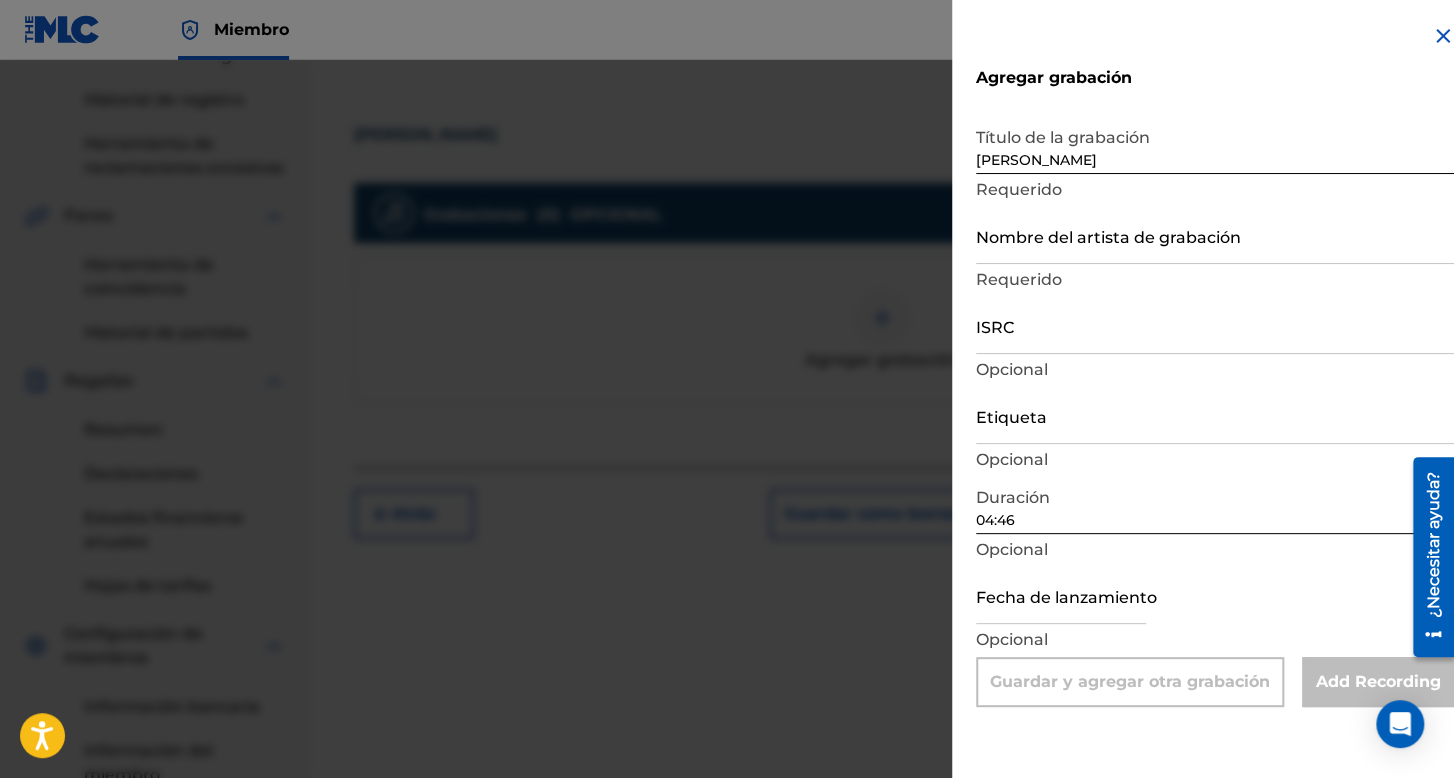 click on "Nombre del artista de grabación Requerido" at bounding box center (1215, 252) 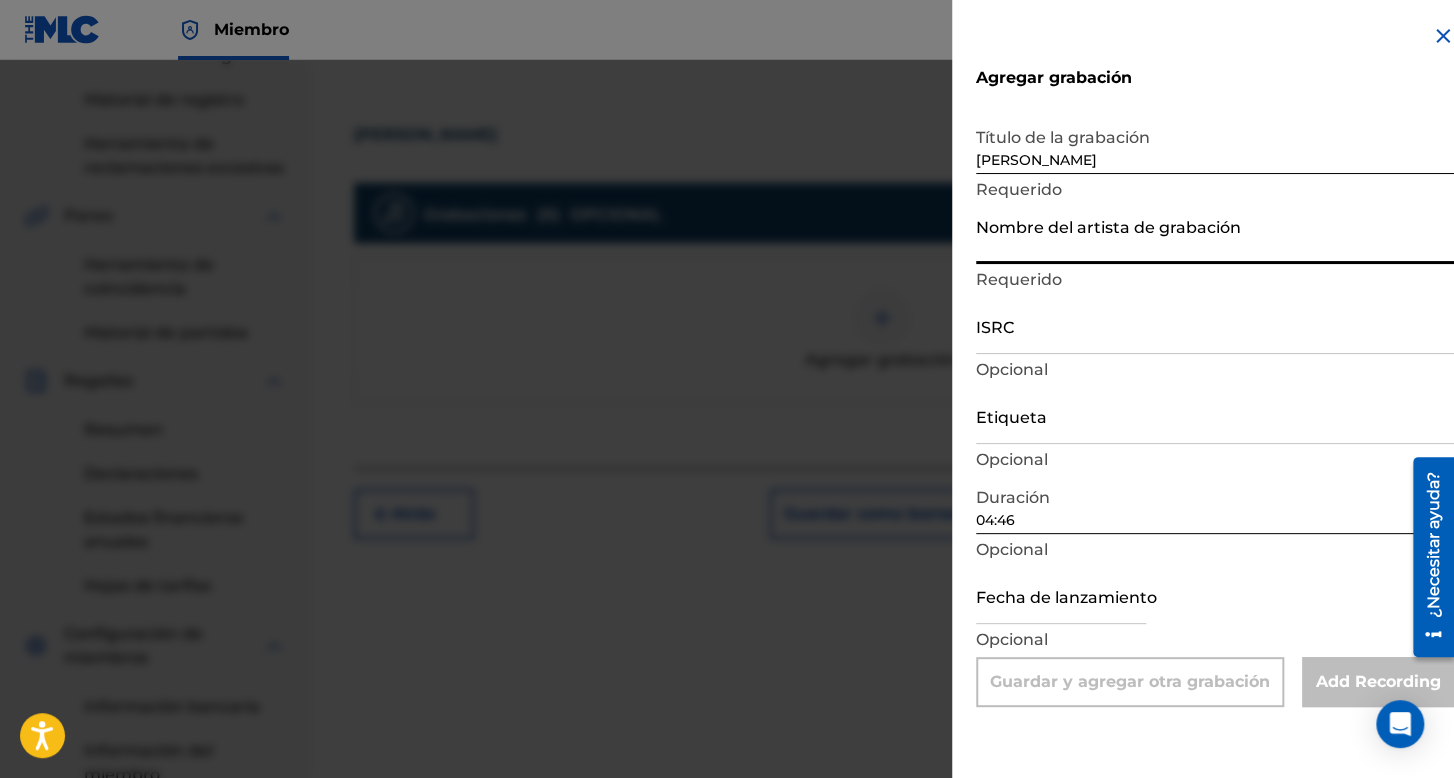 type on "Baby syko" 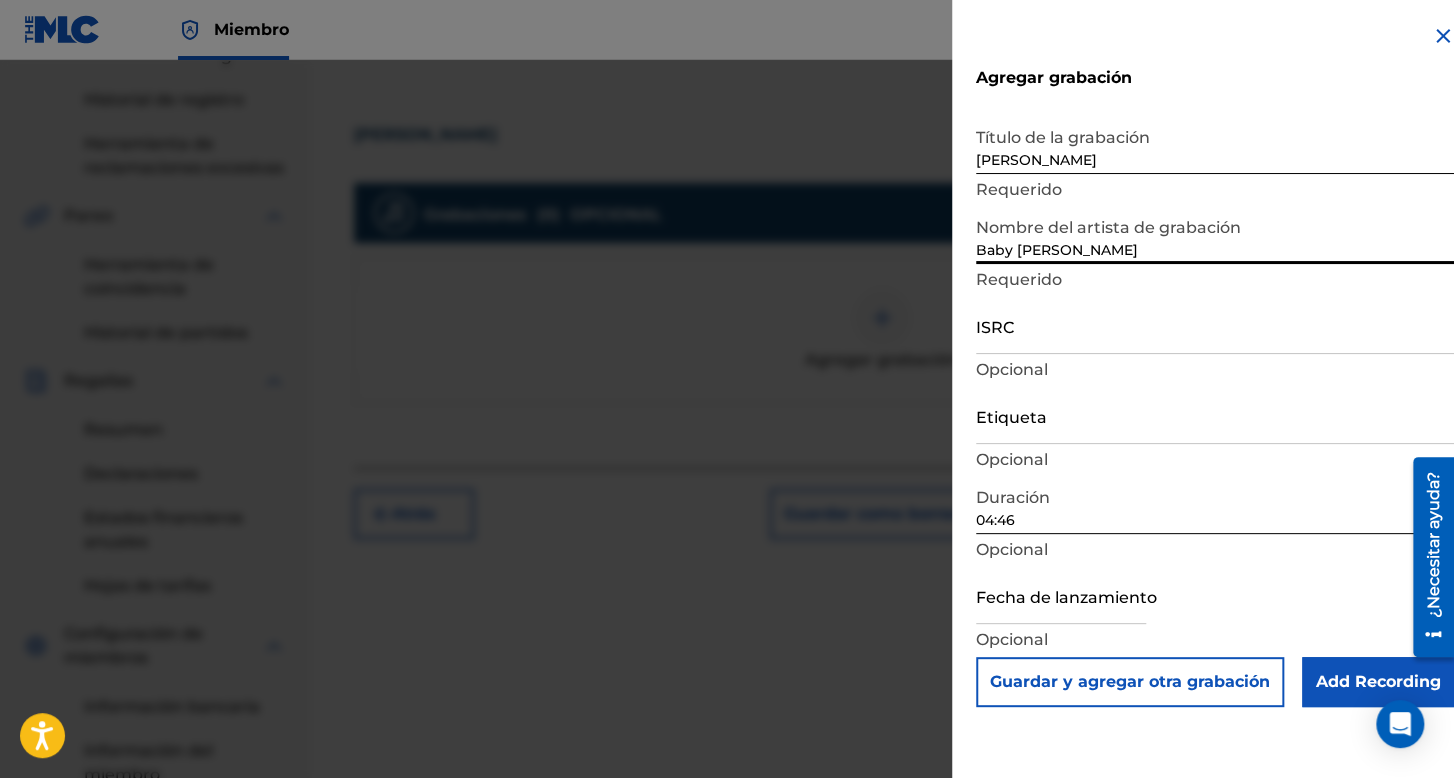 click at bounding box center (1061, 595) 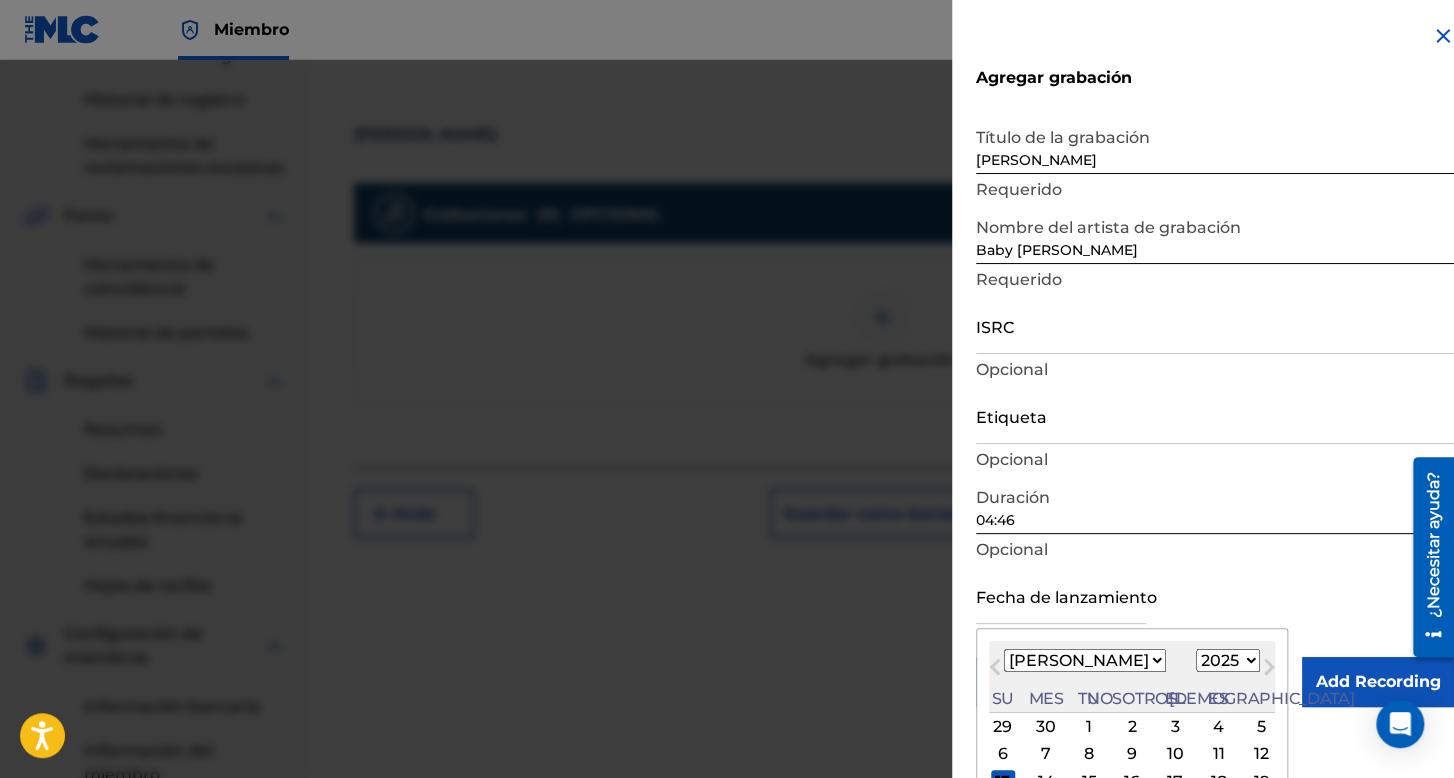 click on "Enero Febrero Marzo Abril Puede Junio Julio Agosto Septiembre Octubre Noviembre Diciembre" at bounding box center (1085, 660) 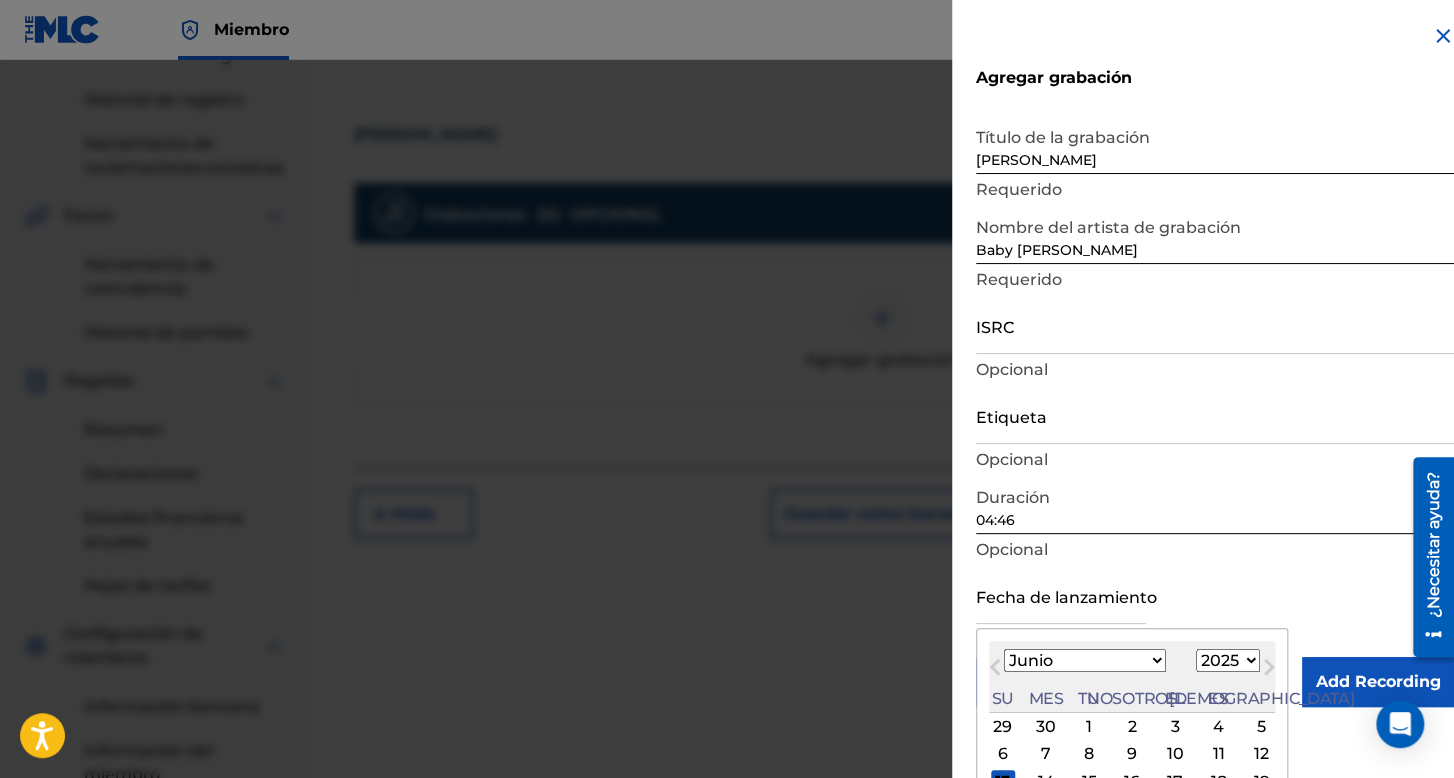 click on "Enero Febrero Marzo Abril Puede Junio Julio Agosto Septiembre Octubre Noviembre Diciembre" at bounding box center [1085, 660] 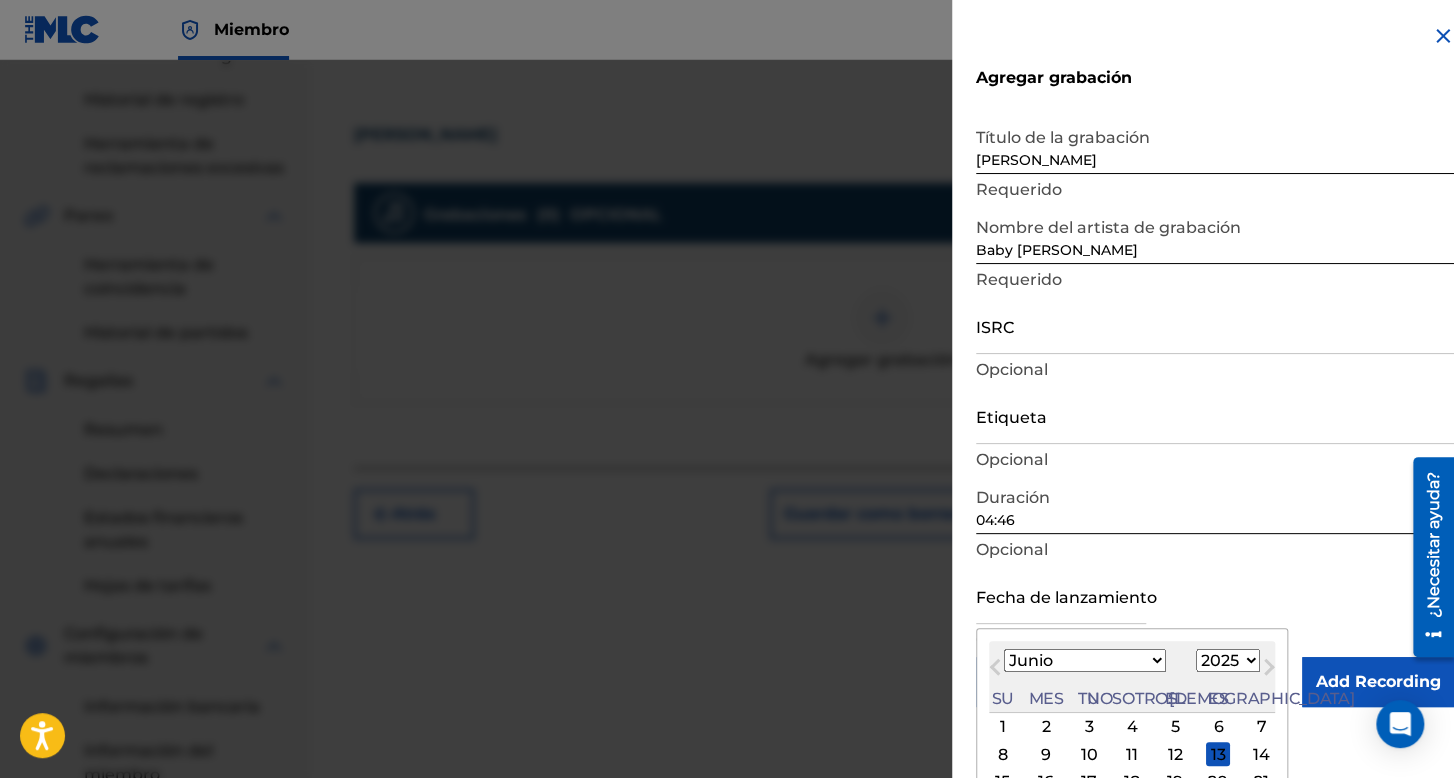 click on "6" at bounding box center [1218, 727] 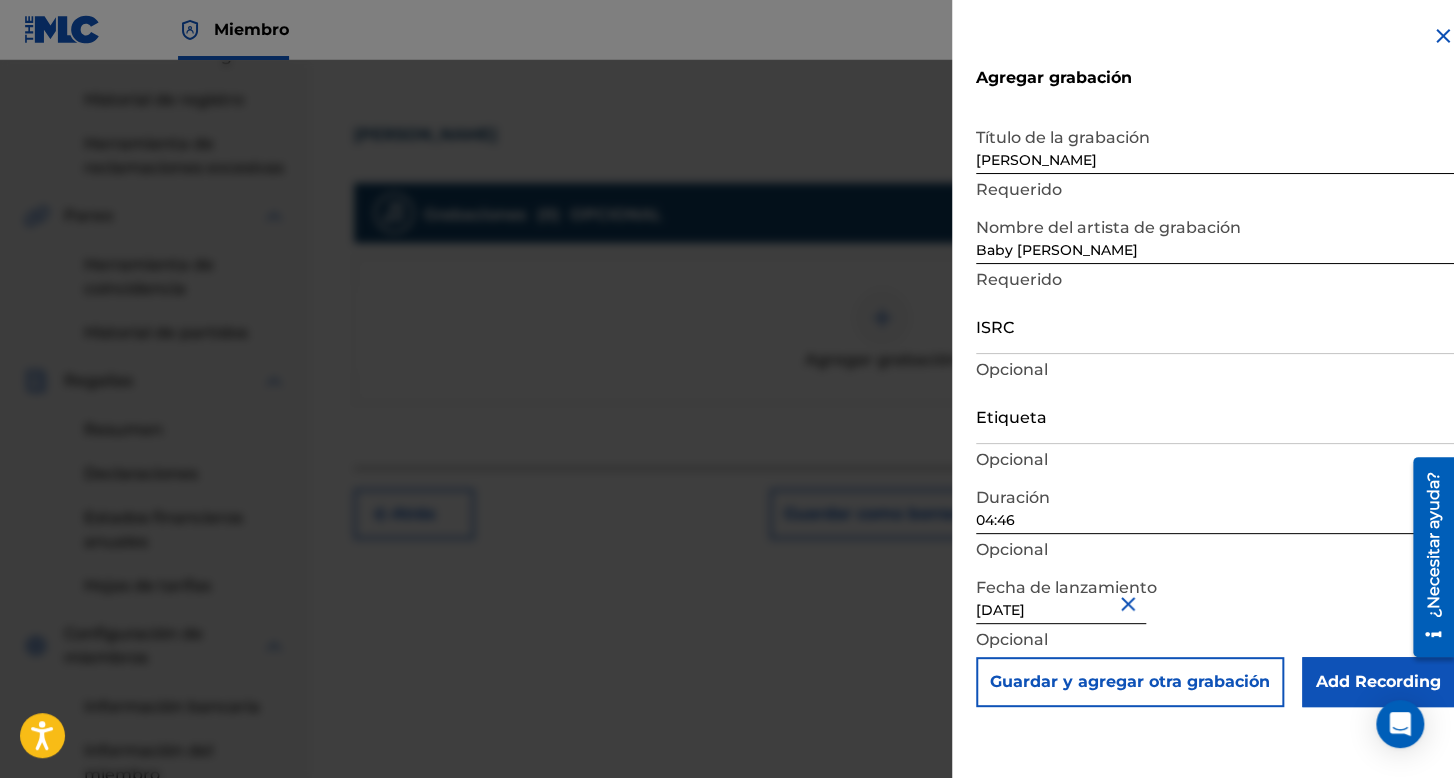 click on "Add Recording" at bounding box center (1378, 682) 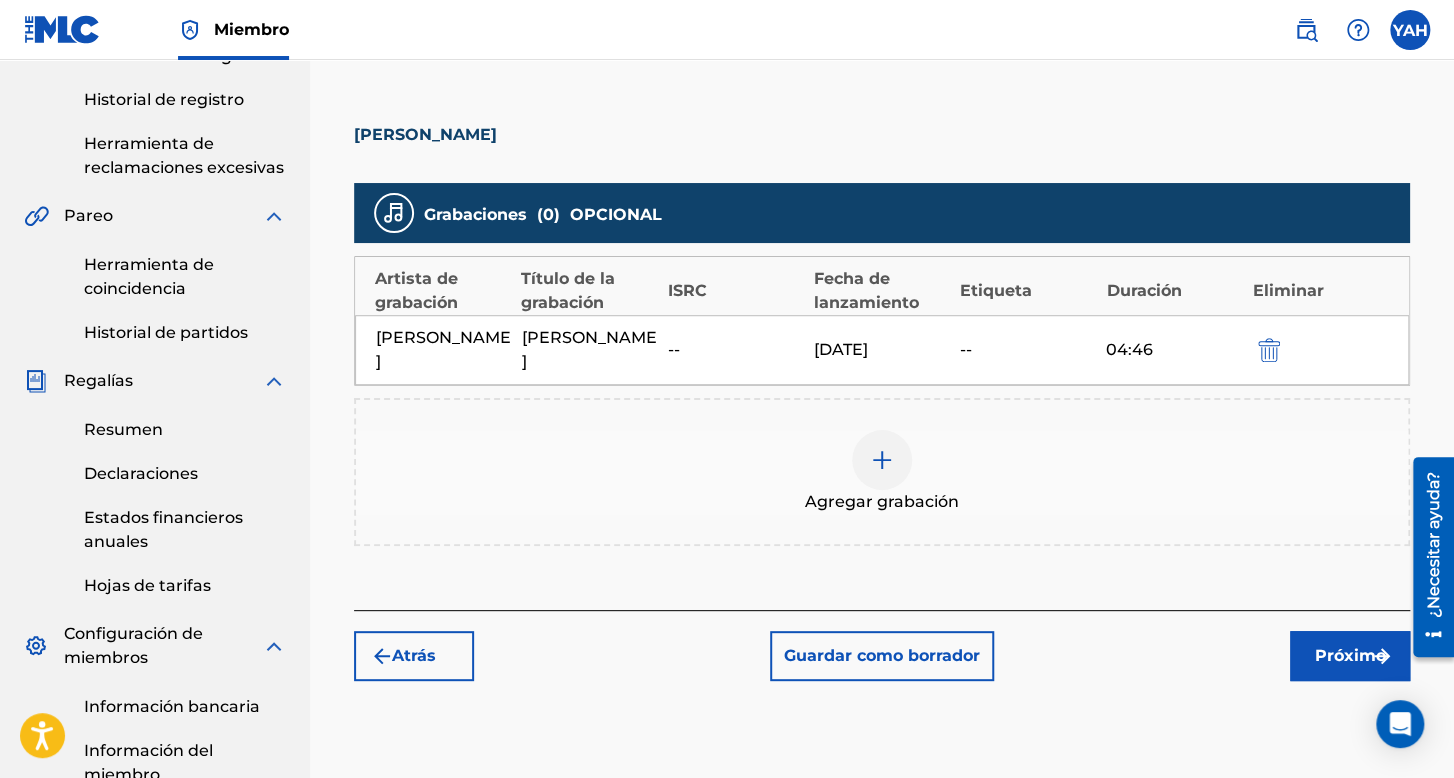 click on "Registrar trabajo Buscar Introducir detalles del trabajo Agregar escritores Agregar editores y compartir Agregar grabación Revisar Agregar grabaciones (Opcional) Ingrese información de grabación para su trabajo. La información de las grabaciones se utiliza durante el proceso de comparación automática, pero no garantiza coincidencias. Esta información no será visible una vez que su obra sea aceptada en el catálogo, pero se almacena en la base de datos.  Nota:  Es posible que varias grabaciones coincidan con una misma obra. Luis Macha Grabaciones (  0  ) OPCIONAL Artista de grabación Título de la grabación ISRC Fecha de lanzamiento Etiqueta Duración Eliminar Bebé syko Luis Macha -- 06/06/2025 -- 04:46 Agregar grabación Atrás Guardar como borrador Próximo" at bounding box center [882, 183] 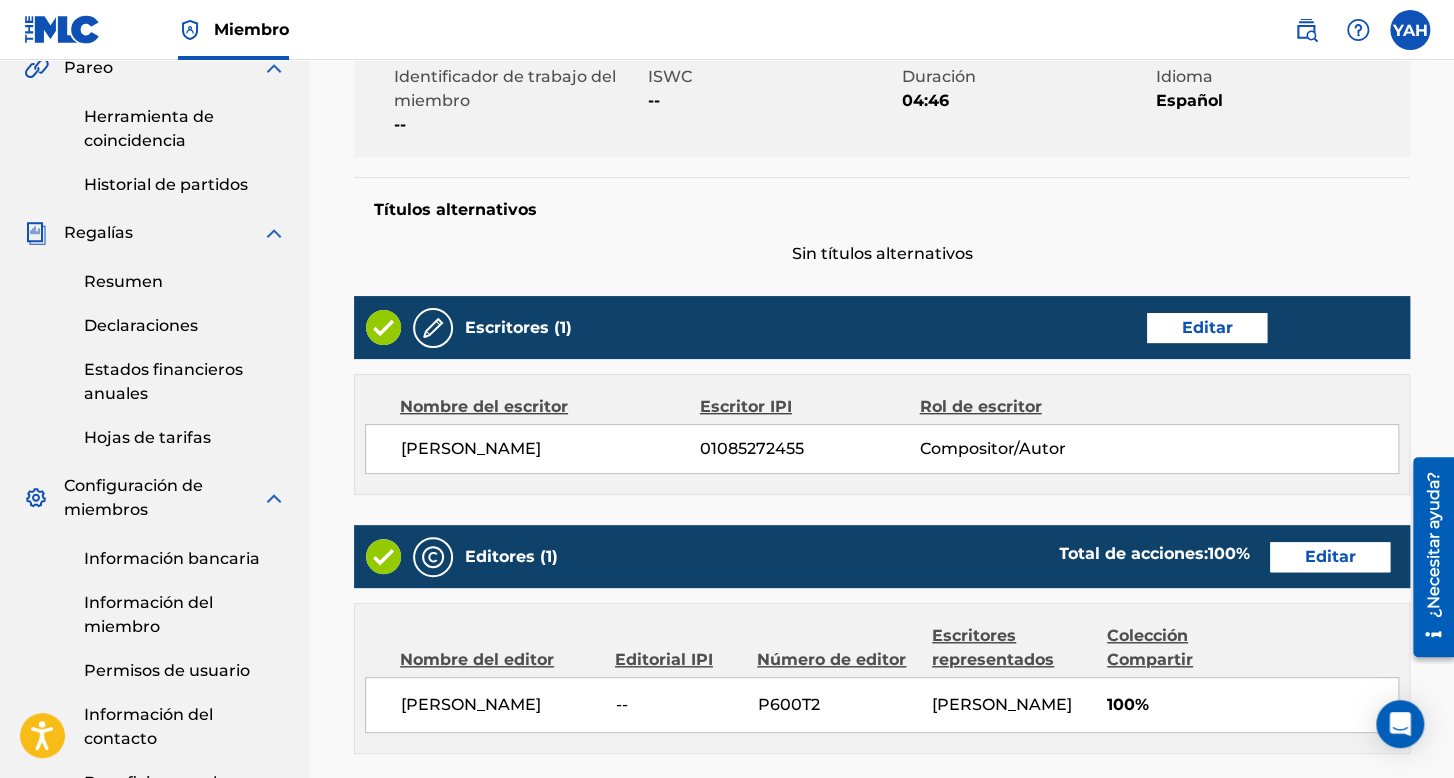 scroll, scrollTop: 1036, scrollLeft: 0, axis: vertical 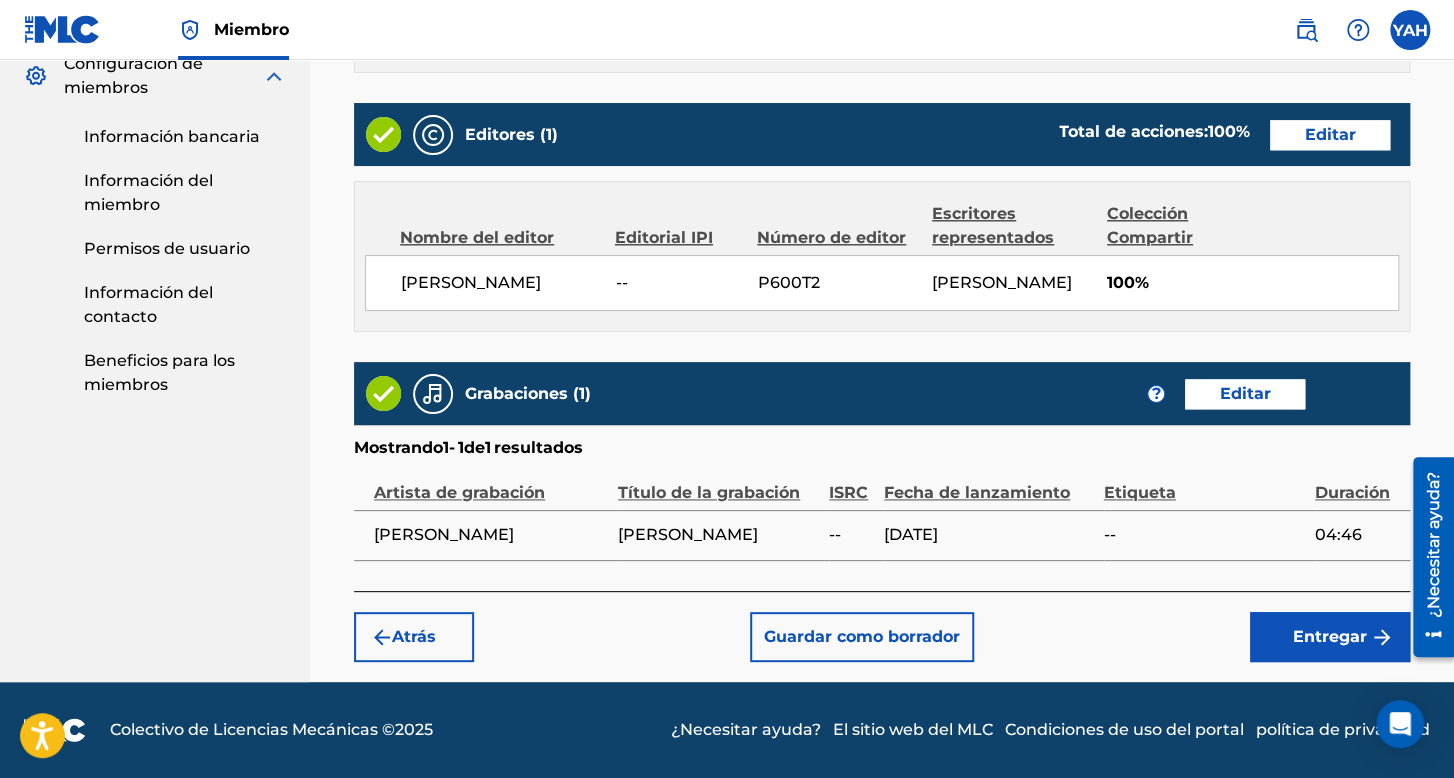 click on "Entregar" at bounding box center [1330, 637] 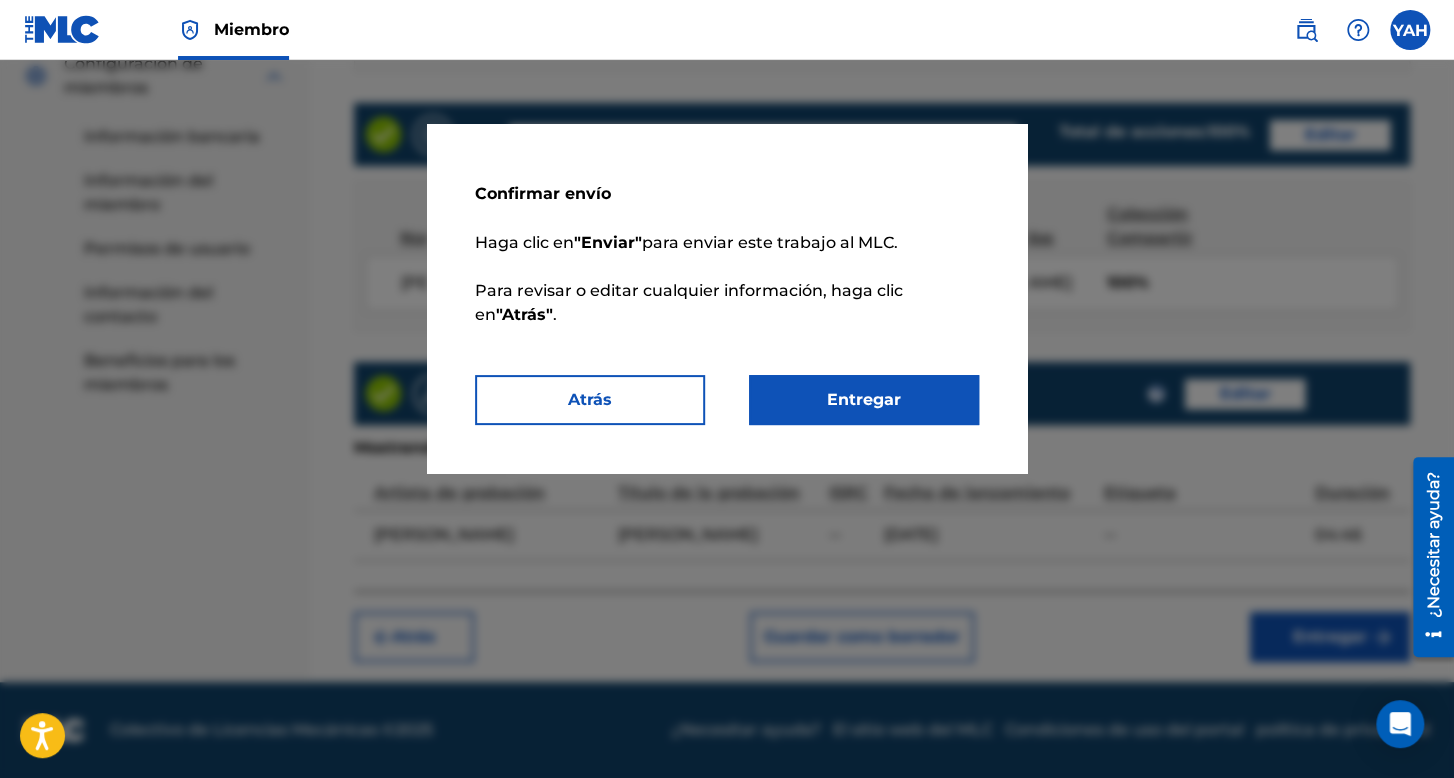 click on "Entregar" at bounding box center (864, 399) 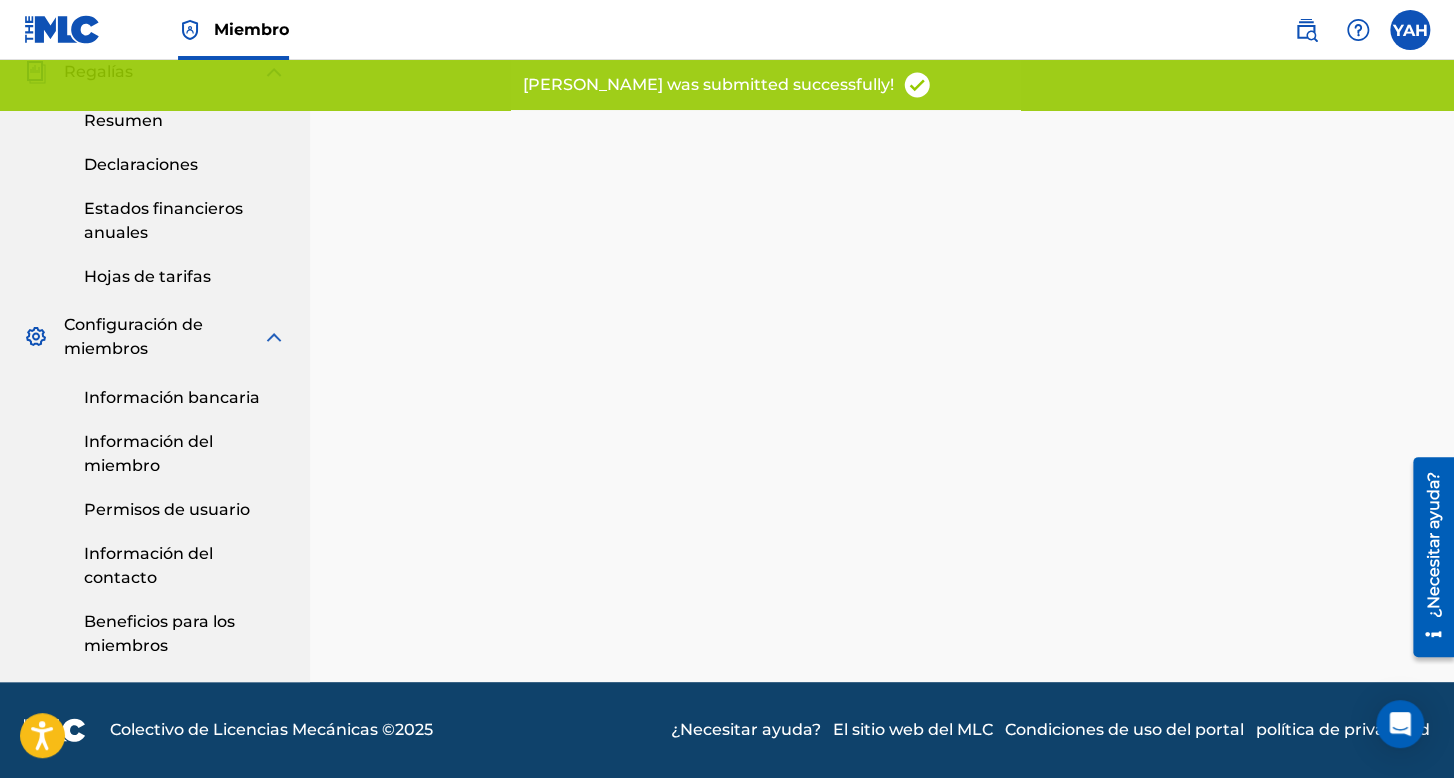 scroll, scrollTop: 0, scrollLeft: 0, axis: both 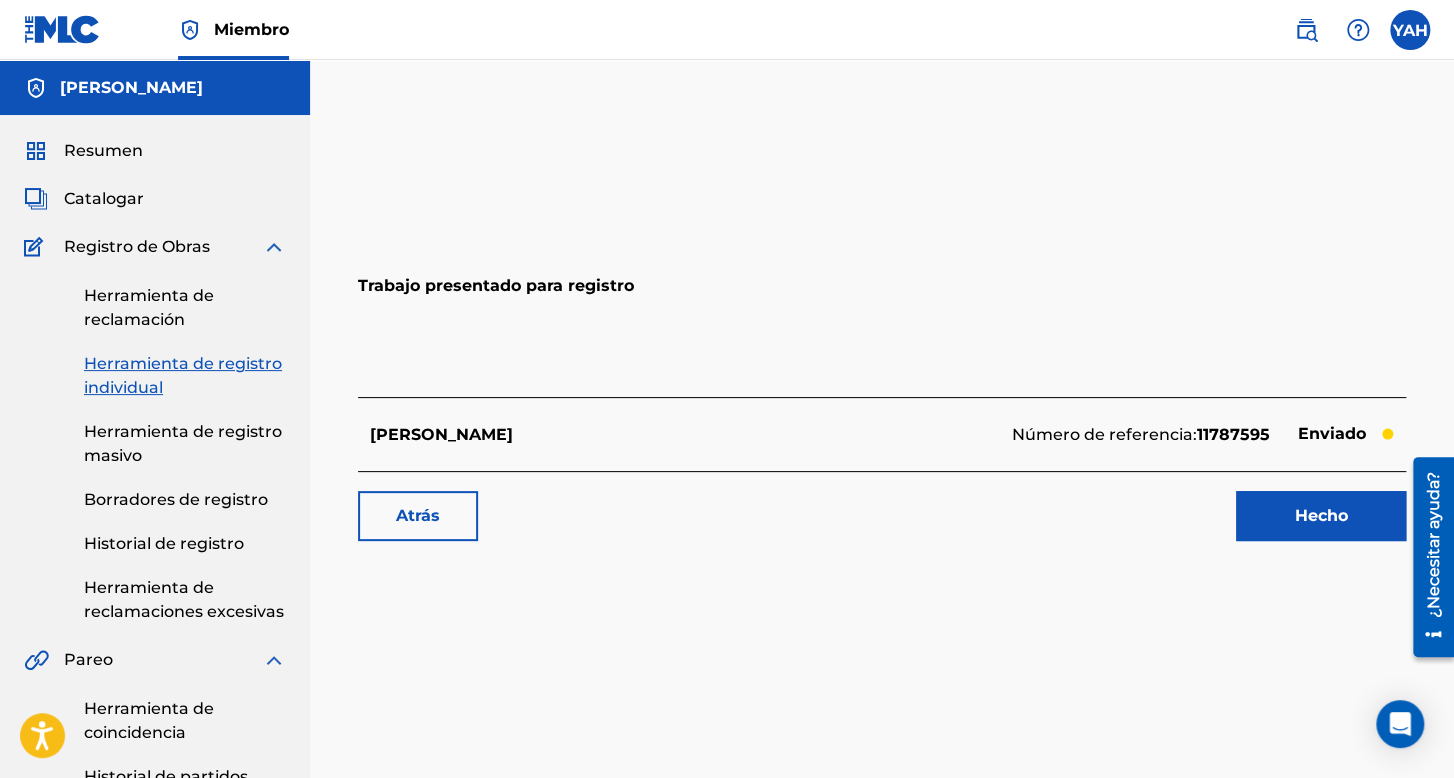 click on "Herramienta de registro individual" at bounding box center [183, 375] 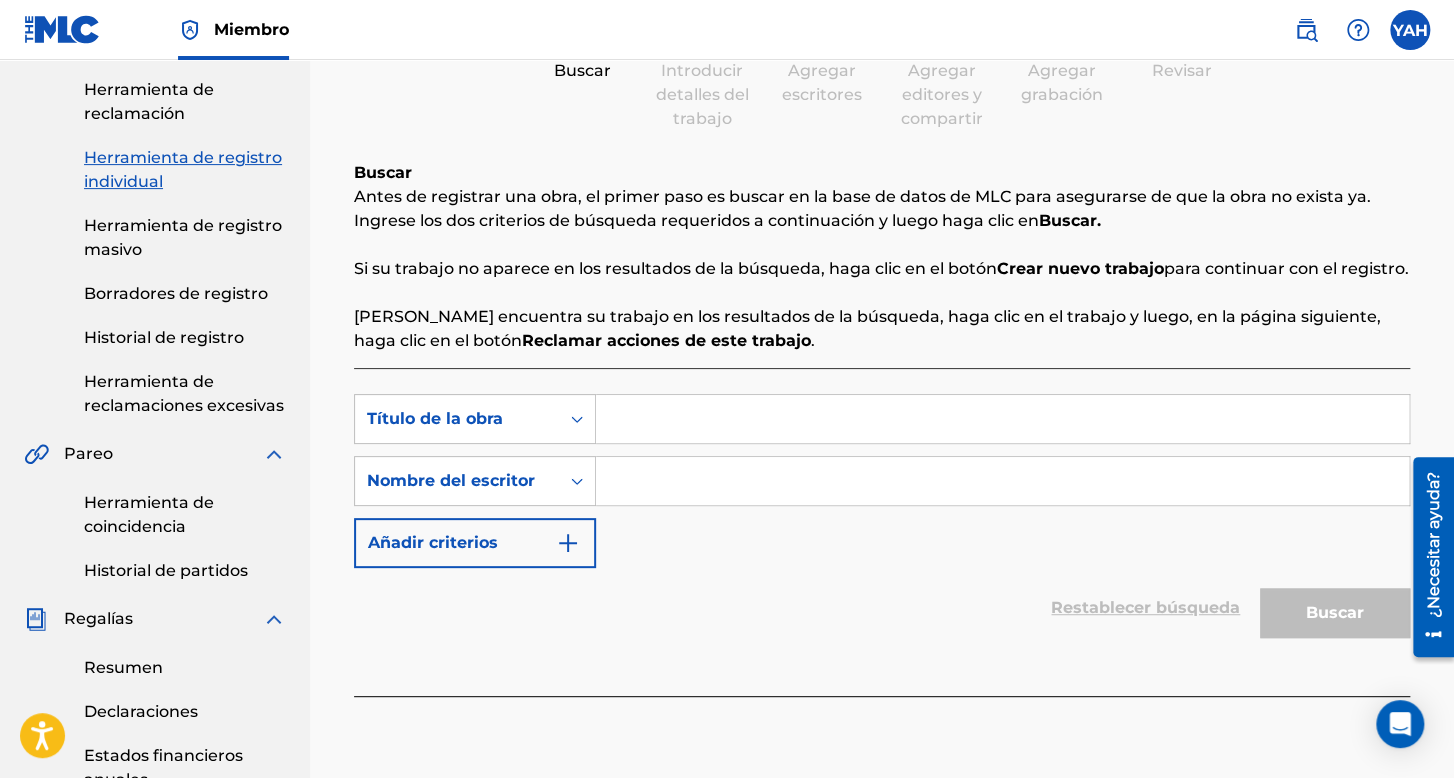 scroll, scrollTop: 300, scrollLeft: 0, axis: vertical 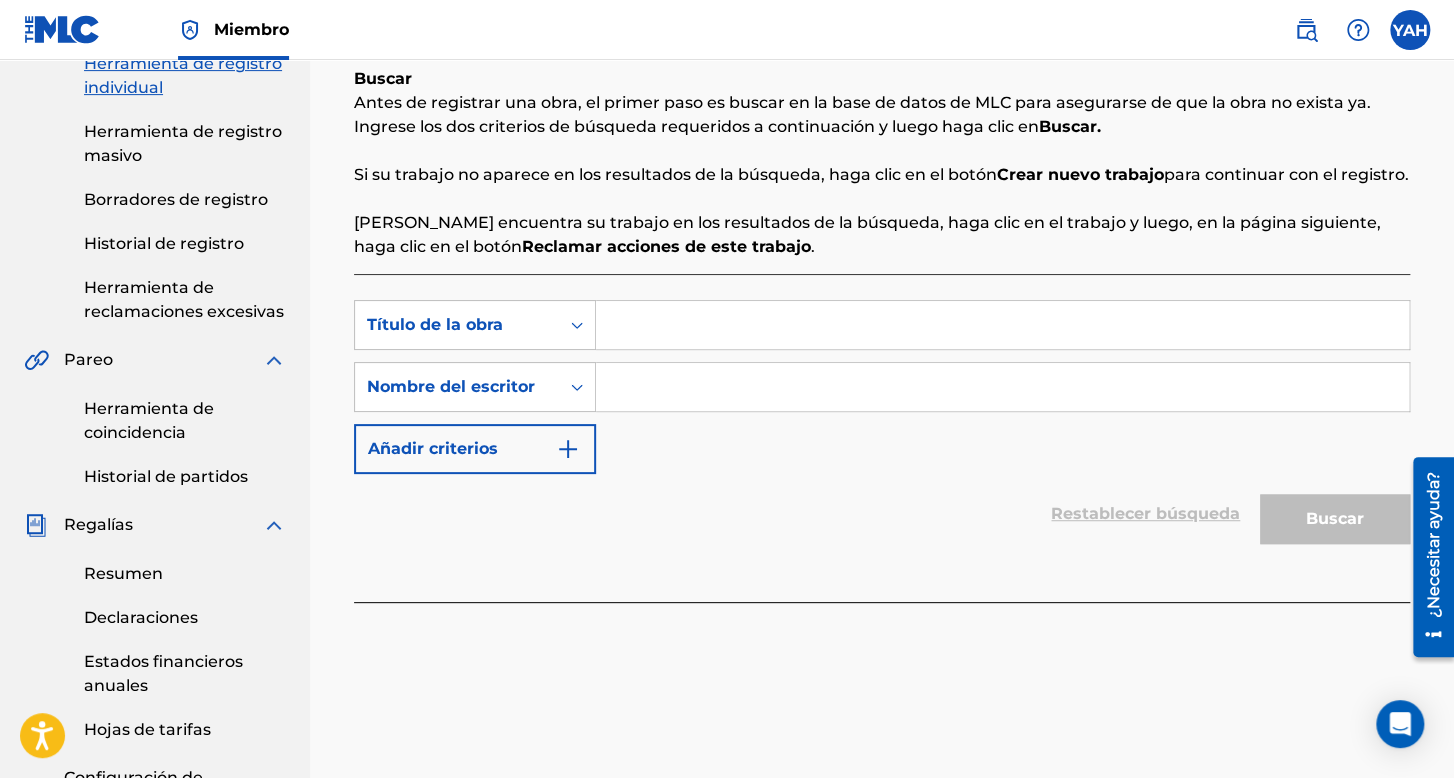 click at bounding box center [1002, 325] 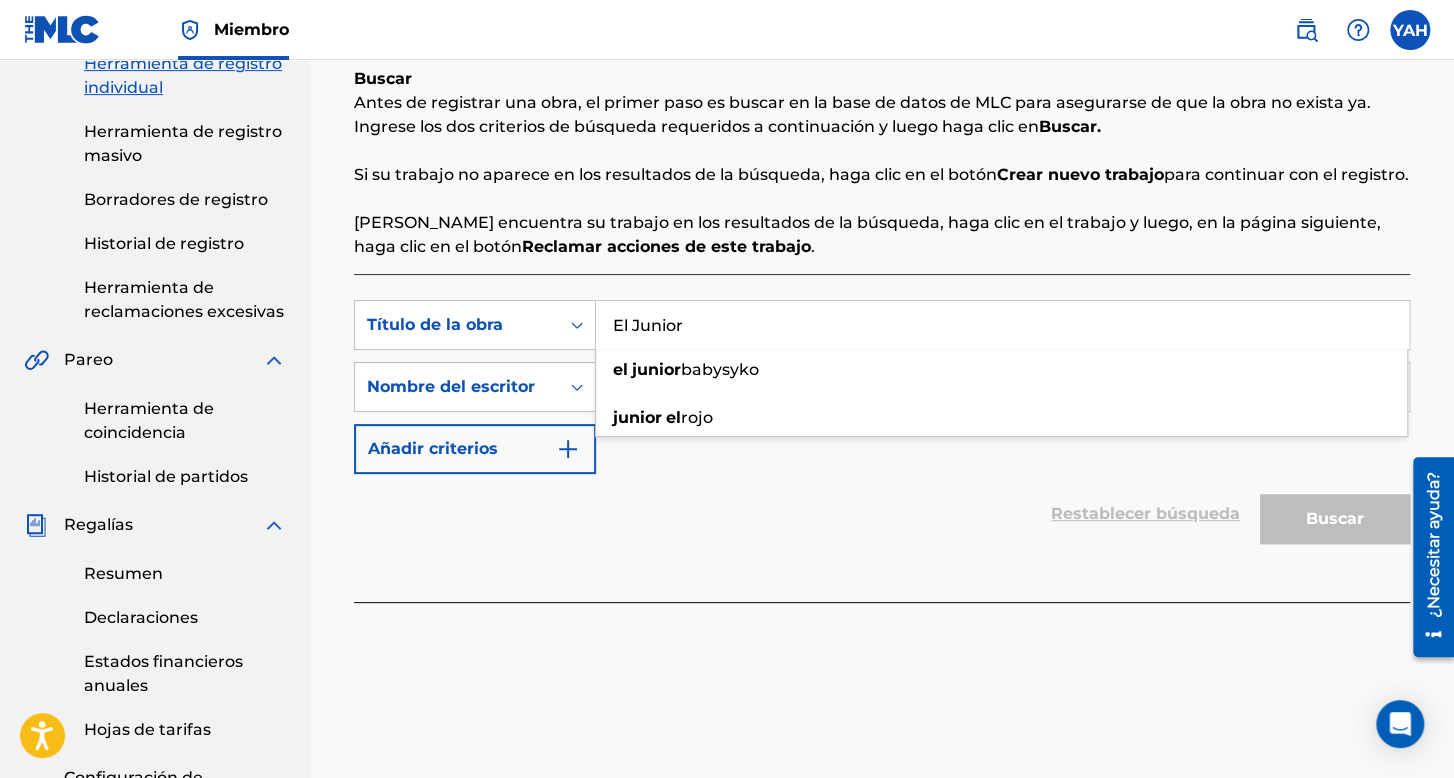 type on "El Junior" 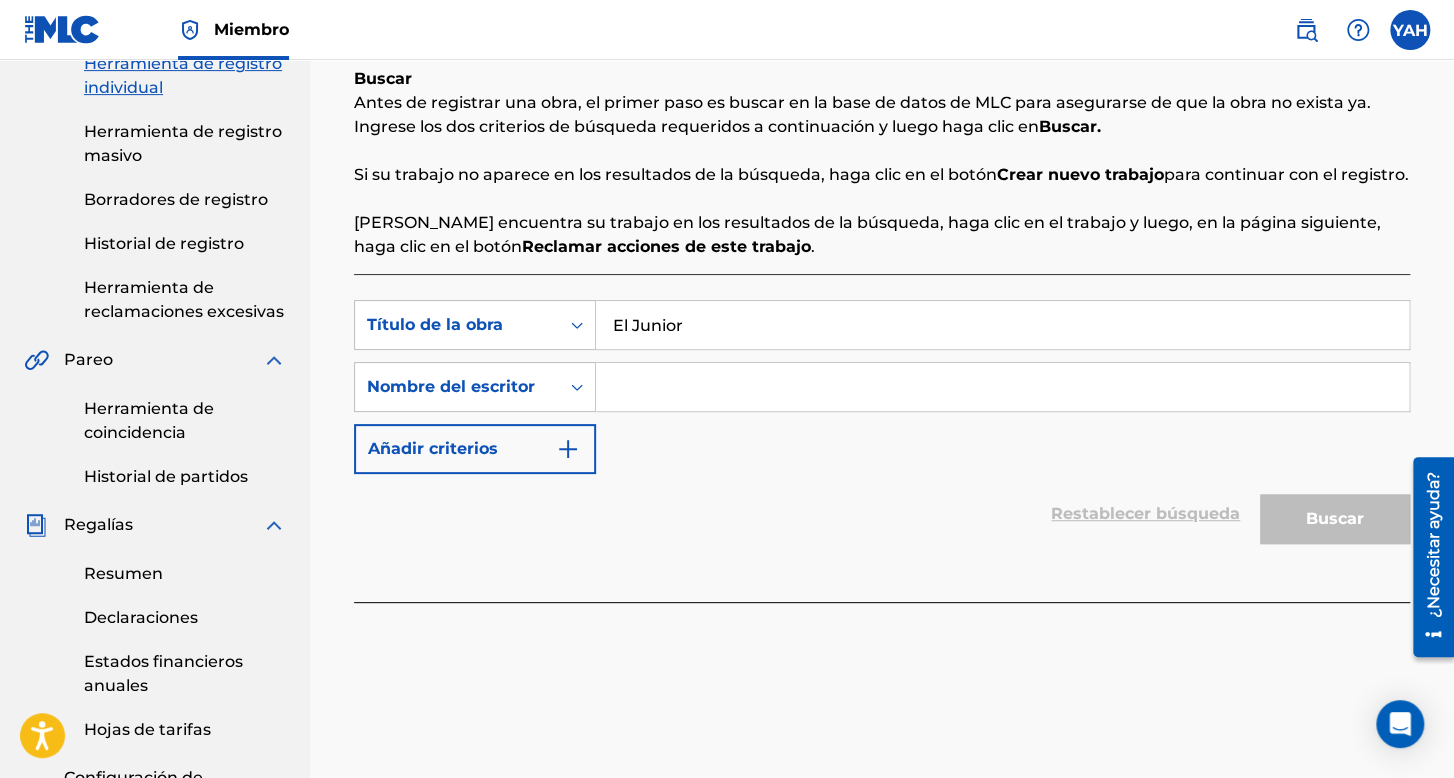 click at bounding box center [1002, 387] 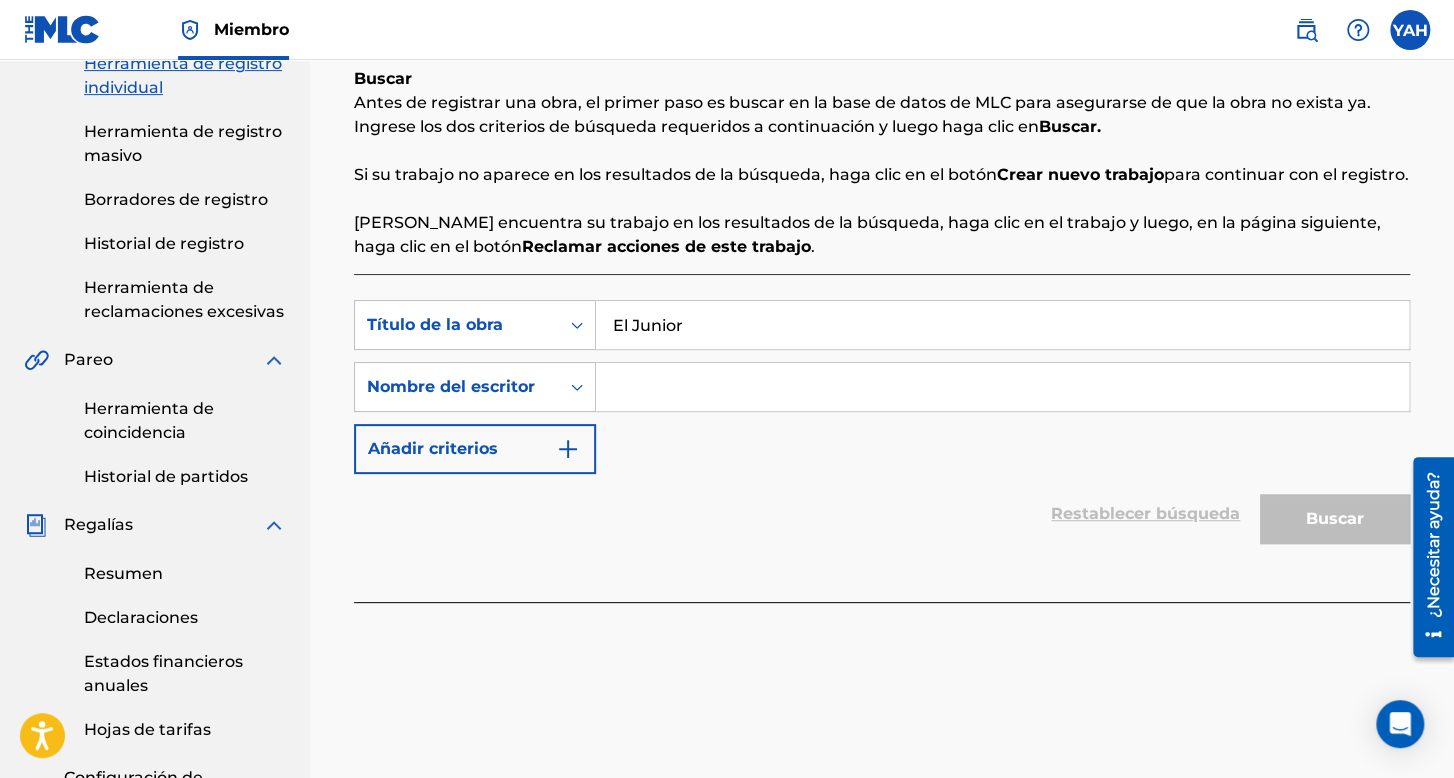 type on "Baby Syko" 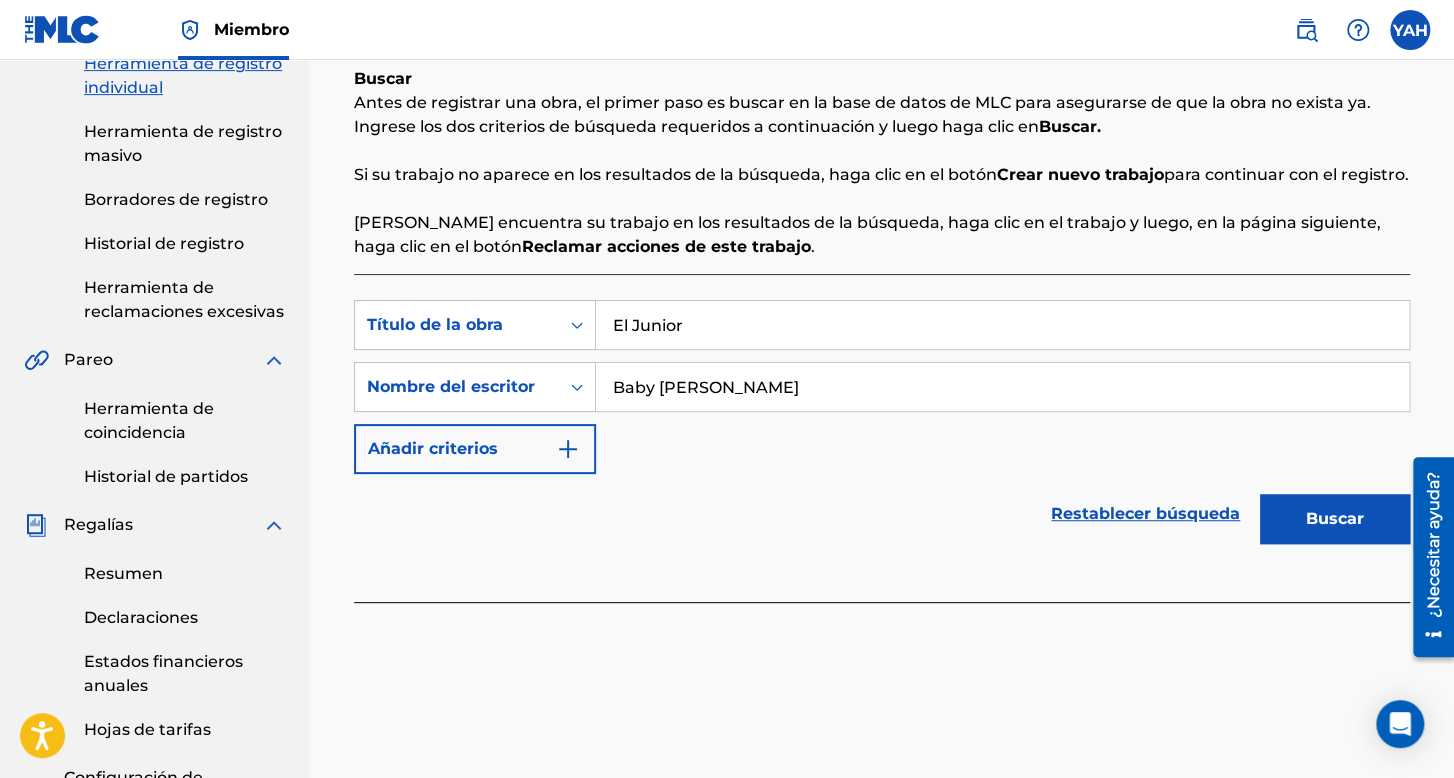 click on "Buscar" at bounding box center [1335, 519] 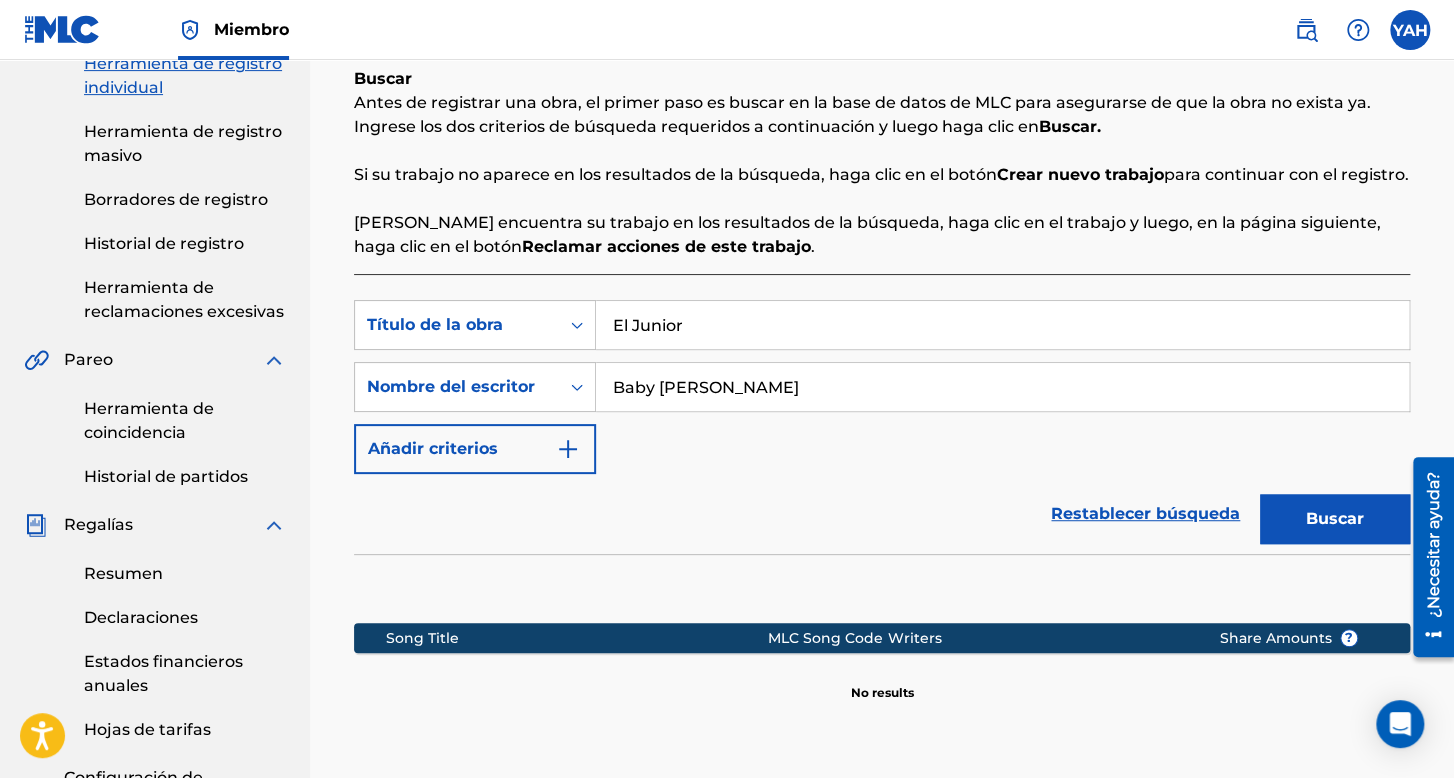 scroll, scrollTop: 753, scrollLeft: 0, axis: vertical 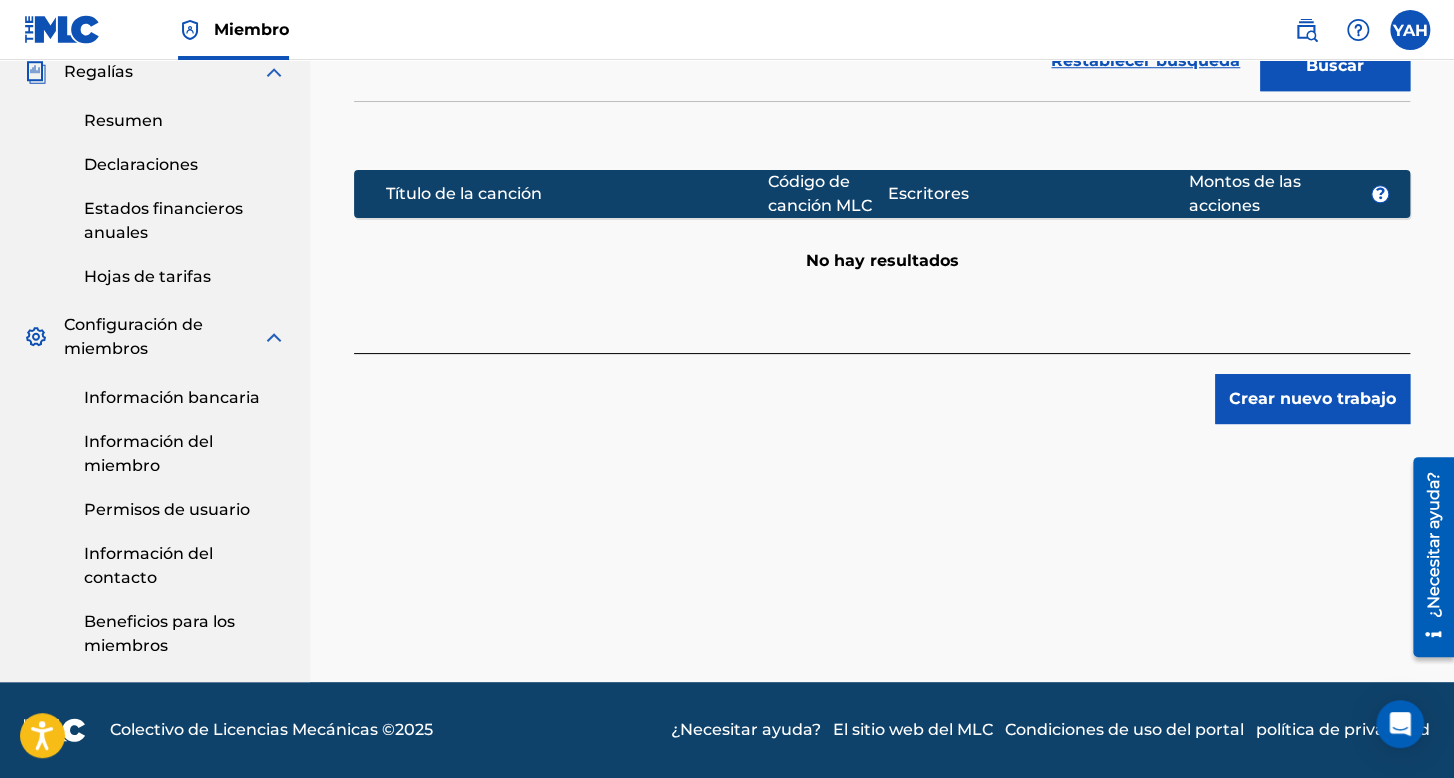 click on "Crear nuevo trabajo" at bounding box center (882, 388) 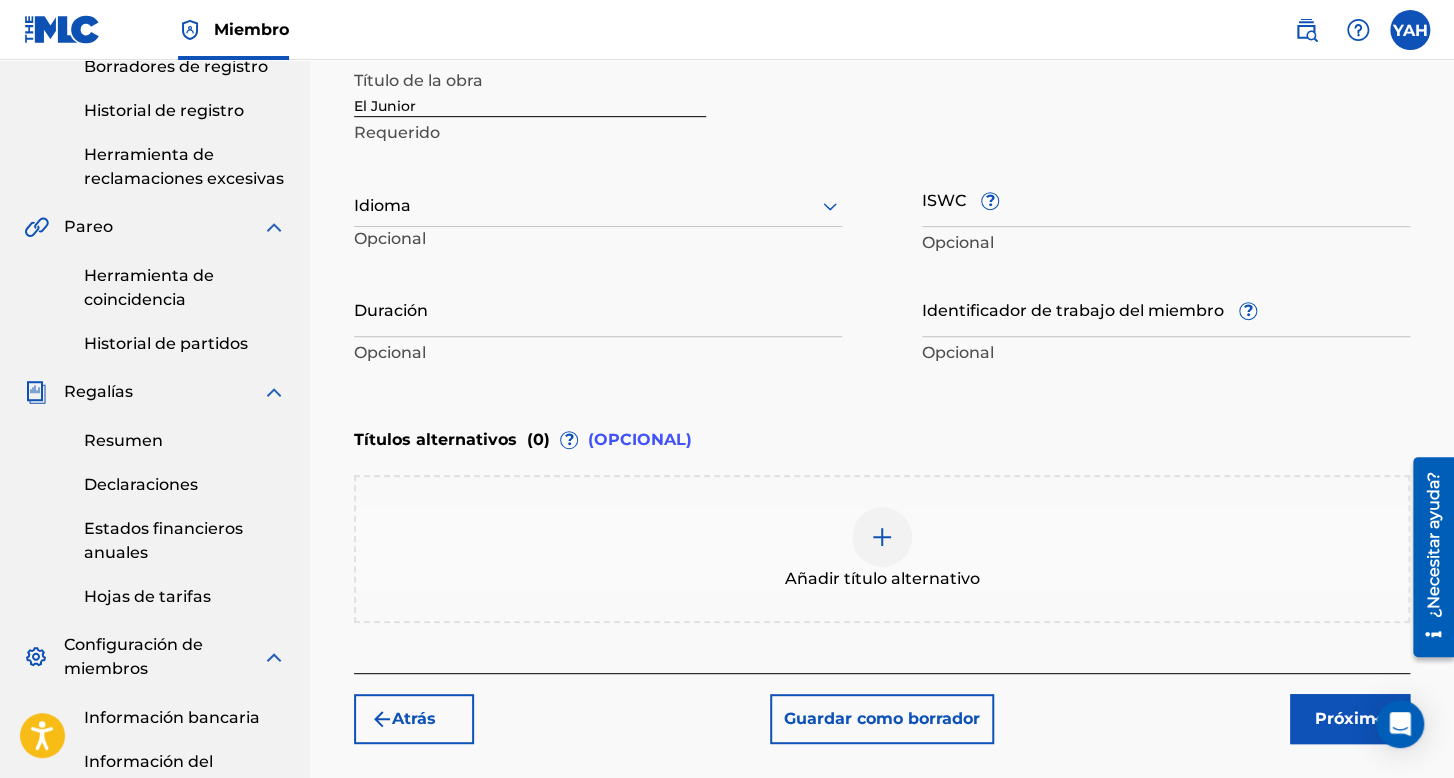 scroll, scrollTop: 353, scrollLeft: 0, axis: vertical 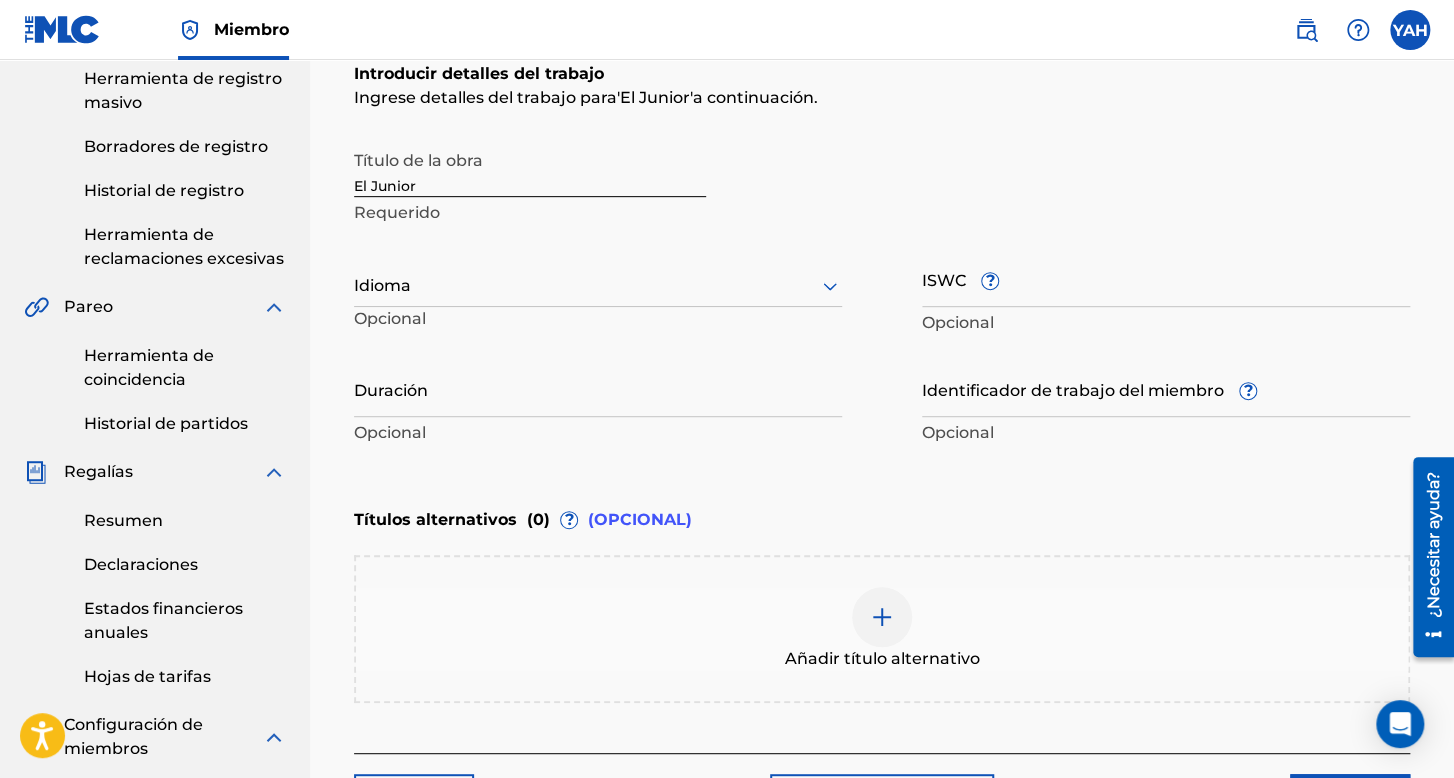 click at bounding box center [598, 285] 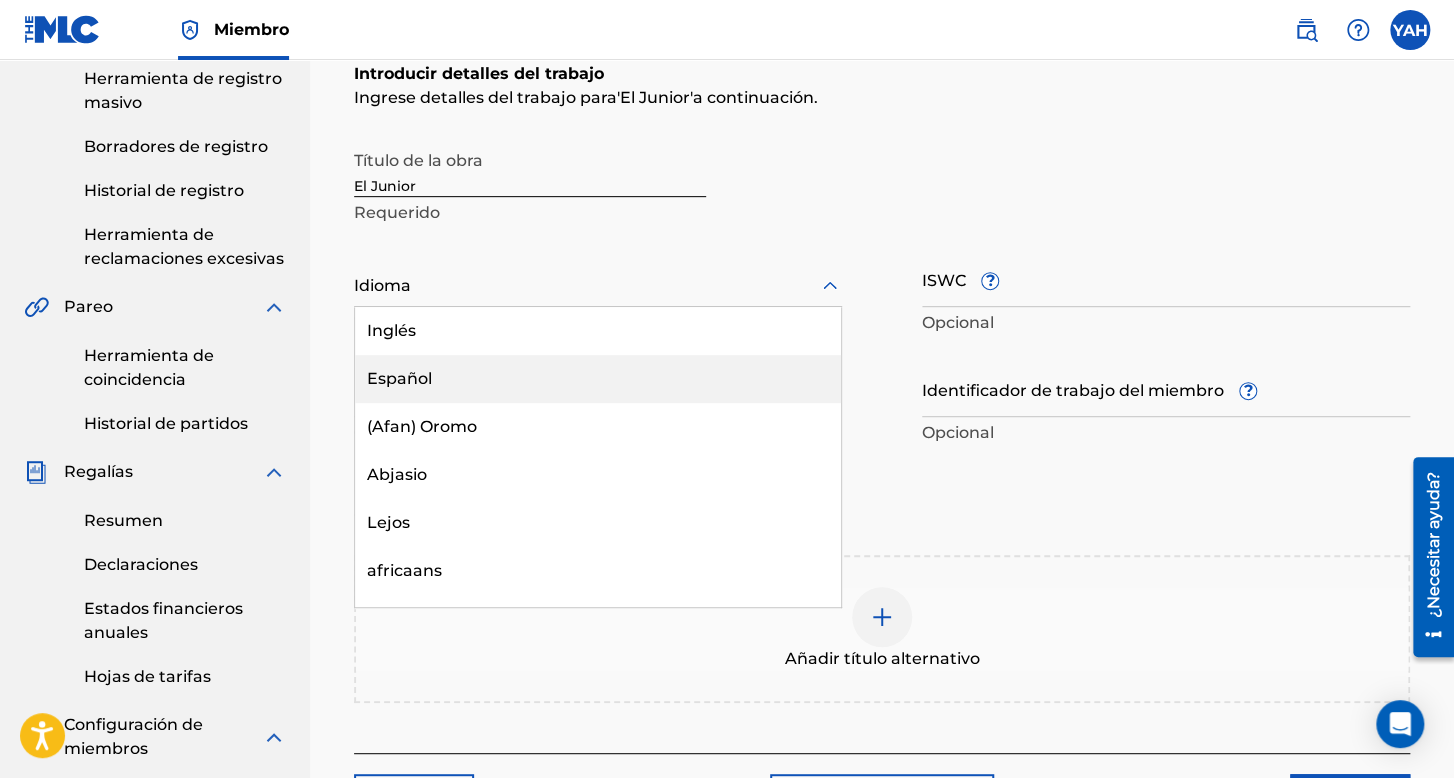 click on "Español" at bounding box center [598, 379] 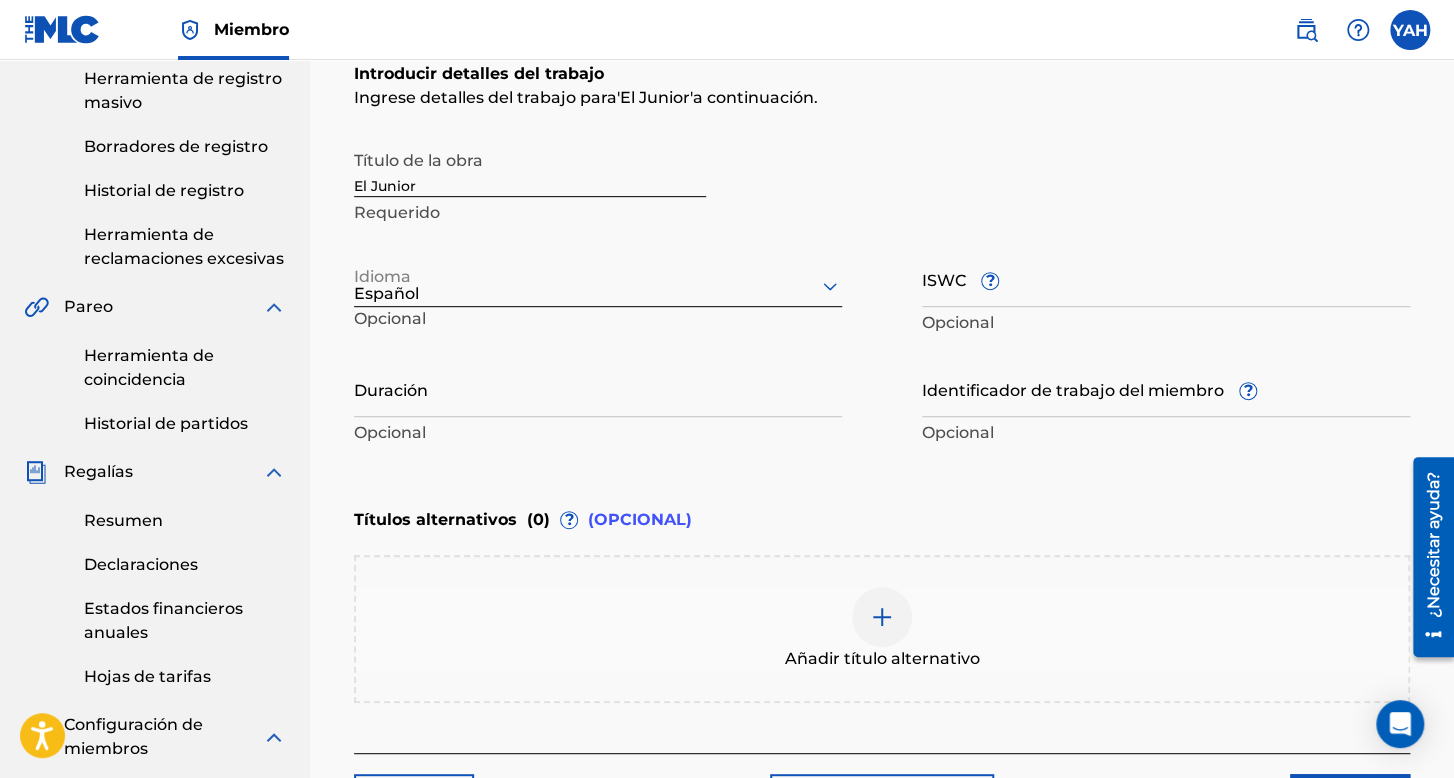 click on "Duración" at bounding box center (598, 388) 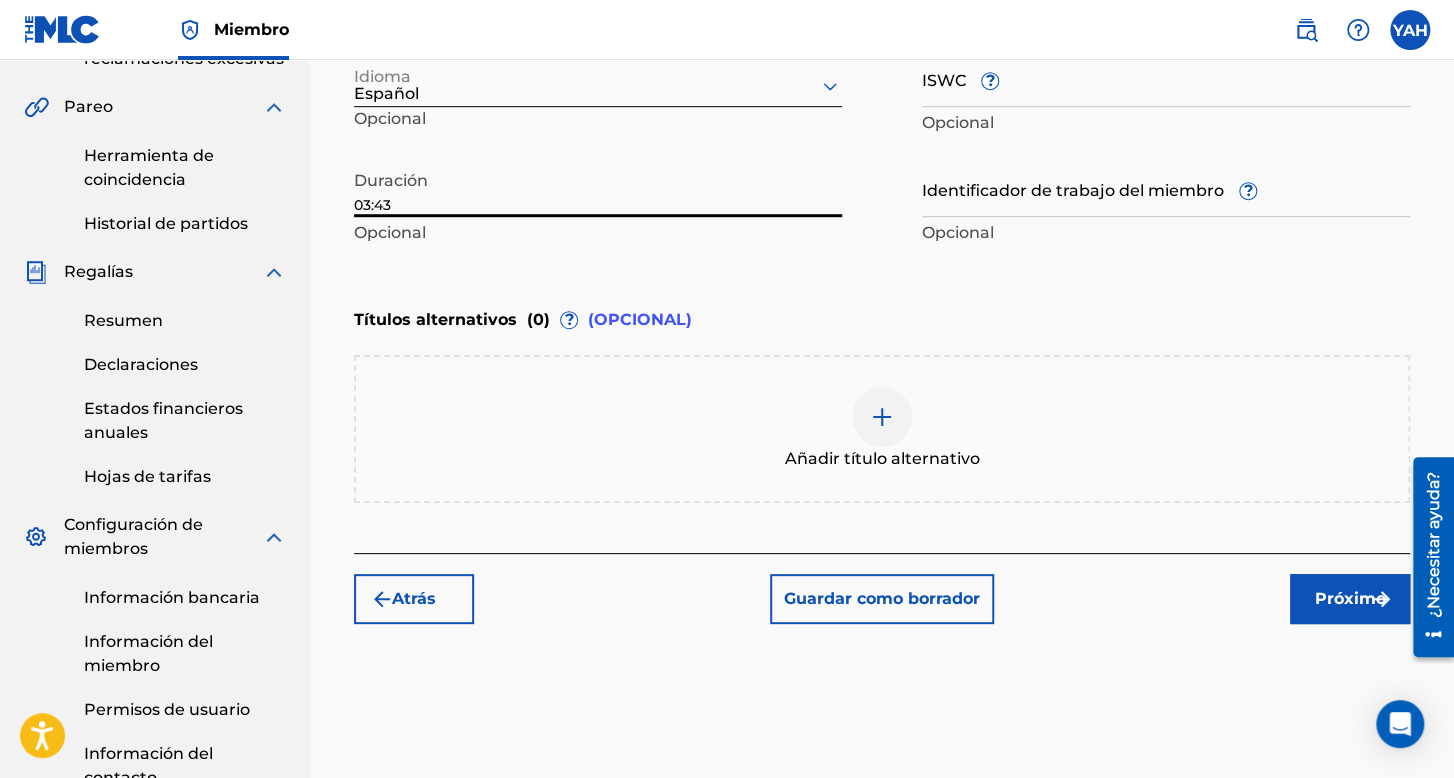 type on "03:43" 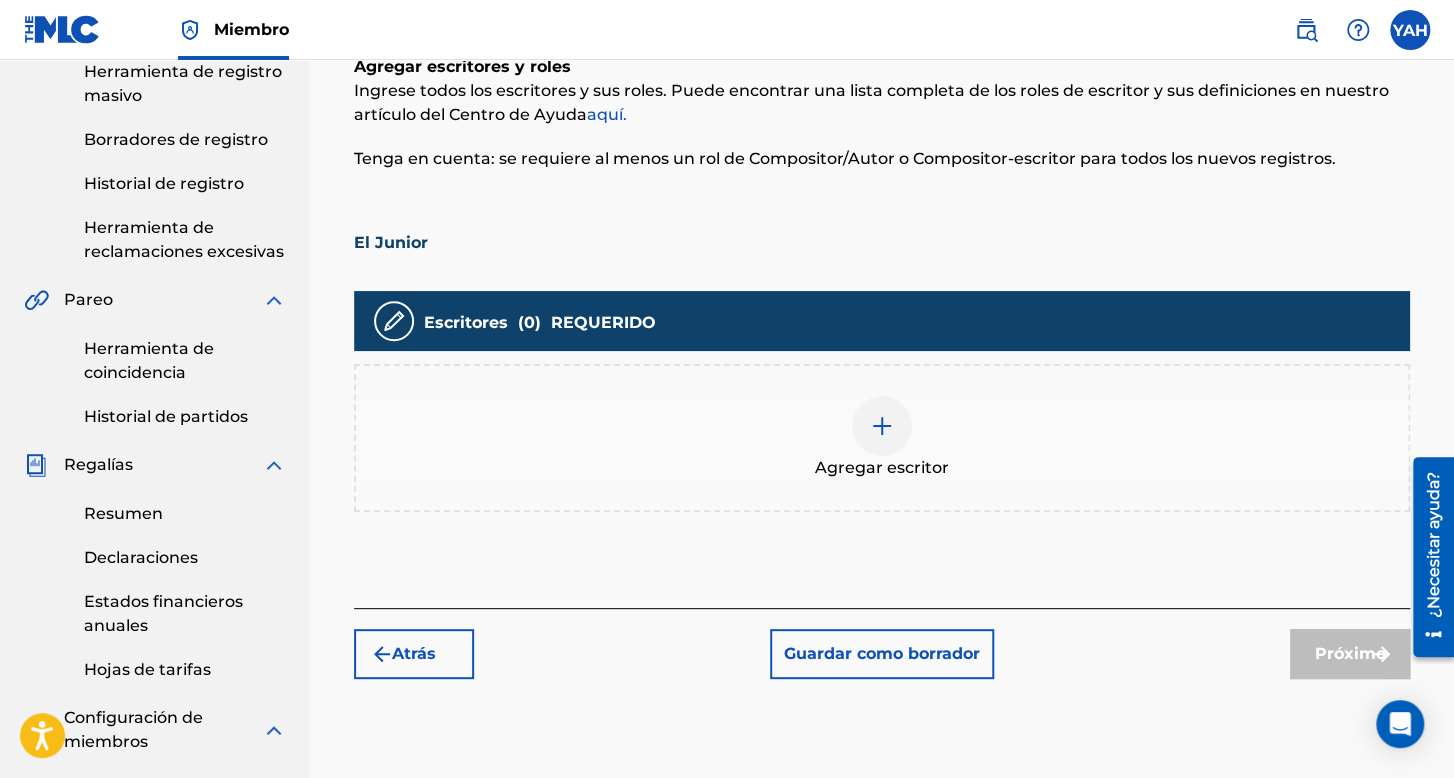 scroll, scrollTop: 390, scrollLeft: 0, axis: vertical 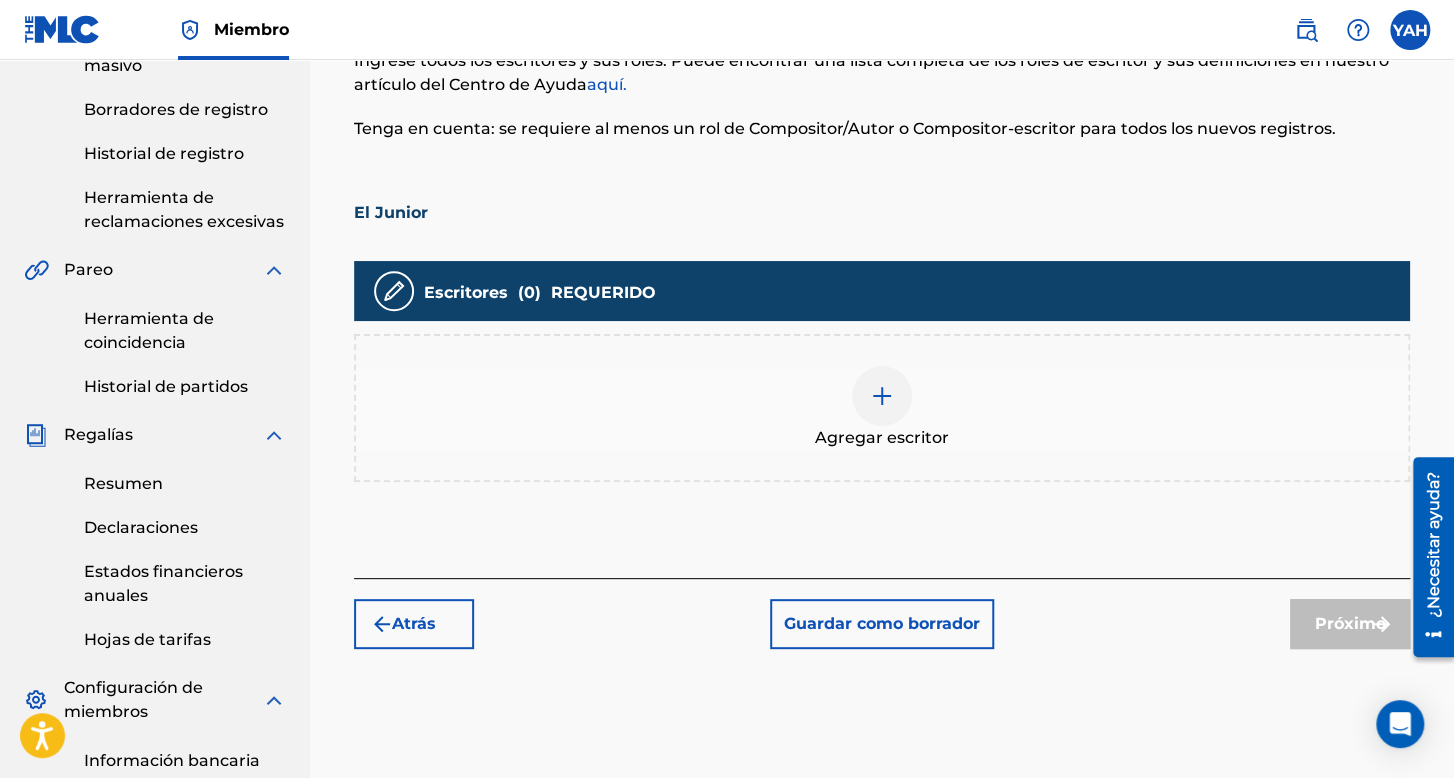 click on "Agregar escritor" at bounding box center [882, 408] 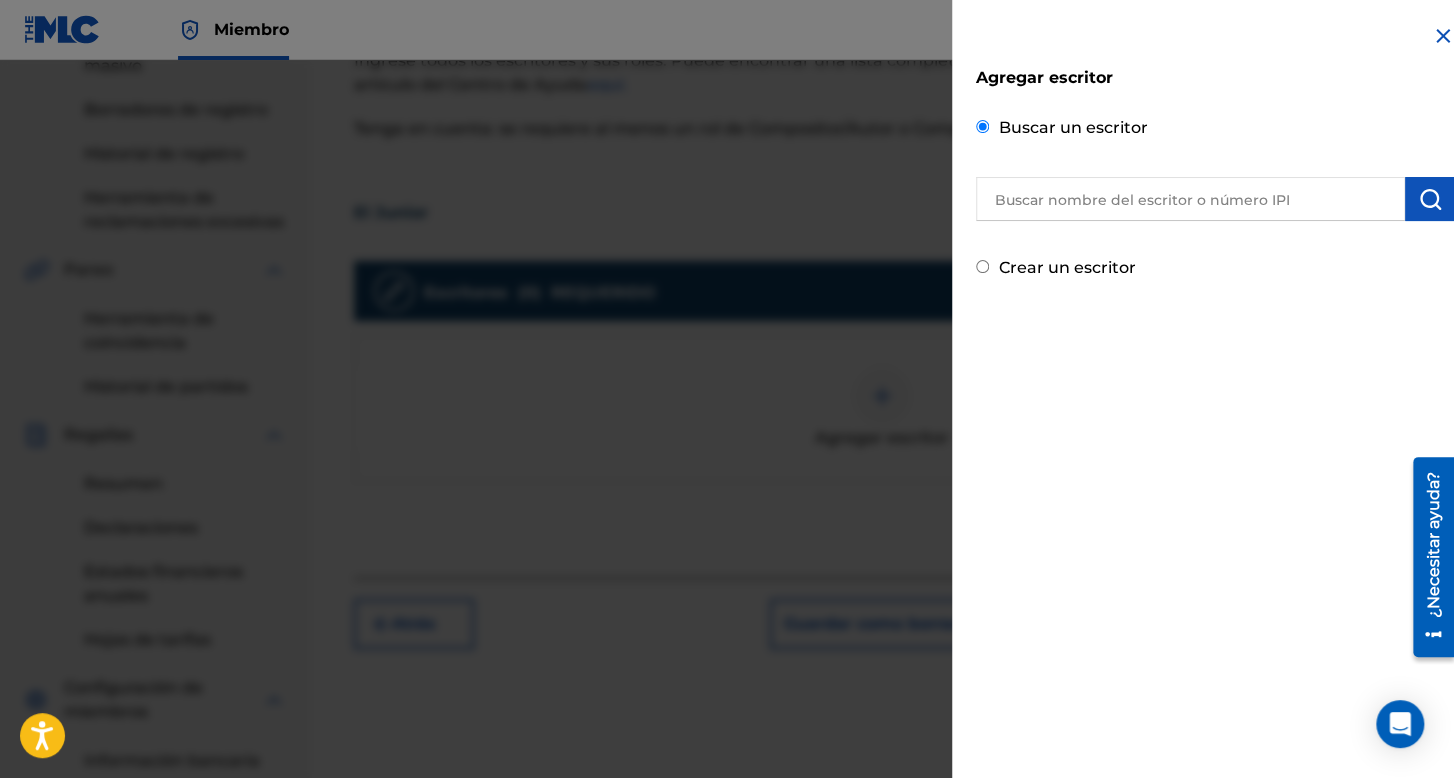 click at bounding box center (1190, 199) 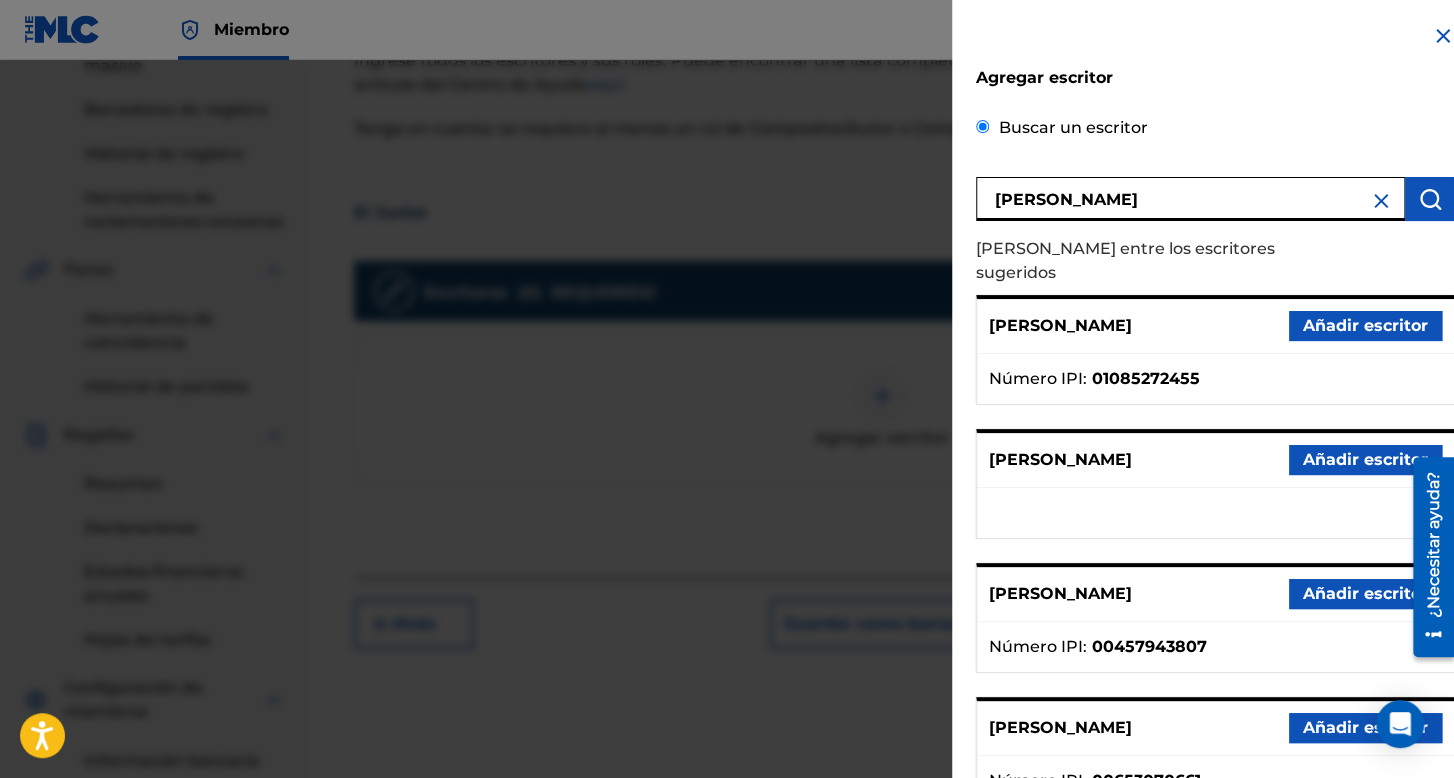 type on "jose osvaldo valdez arriaga" 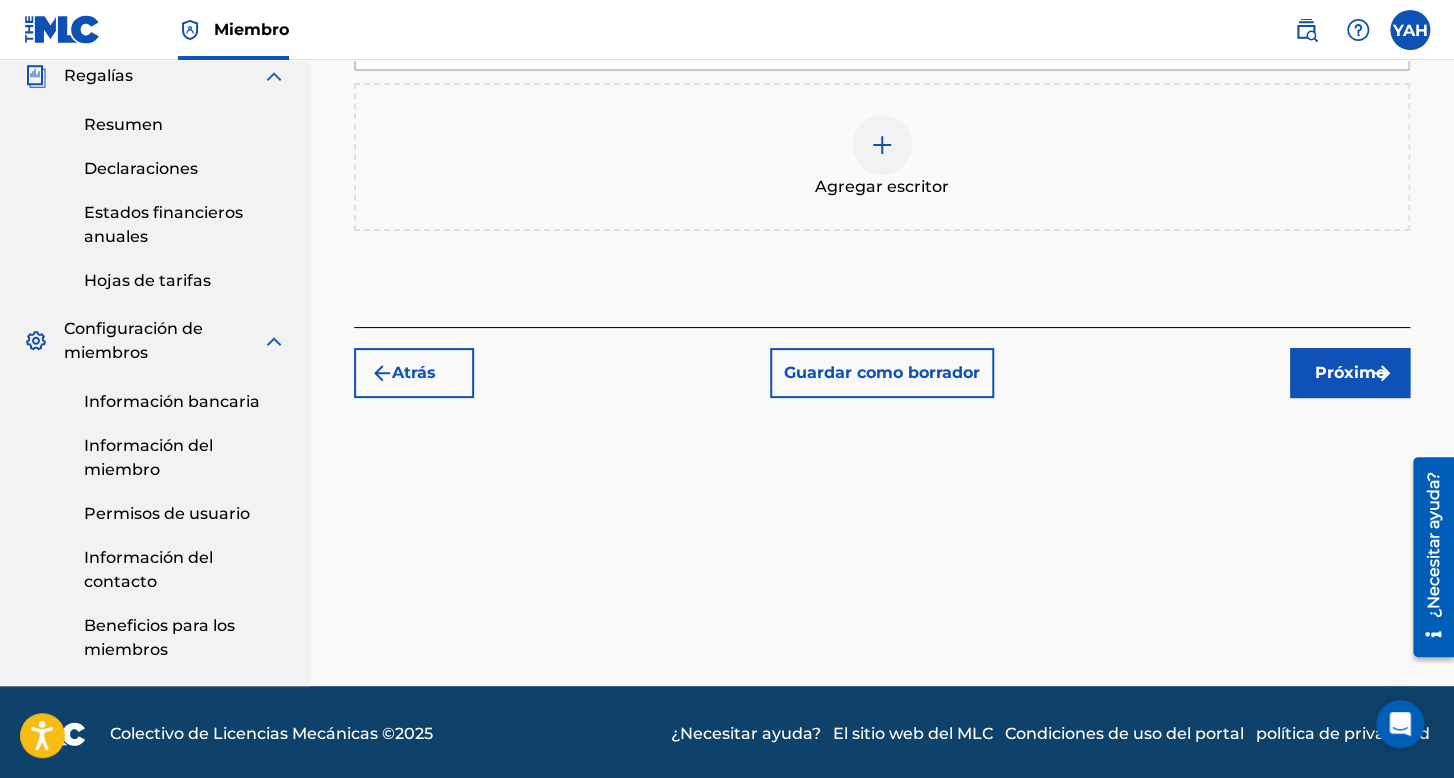 scroll, scrollTop: 753, scrollLeft: 0, axis: vertical 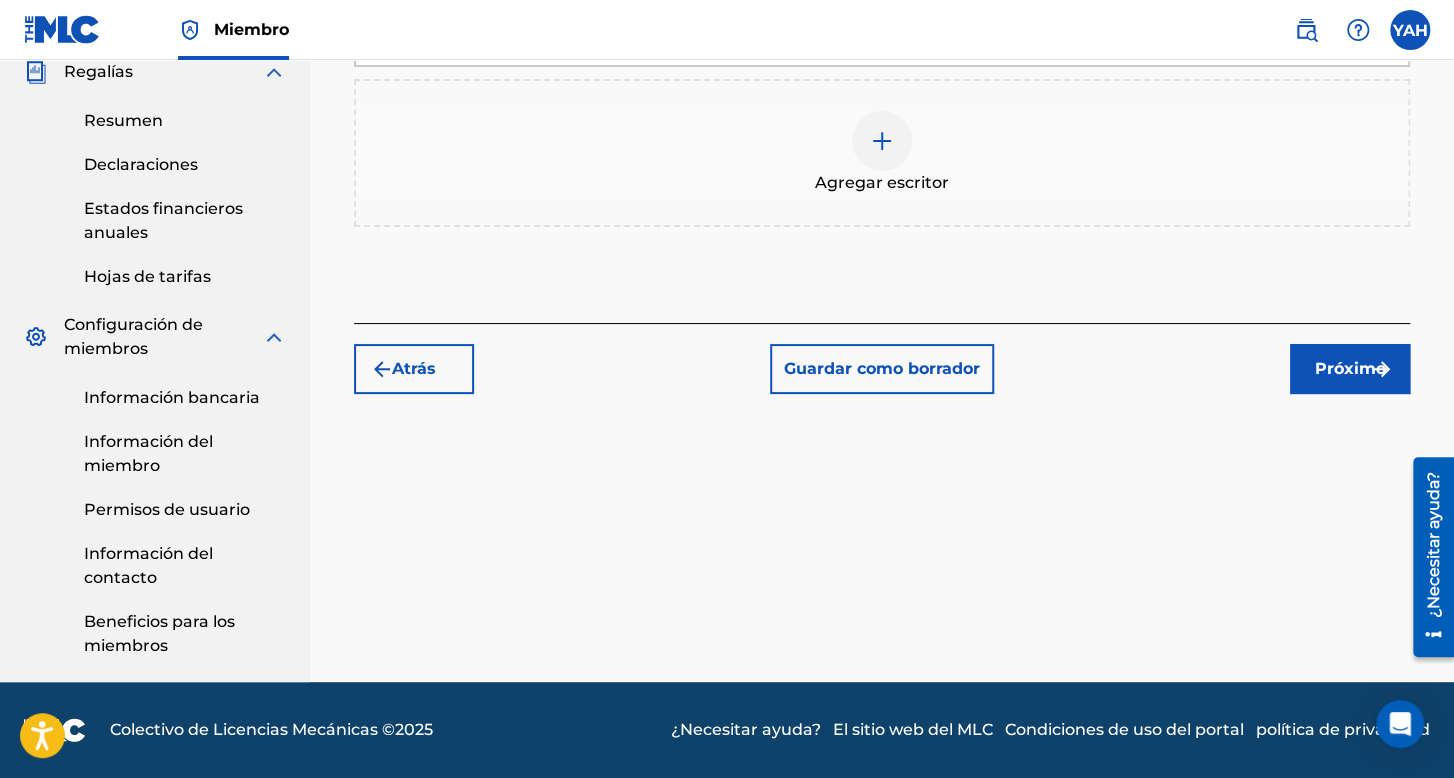 click on "Próximo" at bounding box center [1350, 368] 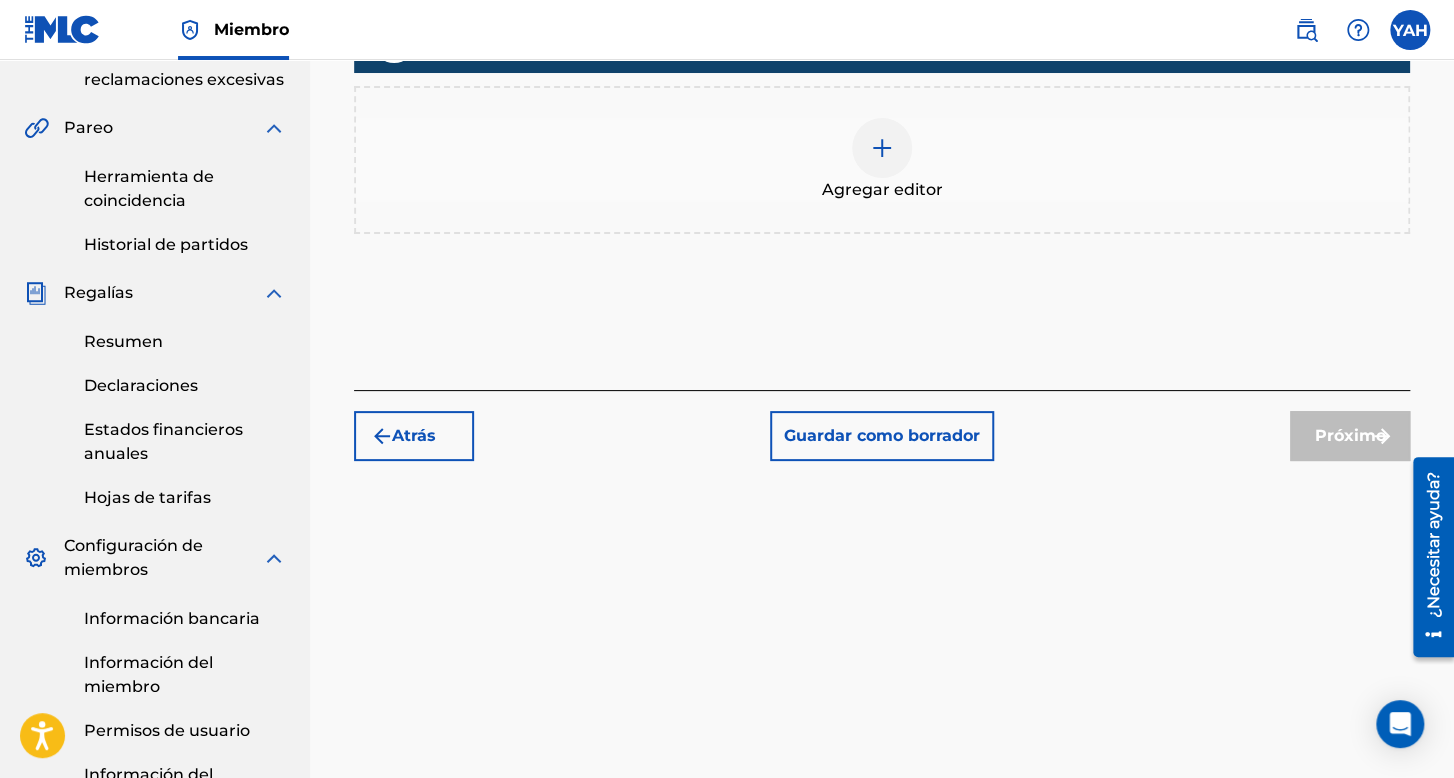 scroll, scrollTop: 191, scrollLeft: 0, axis: vertical 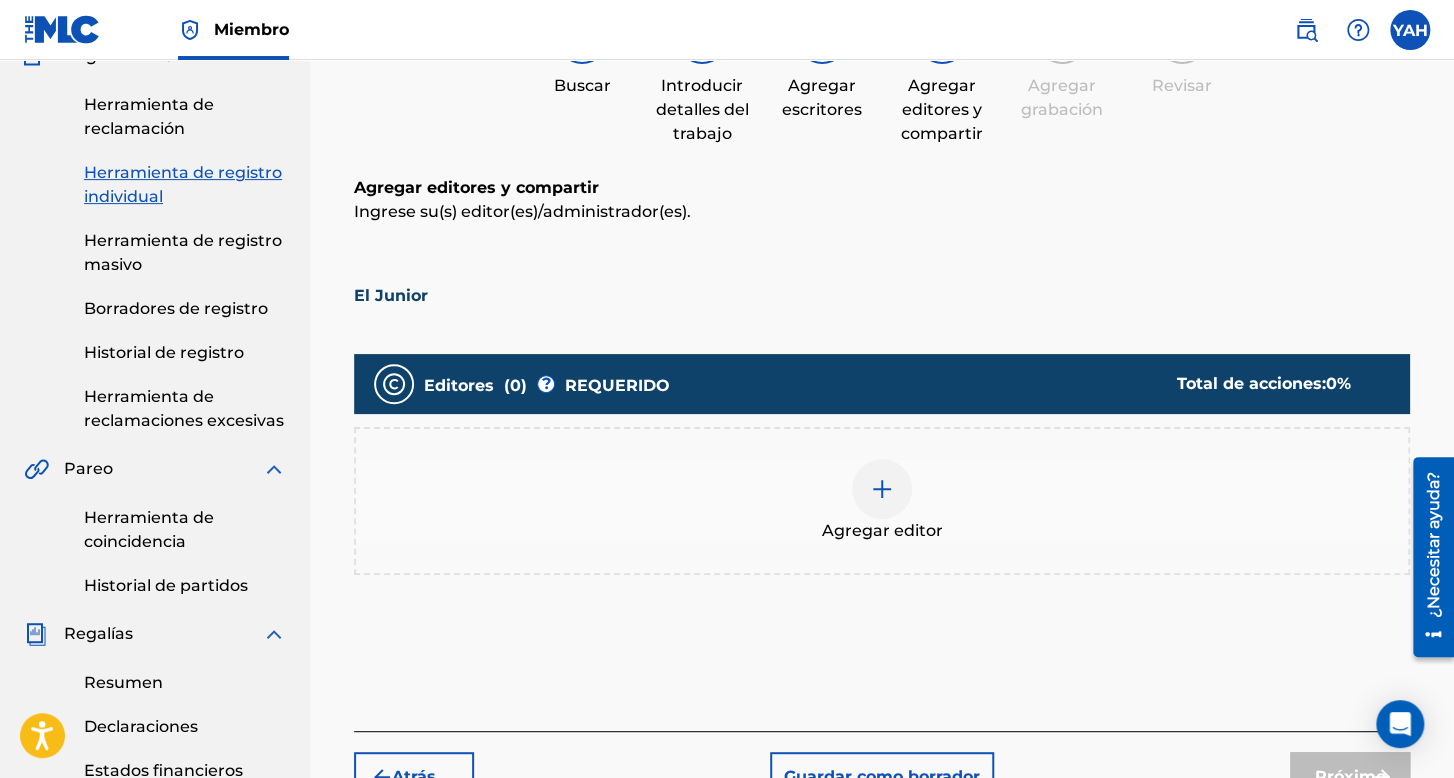 click on "Agregar editor" at bounding box center (882, 501) 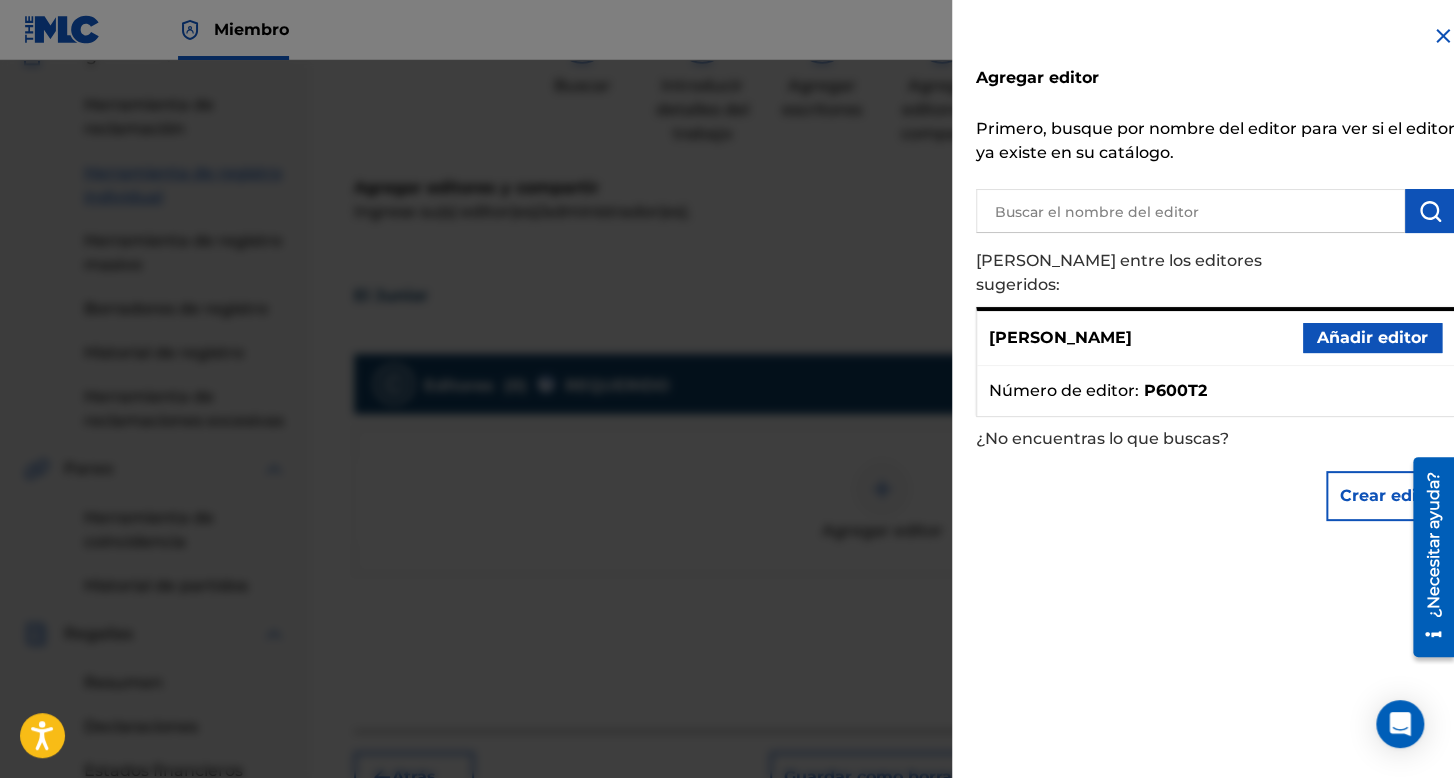 click on "Añadir editor" at bounding box center (1372, 338) 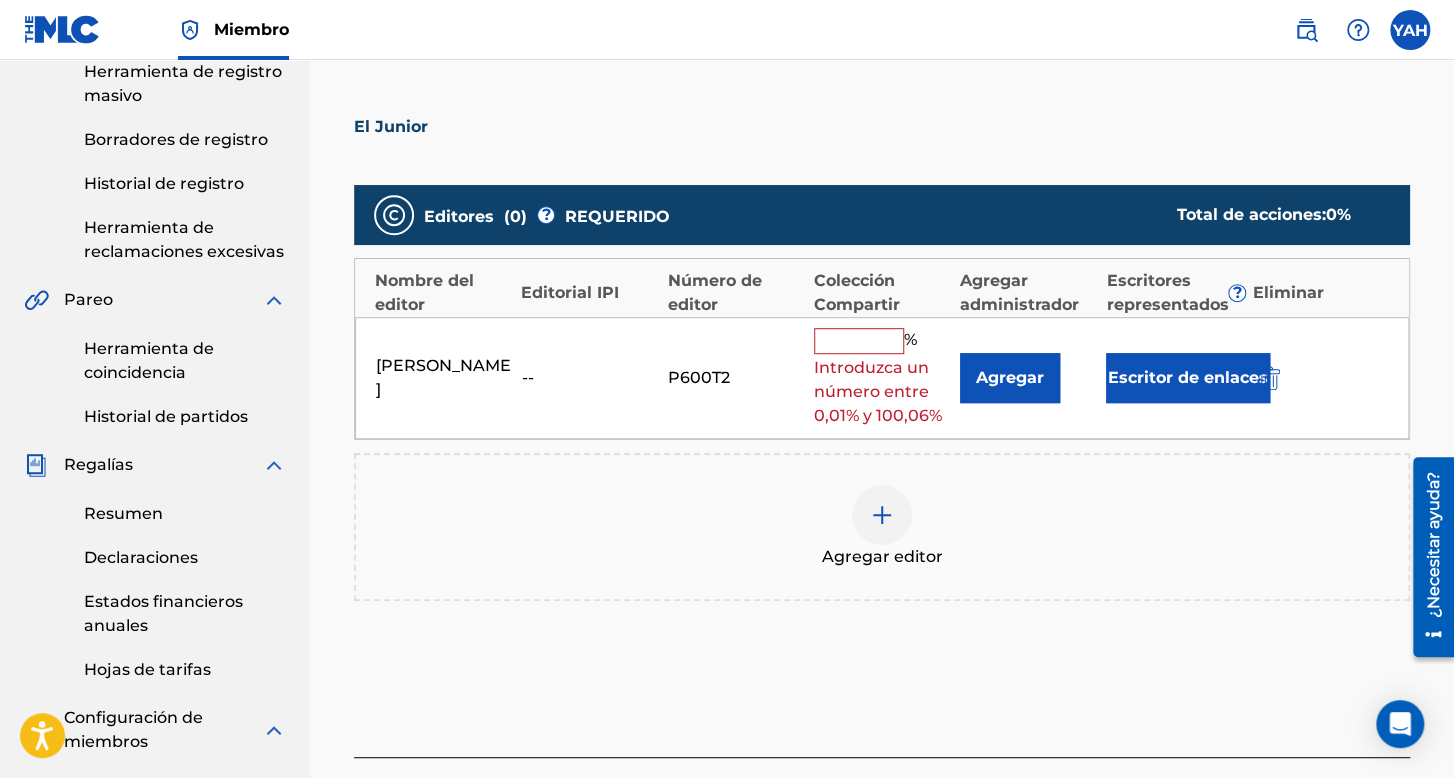 scroll, scrollTop: 391, scrollLeft: 0, axis: vertical 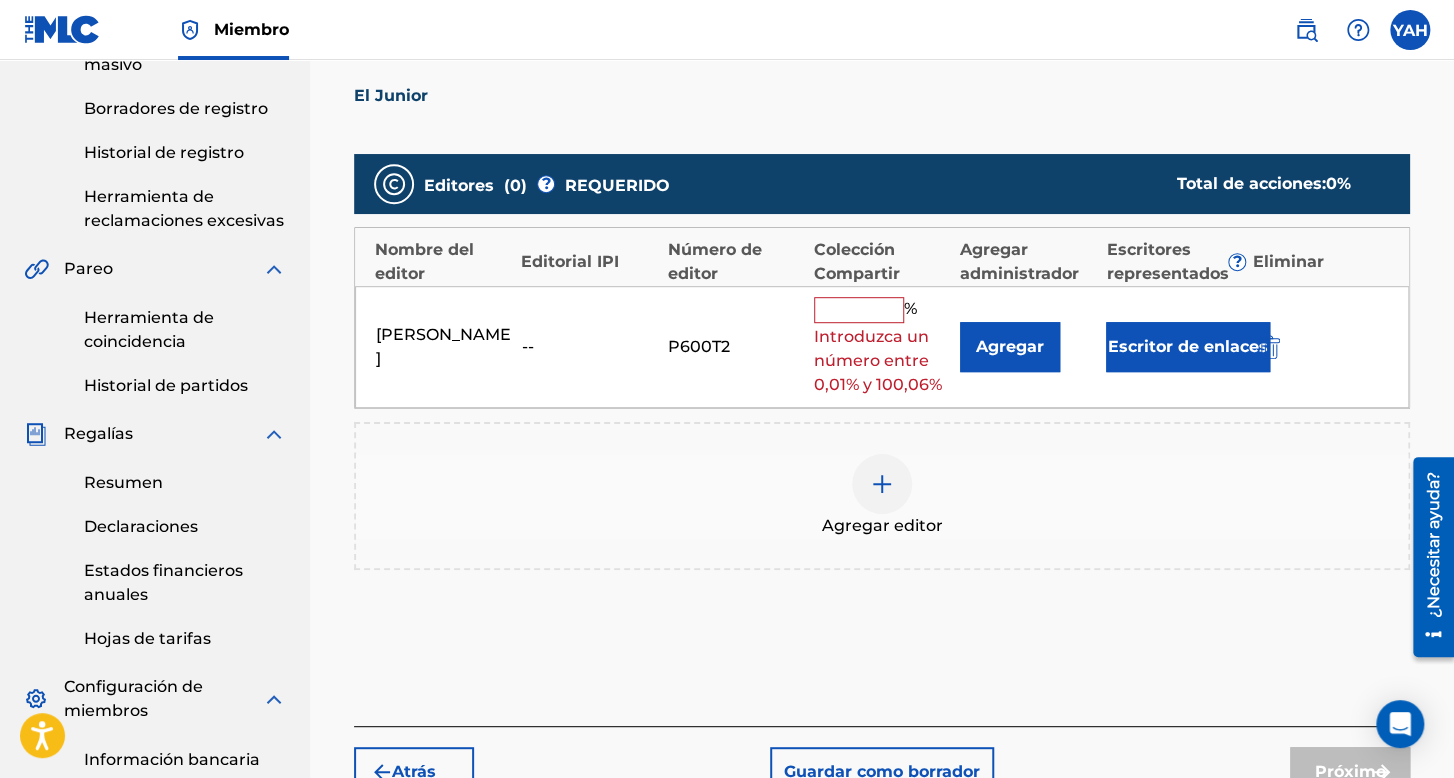 click at bounding box center [859, 310] 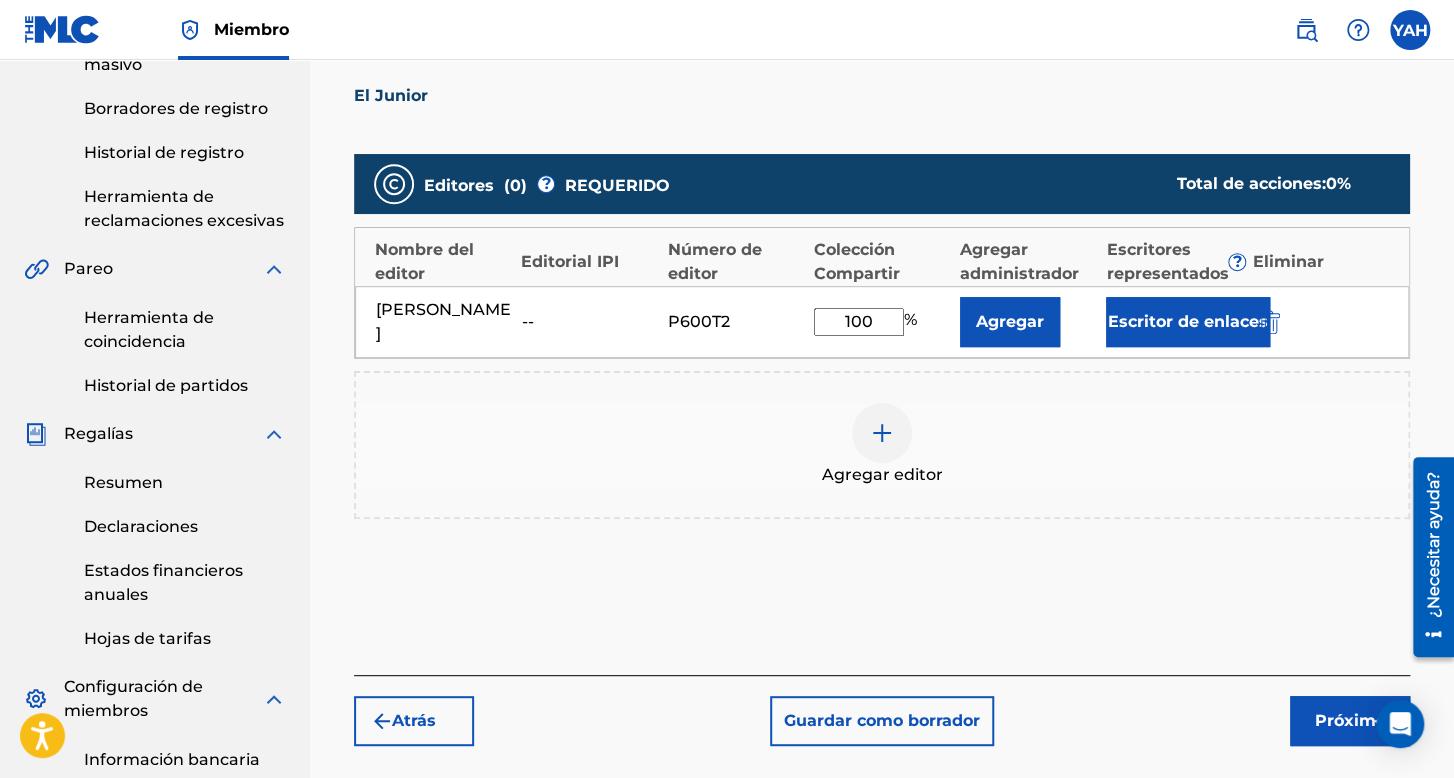 click on "Escritor de enlaces" at bounding box center (1188, 322) 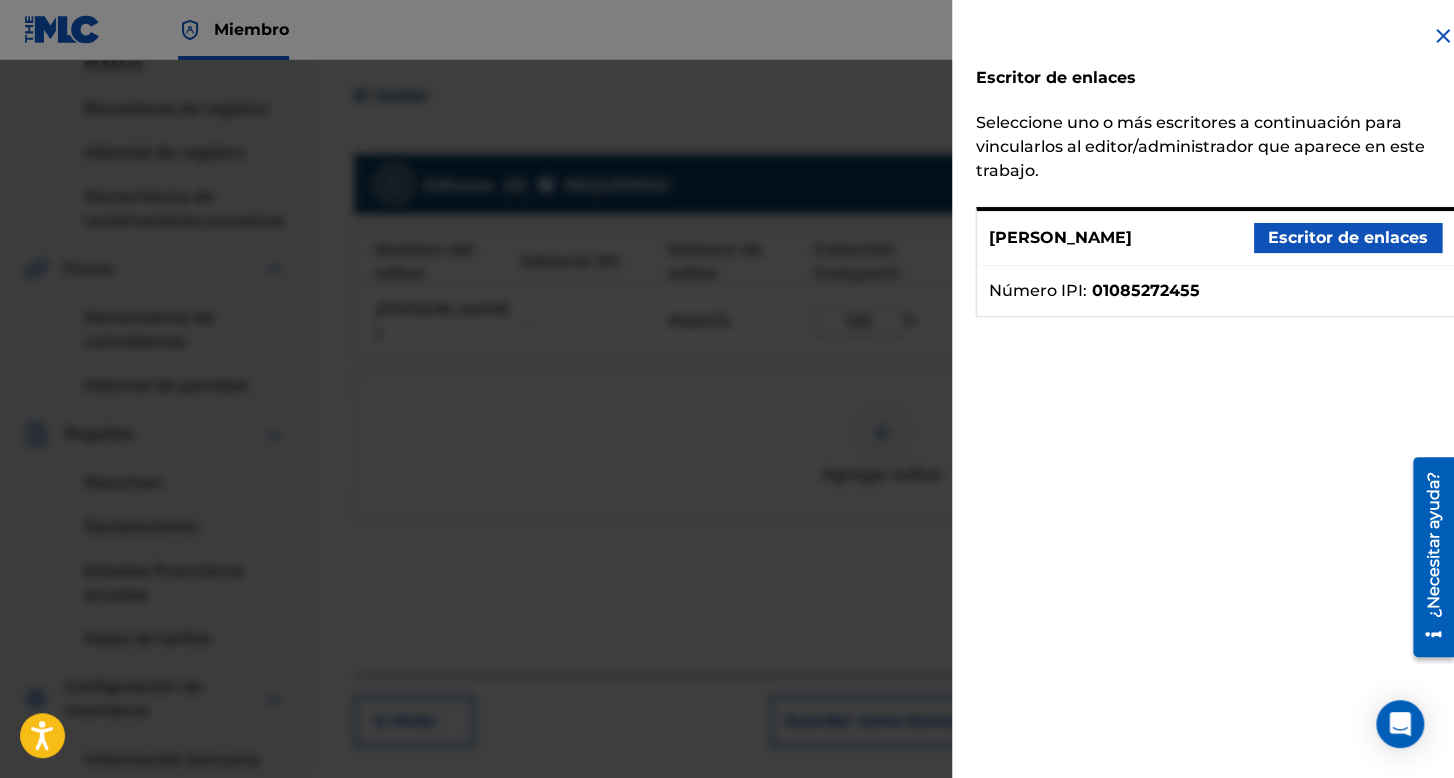 click on "Escritor de enlaces" at bounding box center [1348, 237] 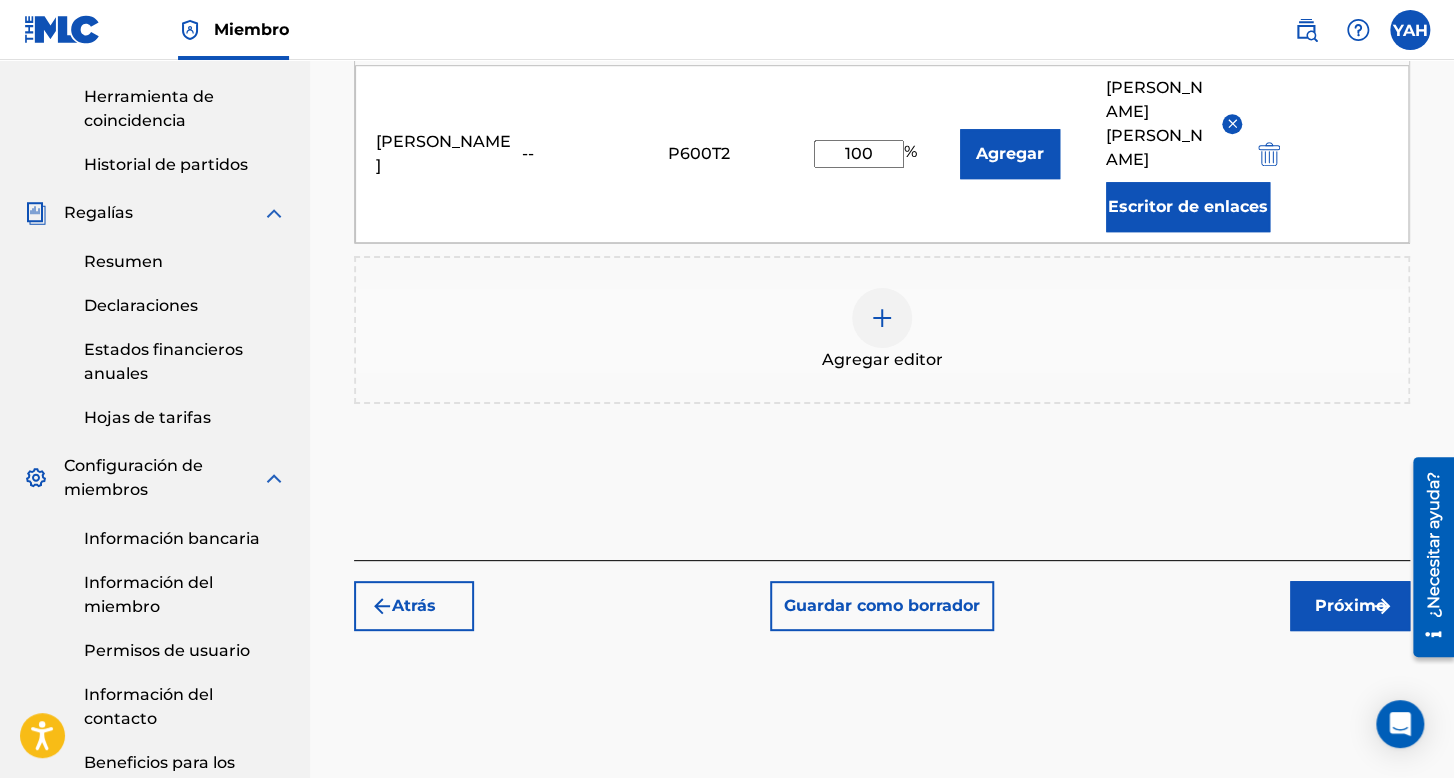 scroll, scrollTop: 753, scrollLeft: 0, axis: vertical 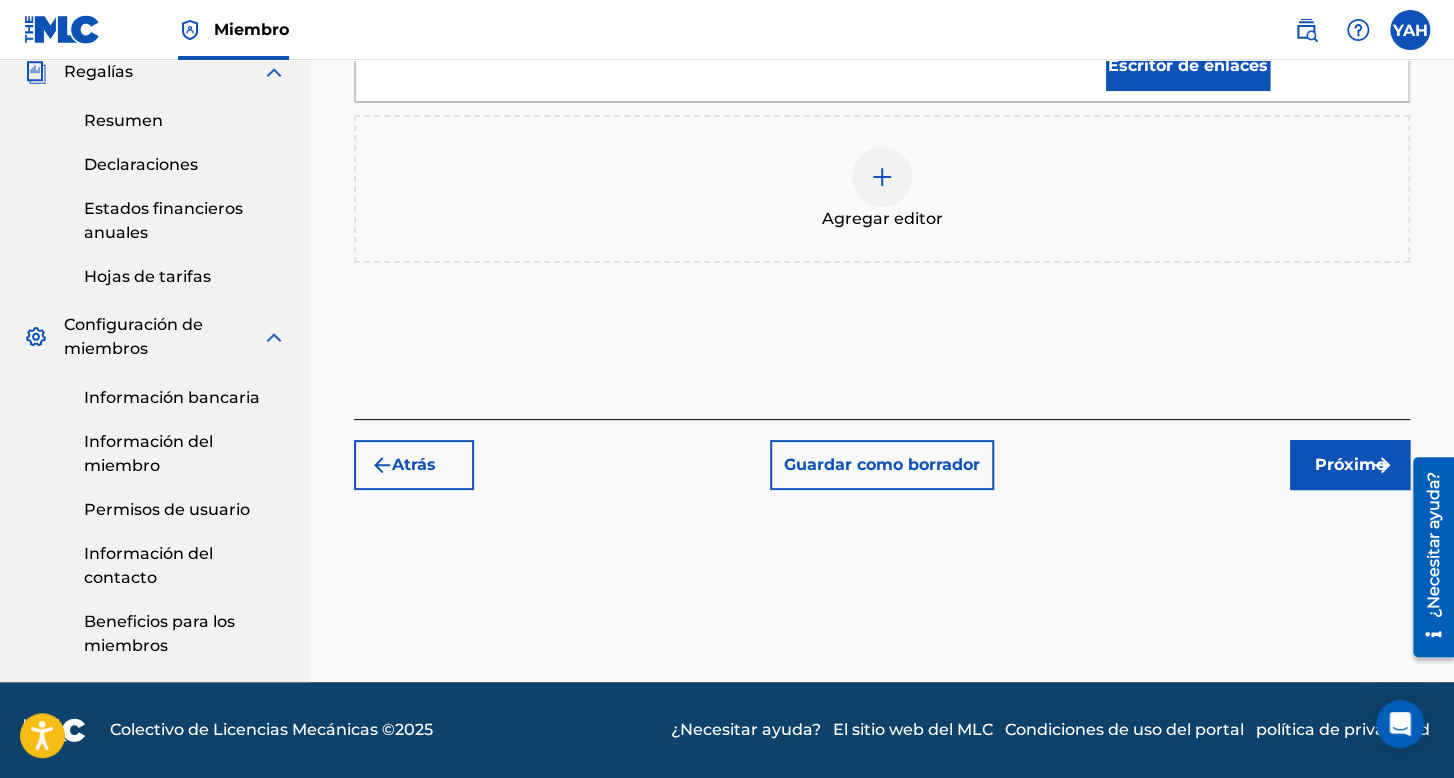 click on "Próximo" at bounding box center (1350, 464) 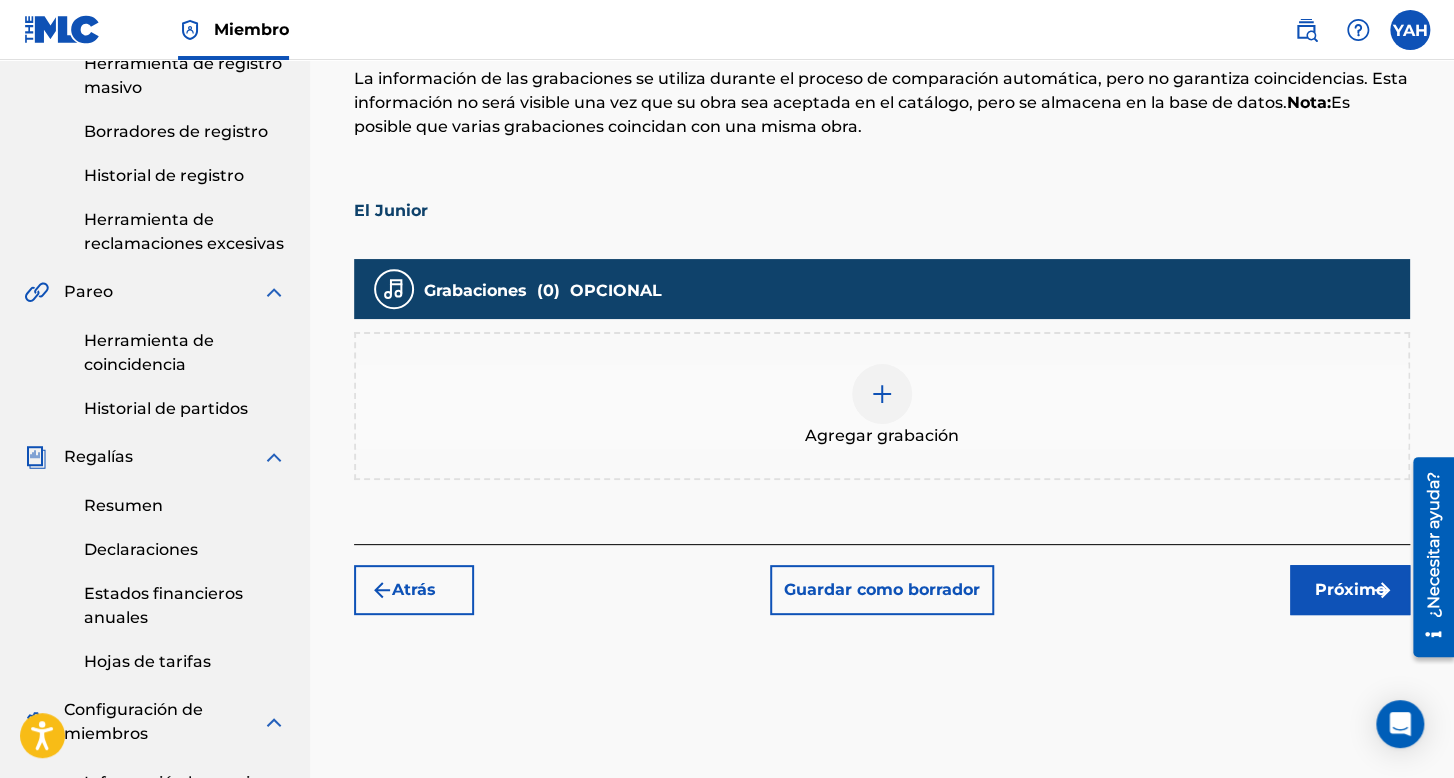 scroll, scrollTop: 427, scrollLeft: 0, axis: vertical 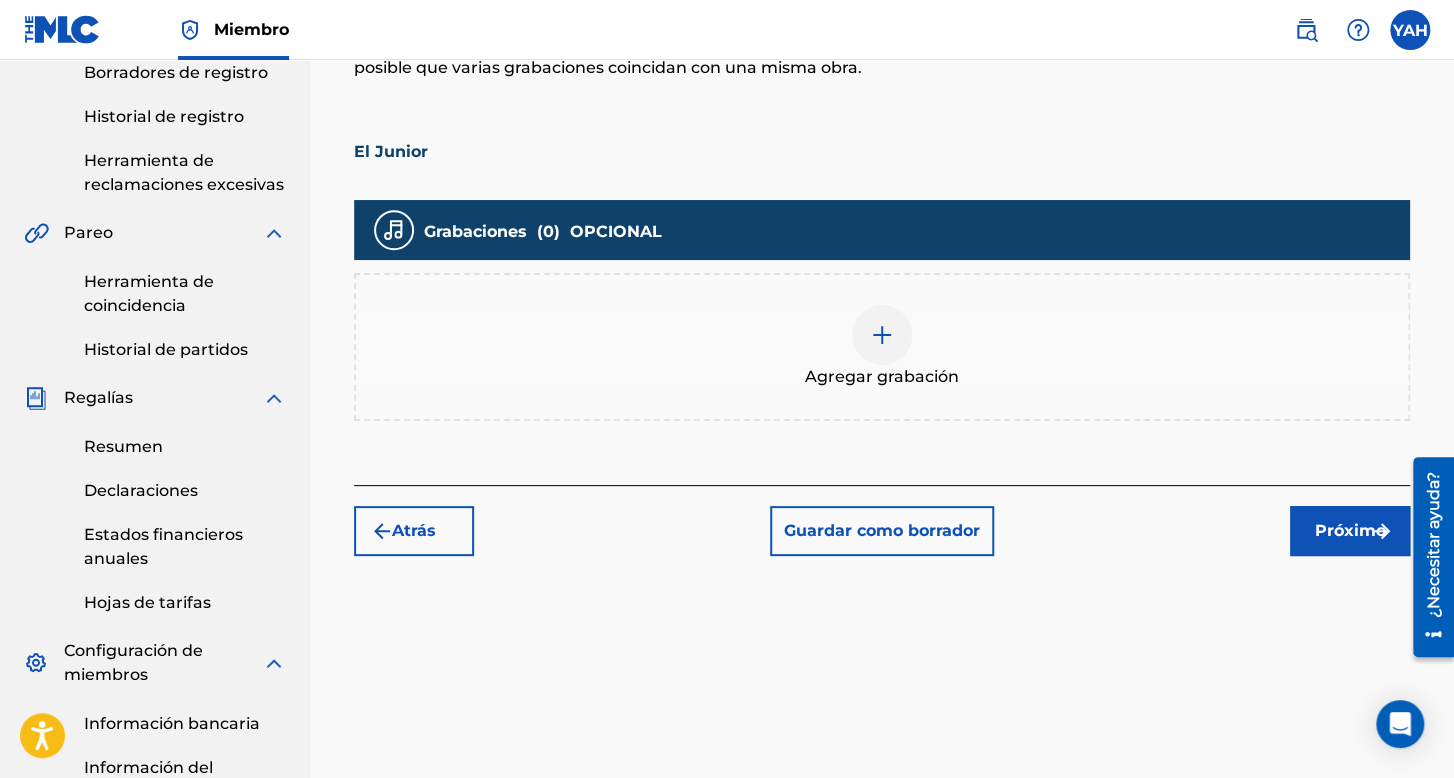 click on "Agregar grabación" at bounding box center (882, 347) 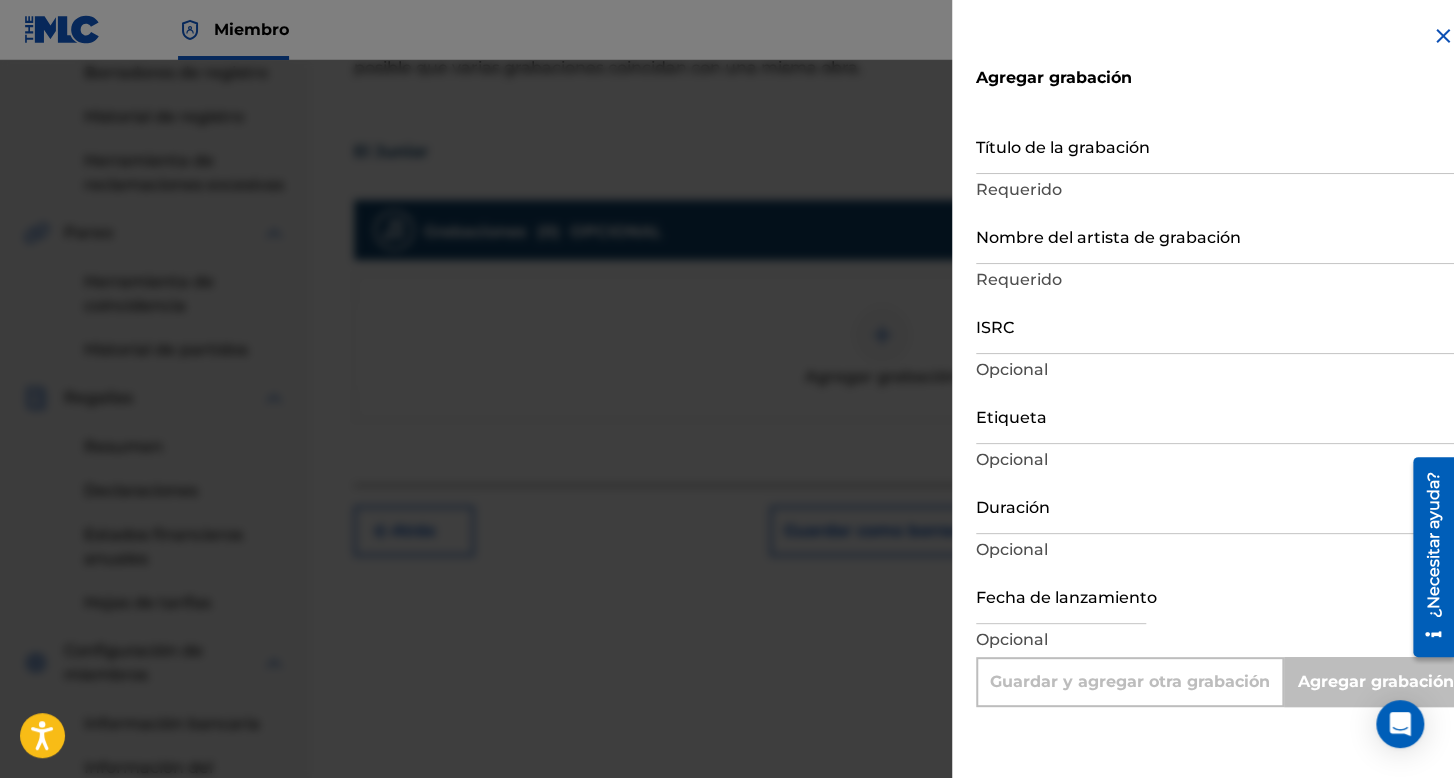 click on "Título de la grabación" at bounding box center [1215, 145] 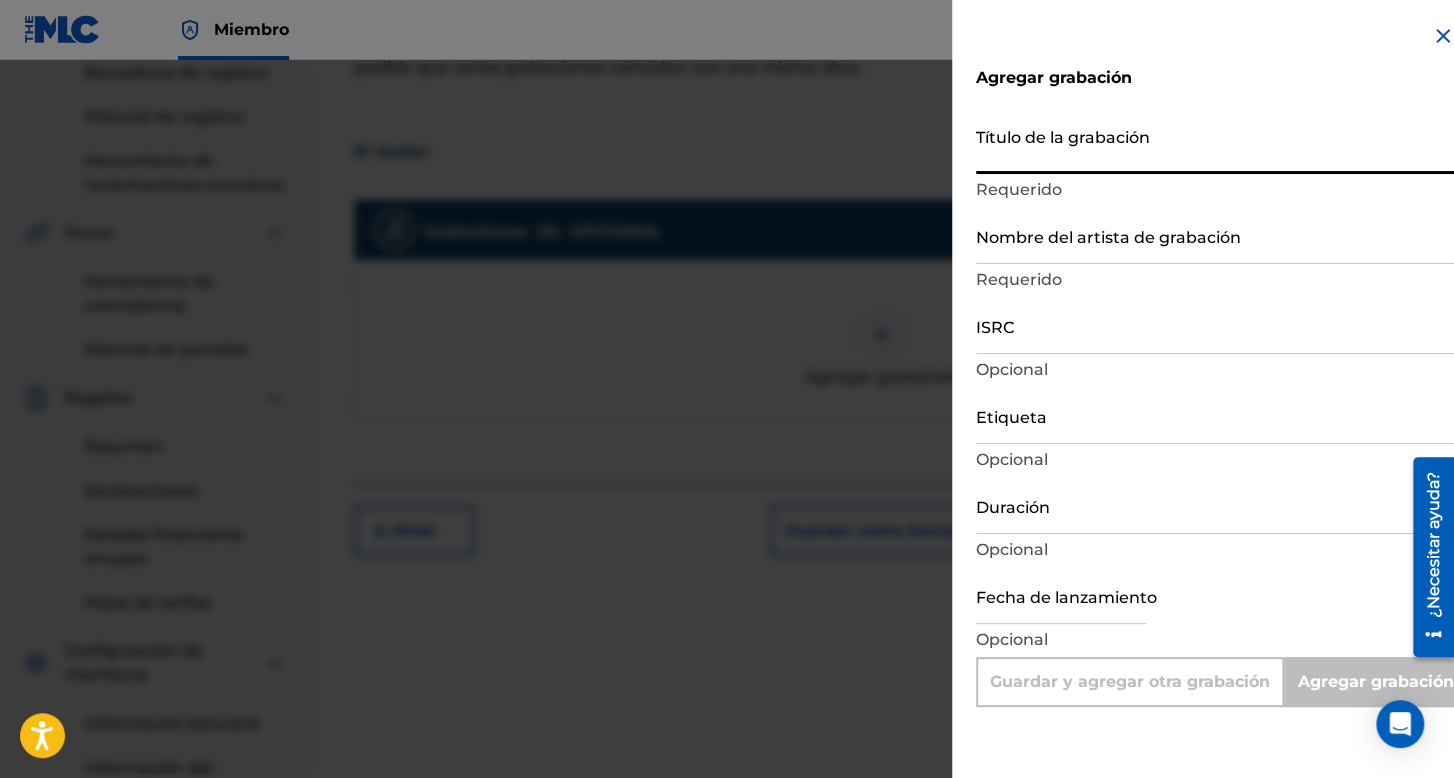 type on "E" 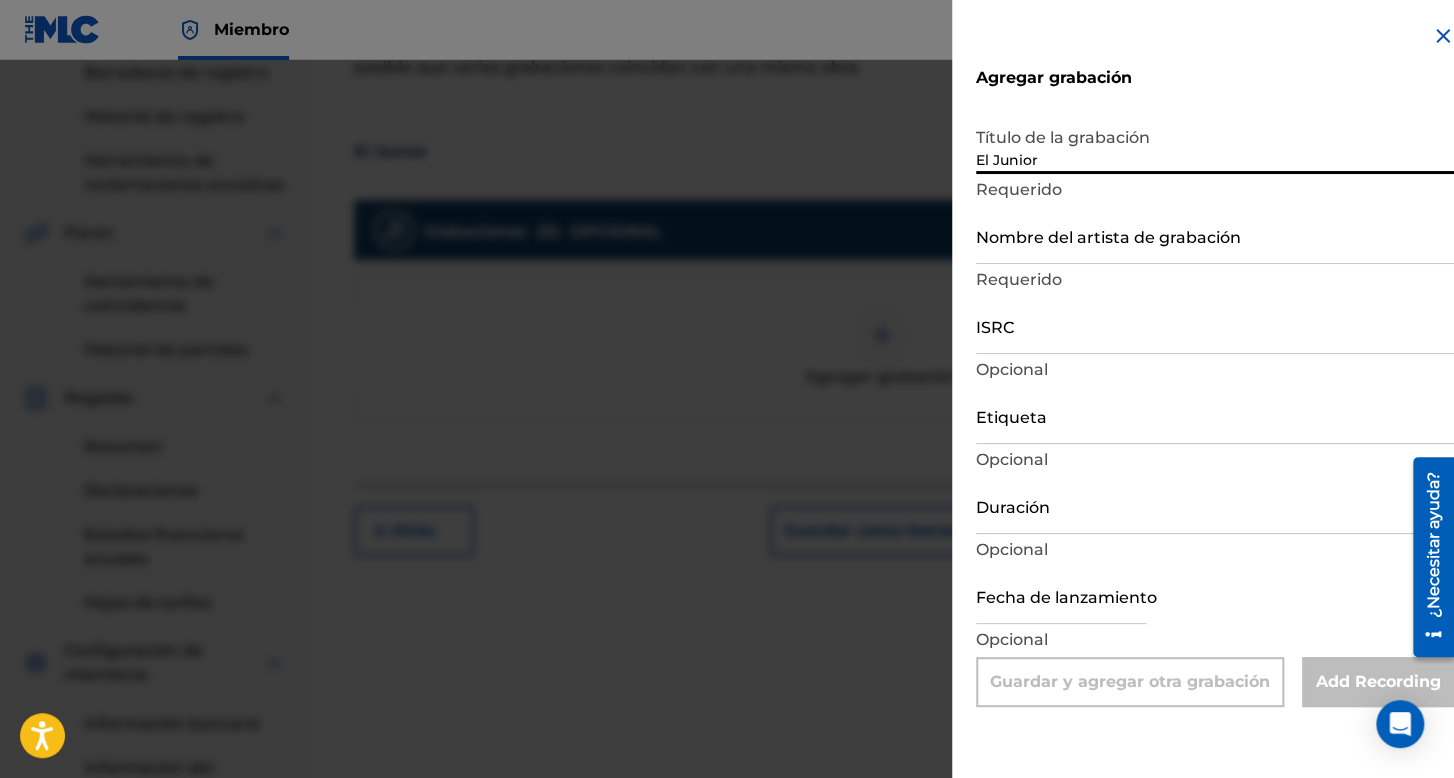 type on "El Junior" 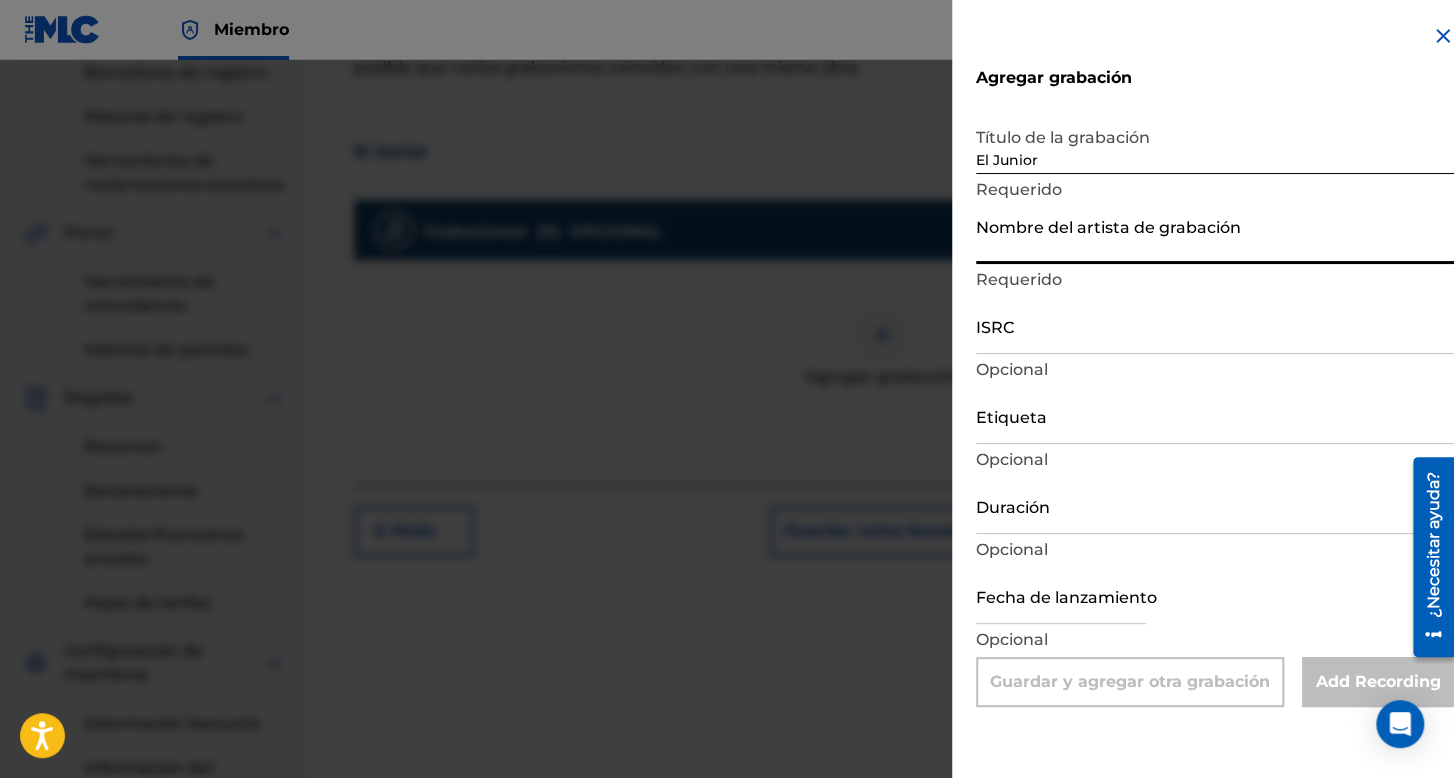 type on "Baby syko" 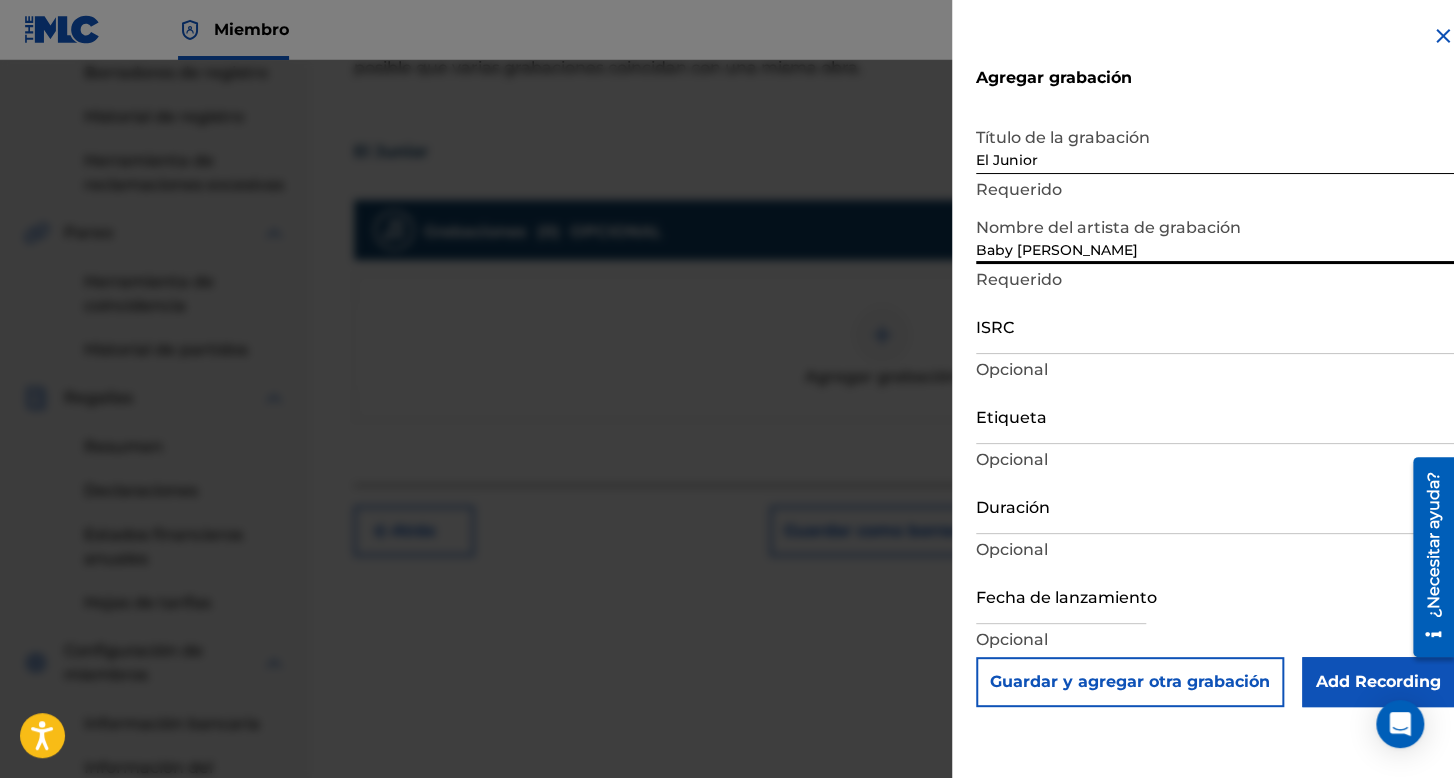click on "Duración" at bounding box center (1215, 505) 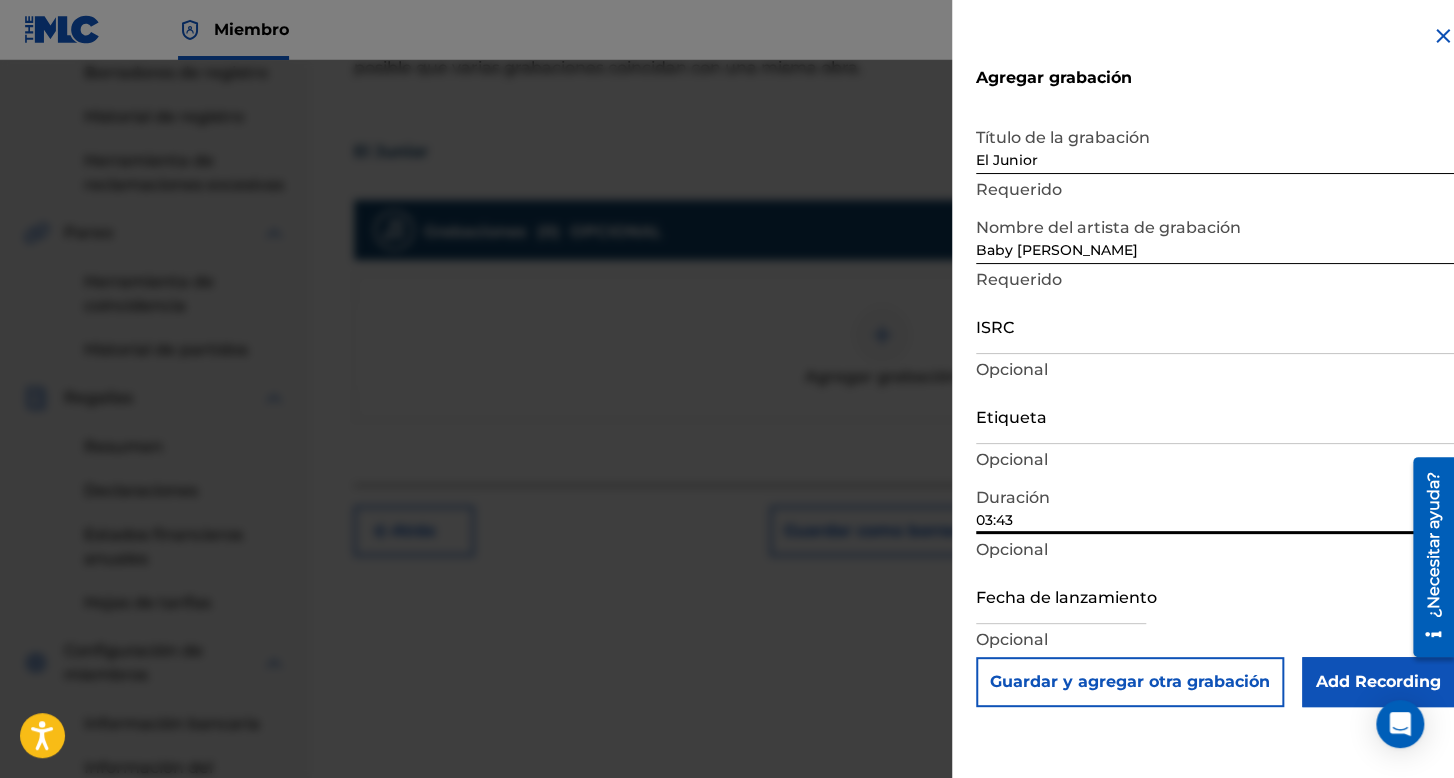 type on "03:43" 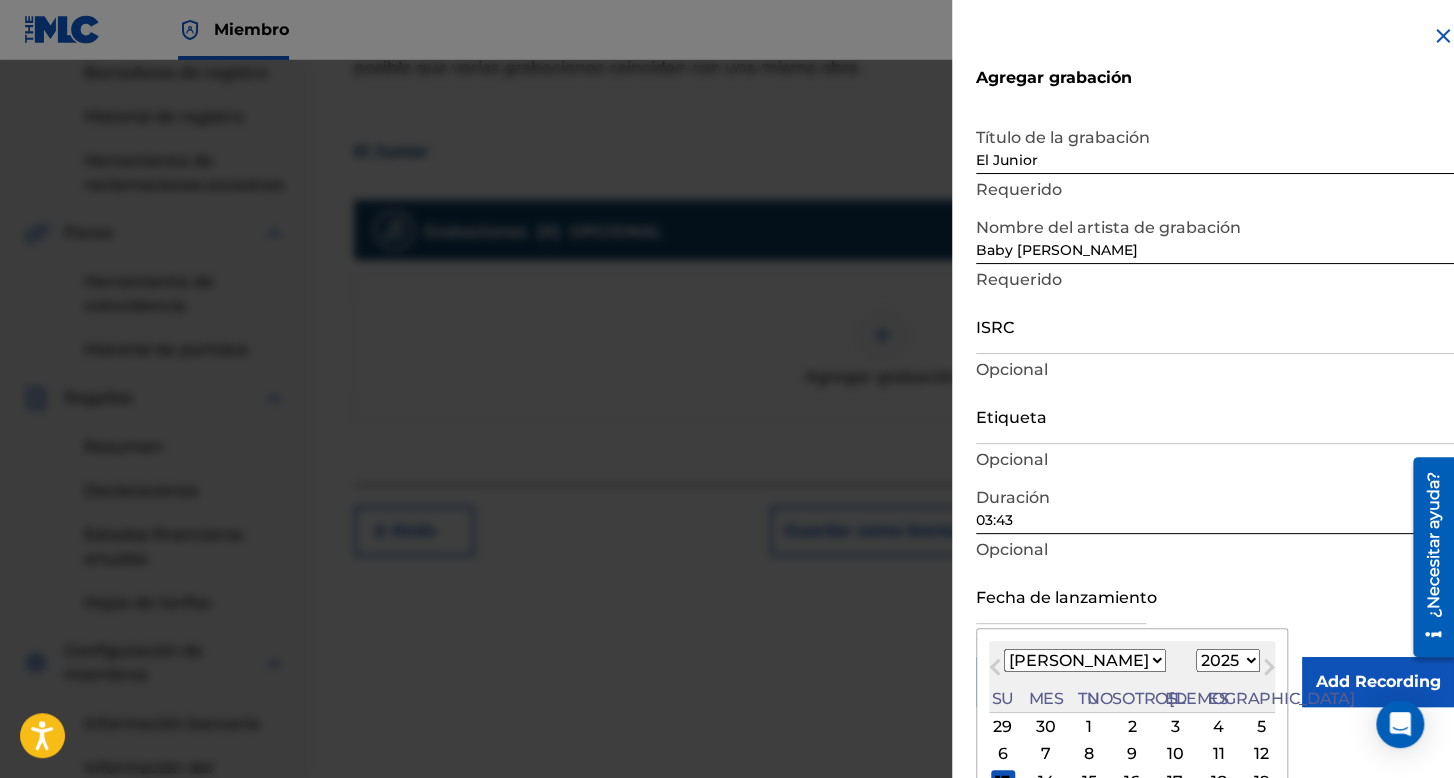 click on "Enero Febrero Marzo Abril Puede Junio Julio Agosto Septiembre Octubre Noviembre Diciembre" at bounding box center (1085, 660) 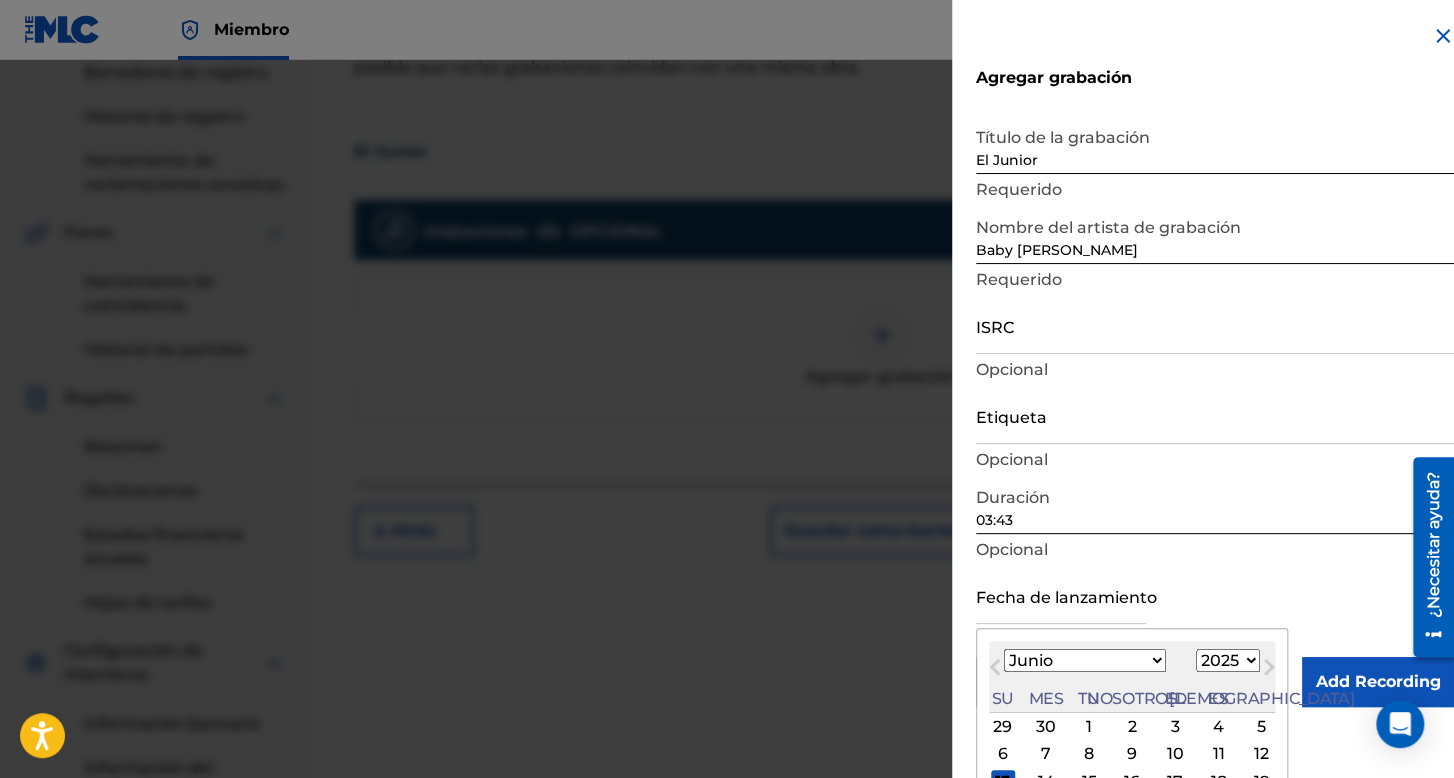 click on "Enero Febrero Marzo Abril Puede Junio Julio Agosto Septiembre Octubre Noviembre Diciembre" at bounding box center [1085, 660] 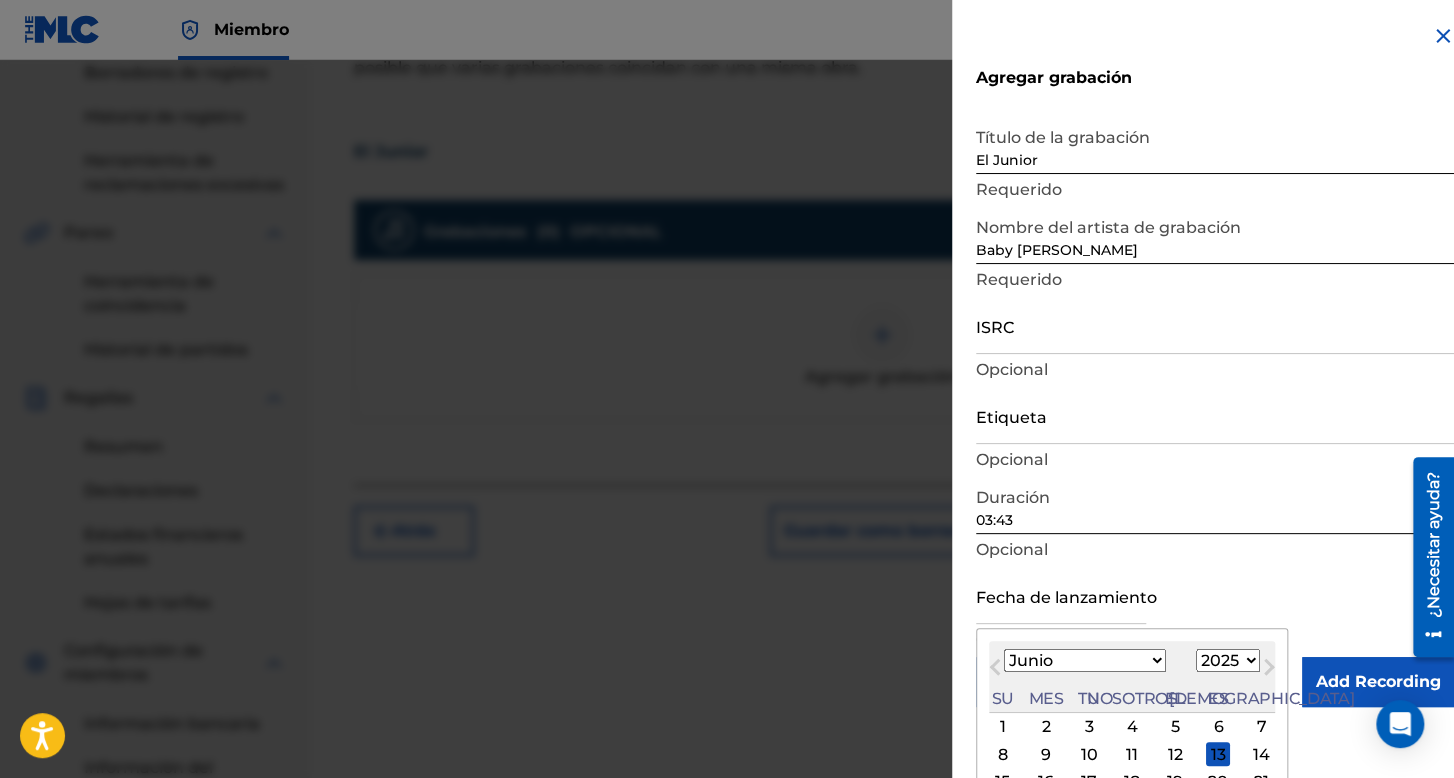 click on "13" at bounding box center [1218, 754] 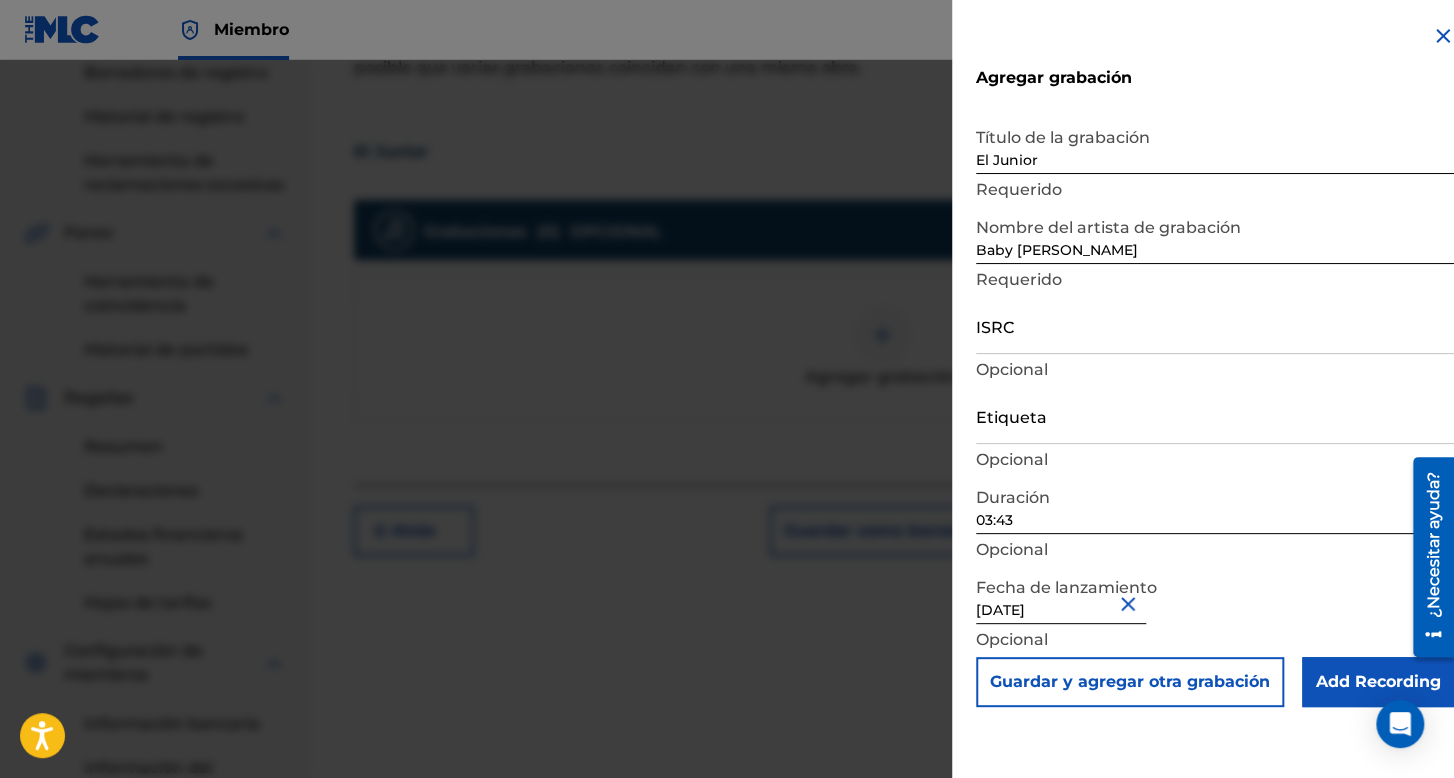 click on "Agregar grabación Título de la grabación El Junior Requerido Nombre del artista de grabación Baby syko Requerido ISRC Opcional Etiqueta Opcional Duración 03:43 Opcional Fecha de lanzamiento June 13 2025 Opcional Guardar y agregar otra grabación Add Recording" at bounding box center [1215, 396] 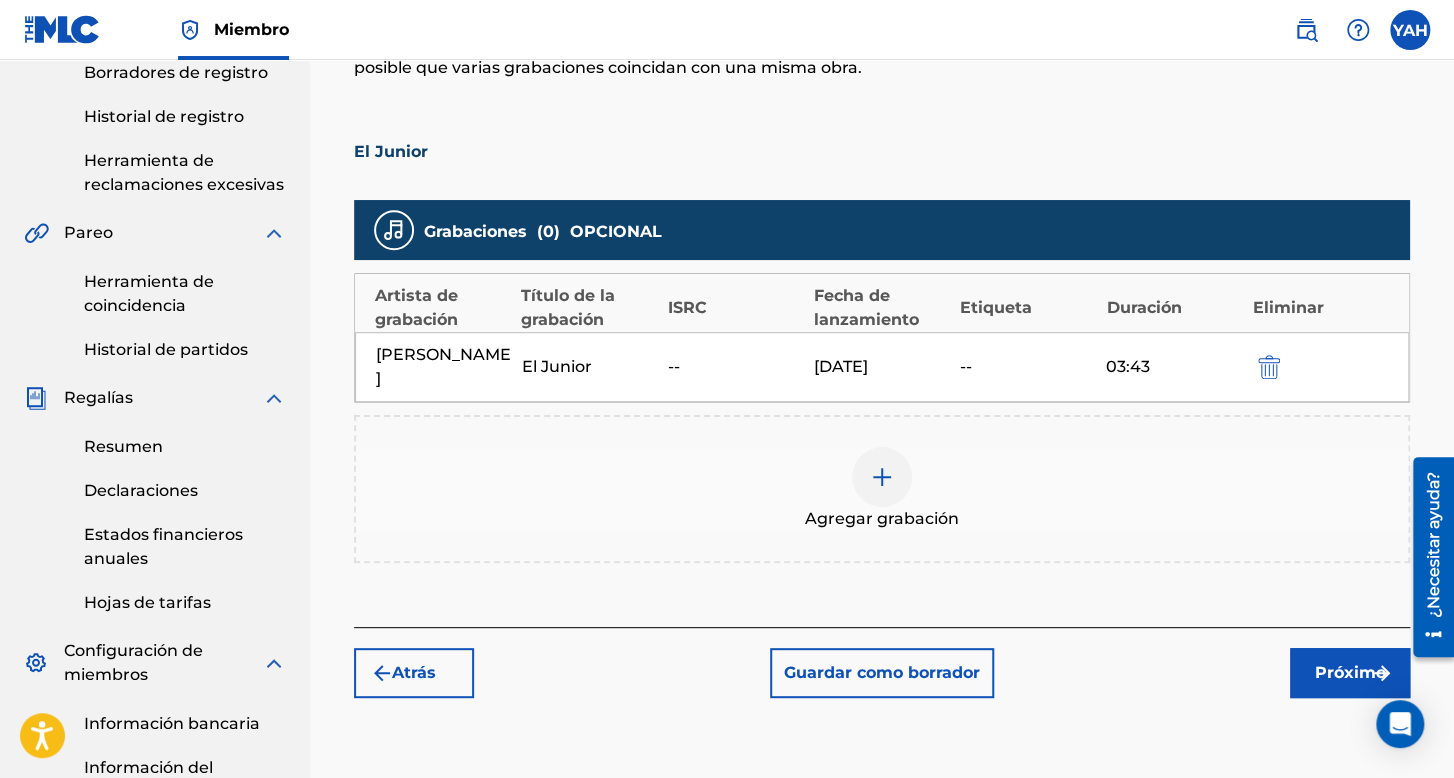 click on "Próximo" at bounding box center (1350, 672) 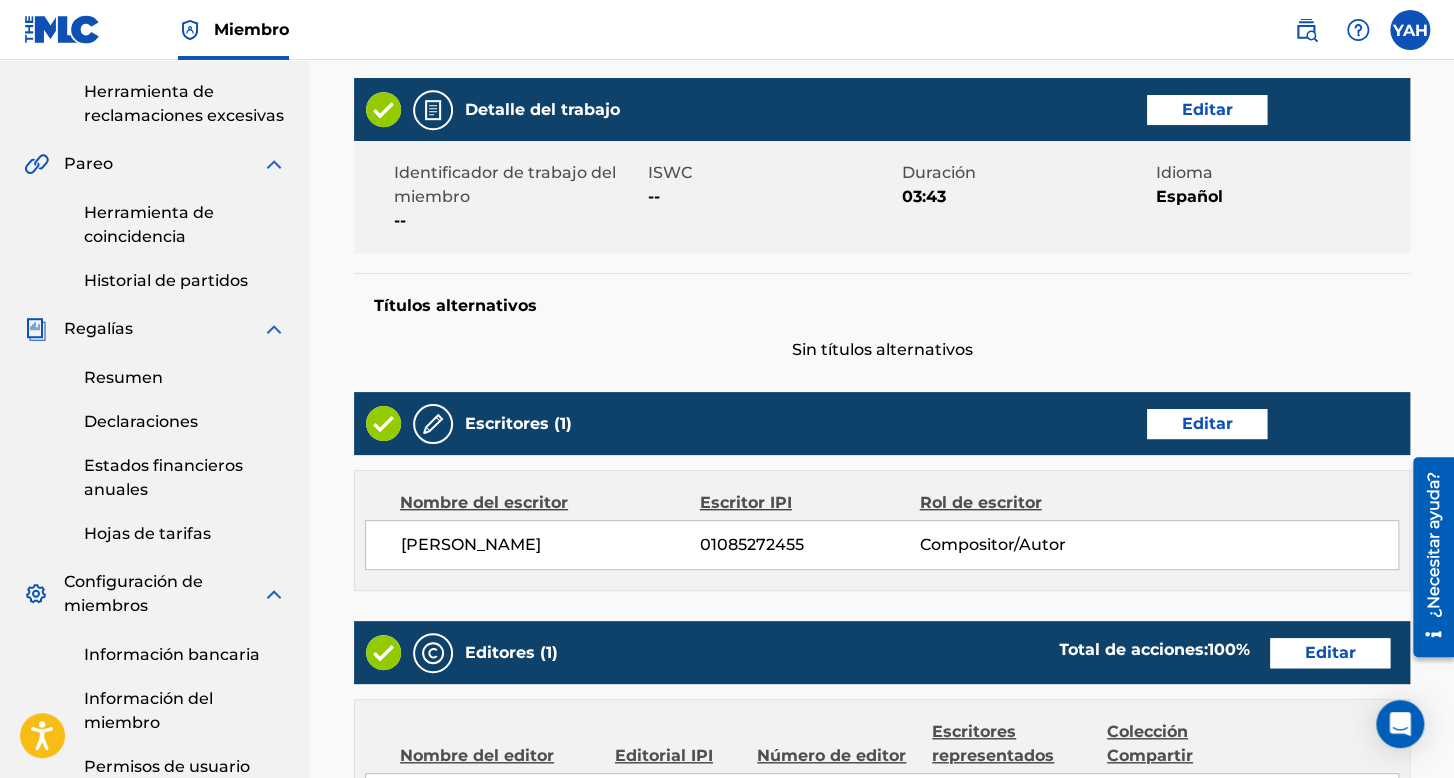 scroll, scrollTop: 990, scrollLeft: 0, axis: vertical 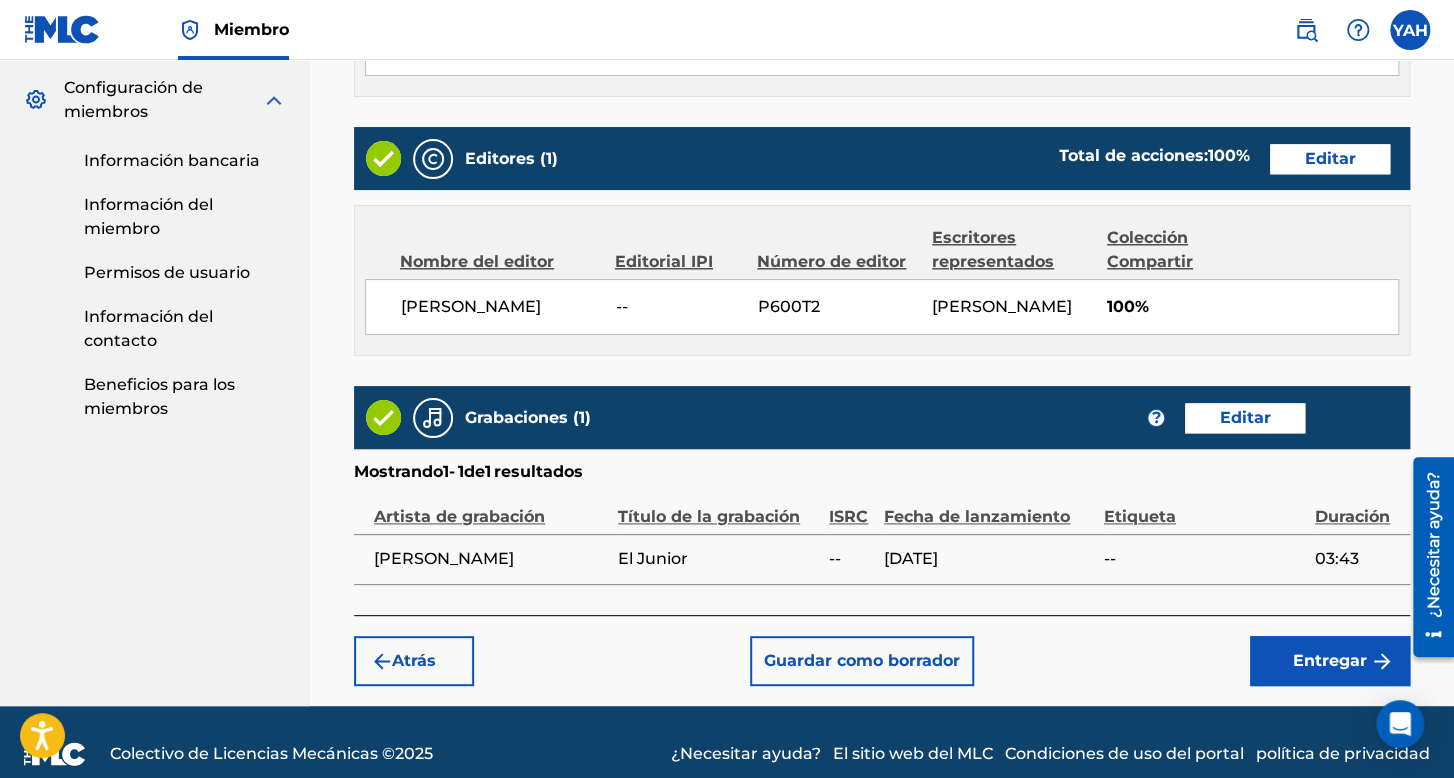 click on "Entregar" at bounding box center (1330, 660) 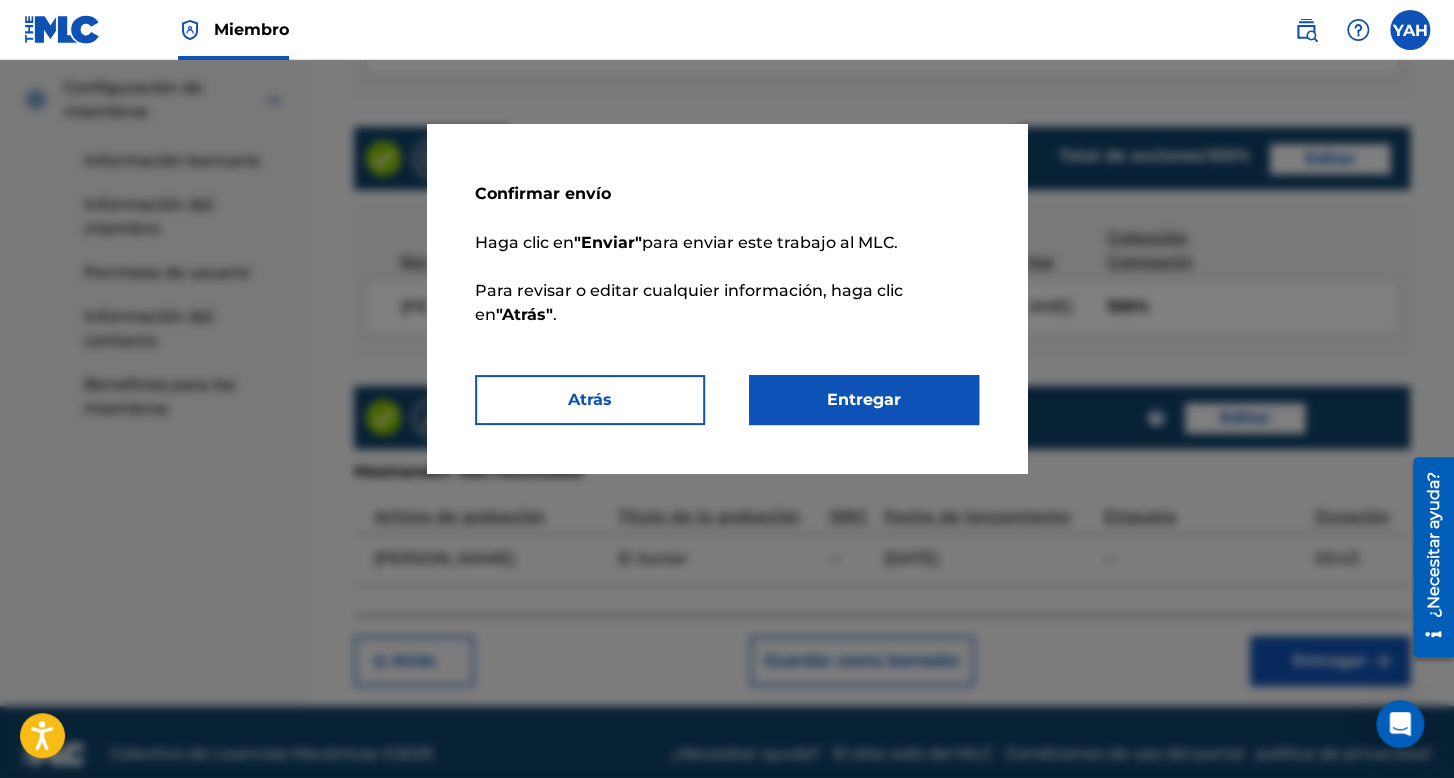click on "Entregar" at bounding box center (864, 400) 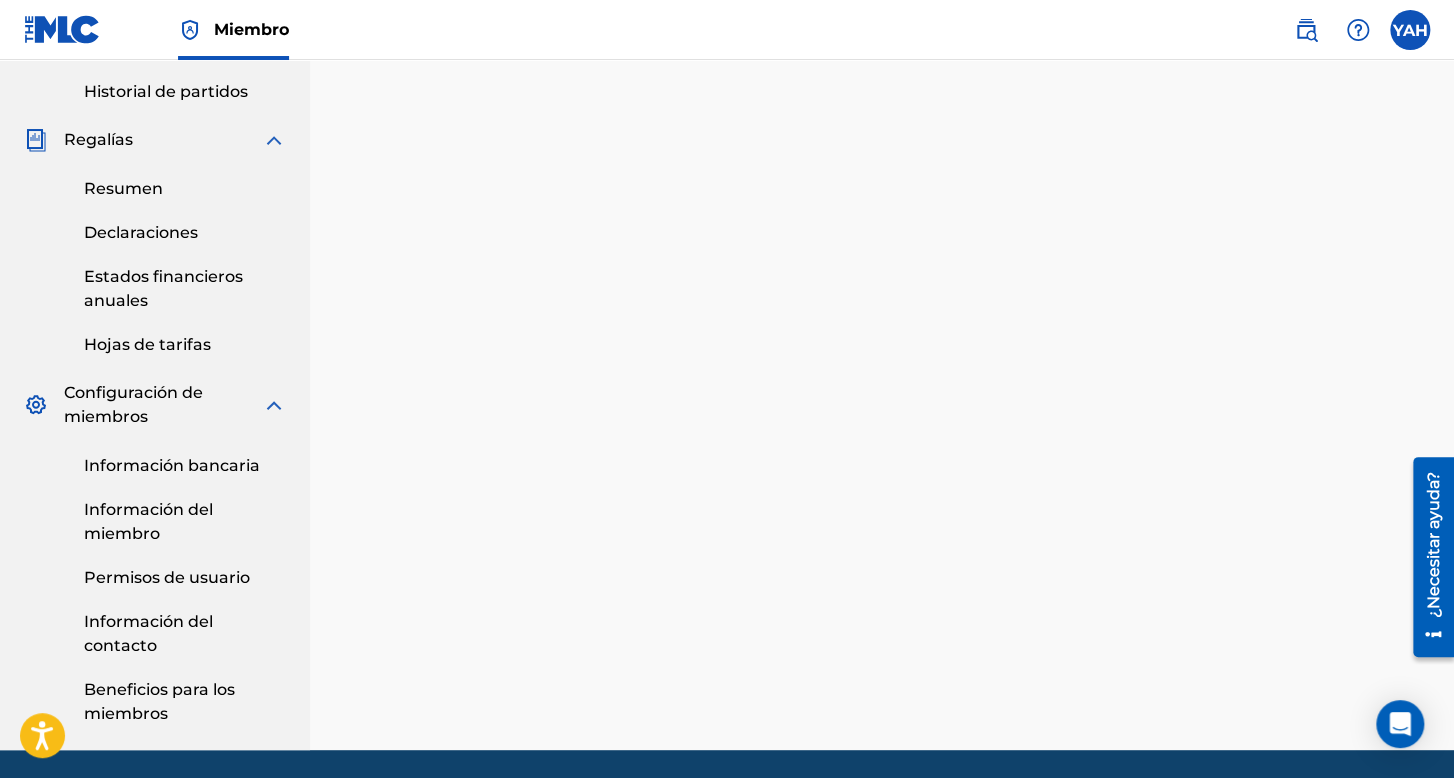 scroll, scrollTop: 453, scrollLeft: 0, axis: vertical 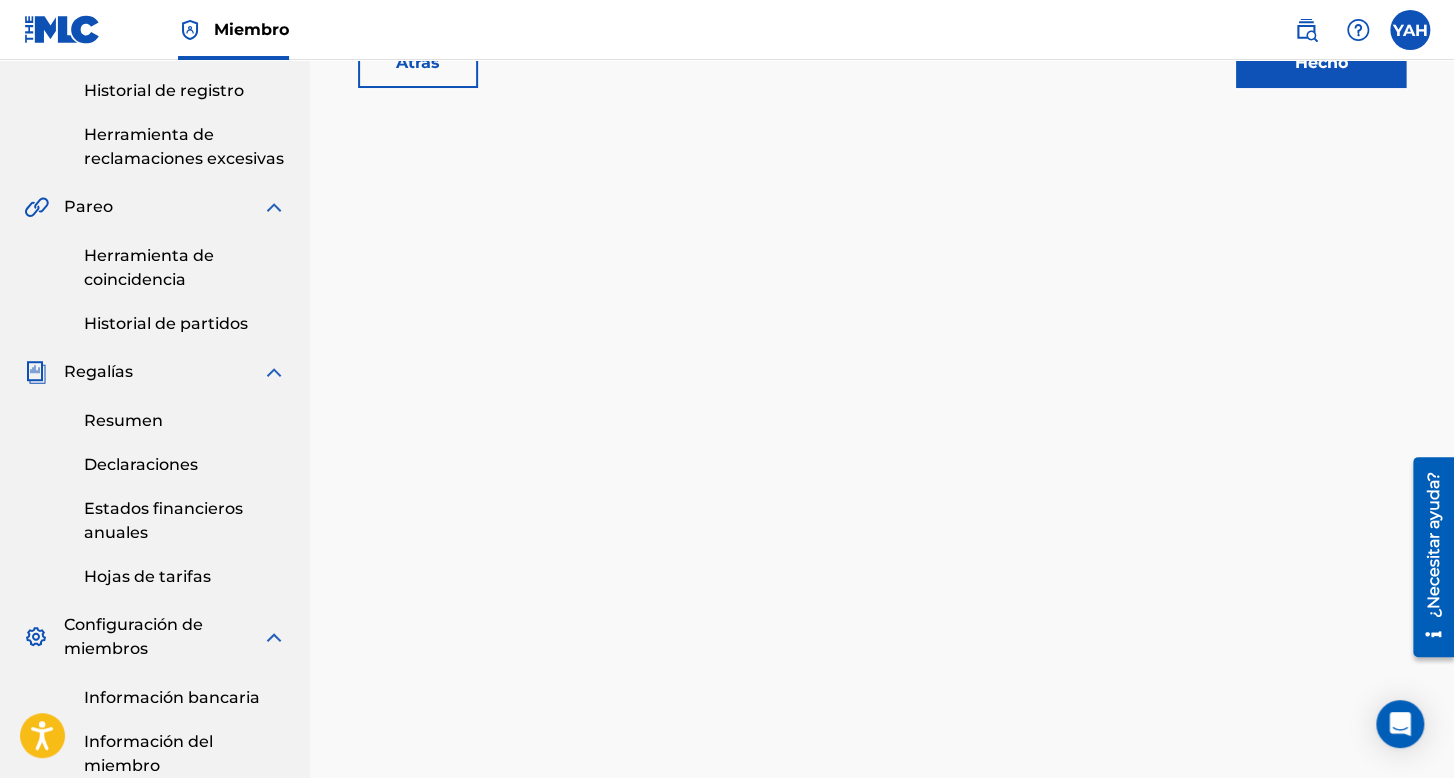 click on "Declaraciones" at bounding box center (141, 464) 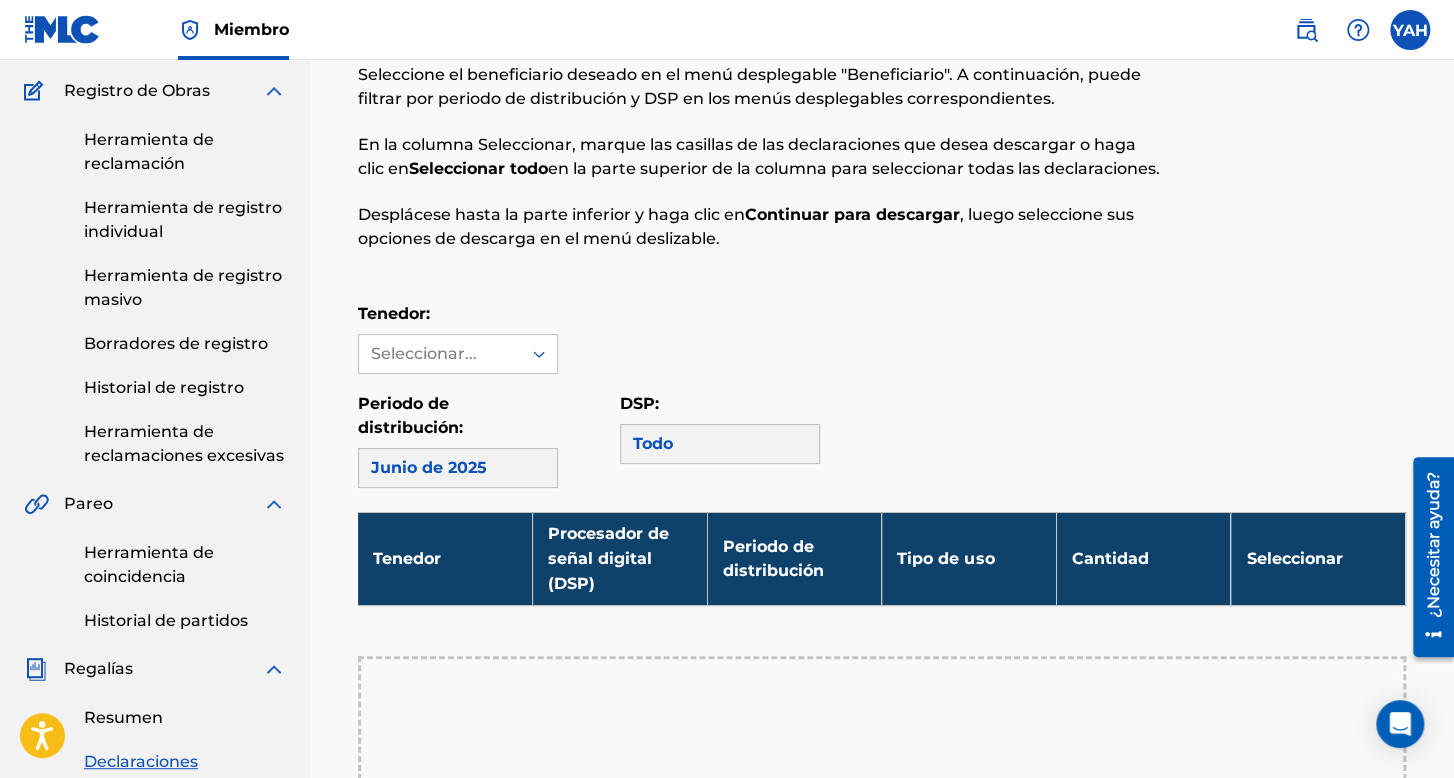 scroll, scrollTop: 300, scrollLeft: 0, axis: vertical 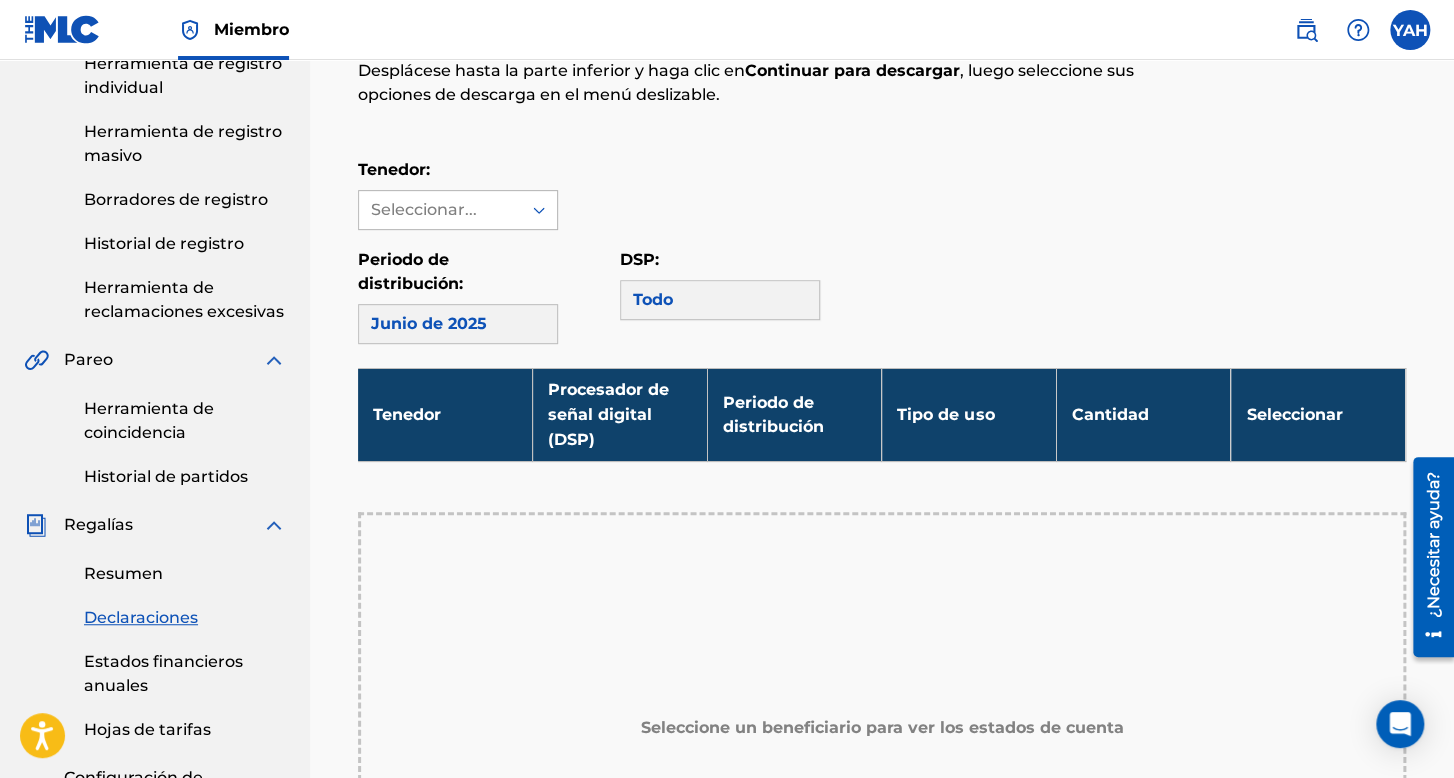 click on "Seleccionar..." at bounding box center (439, 210) 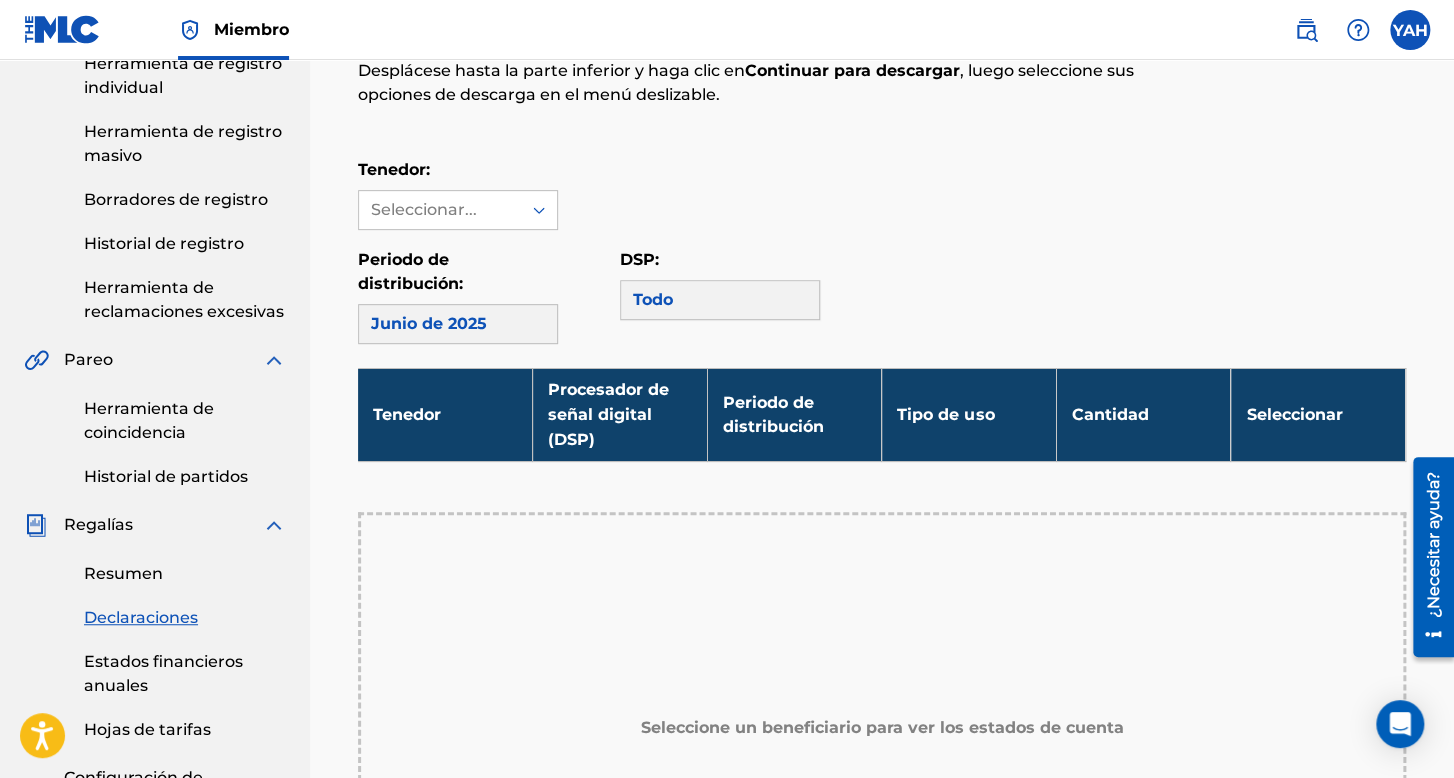 click on "Seleccionar..." at bounding box center [439, 210] 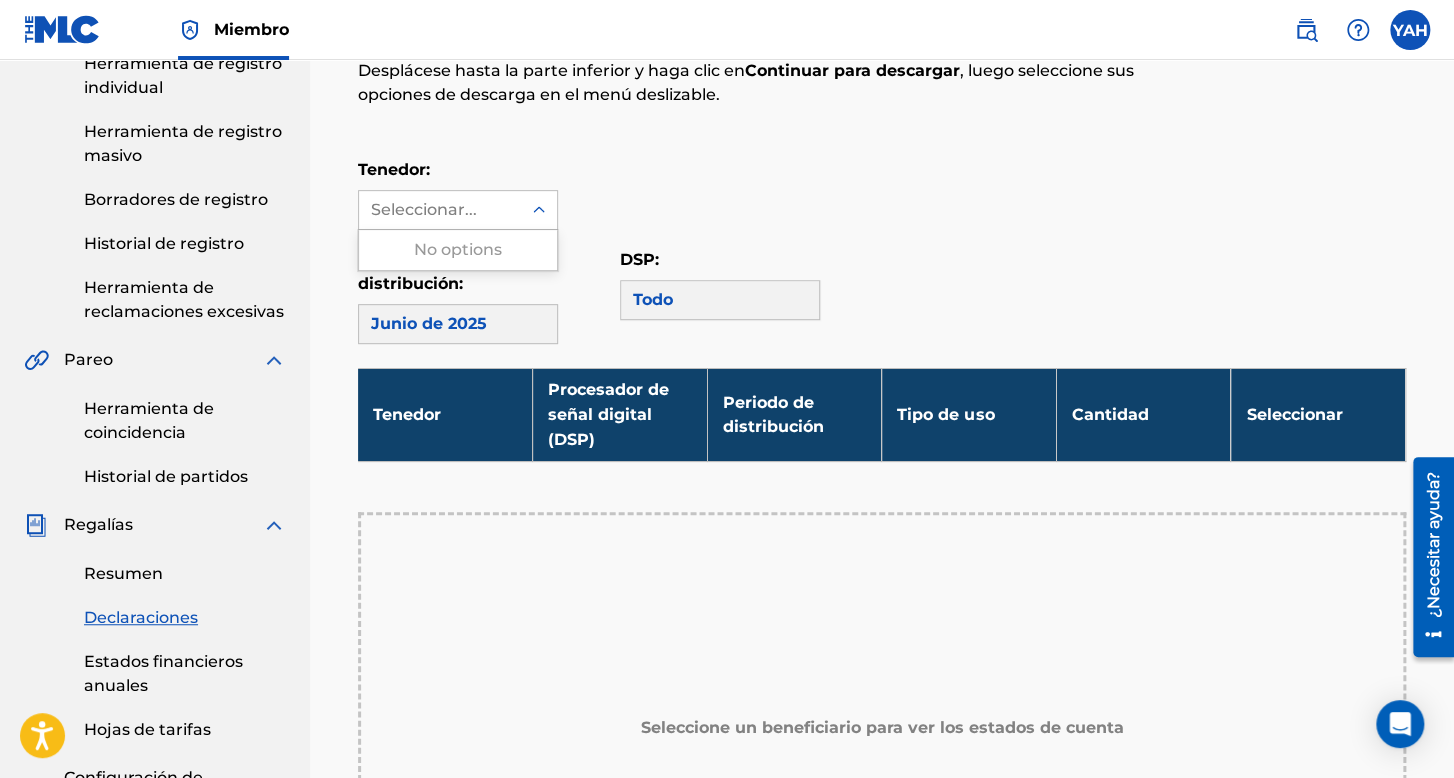 click on "Seleccionar..." at bounding box center (439, 210) 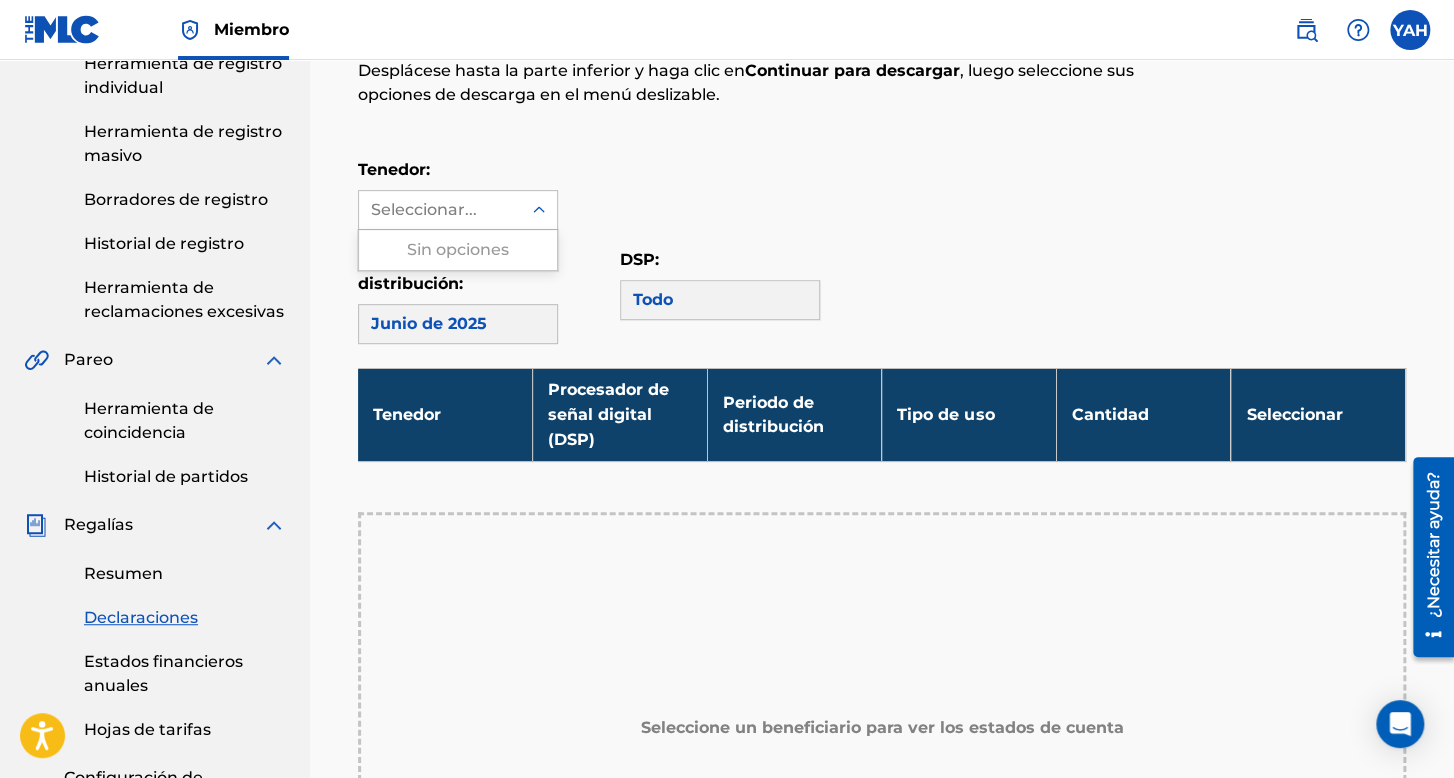 drag, startPoint x: 632, startPoint y: 205, endPoint x: 461, endPoint y: 302, distance: 196.59604 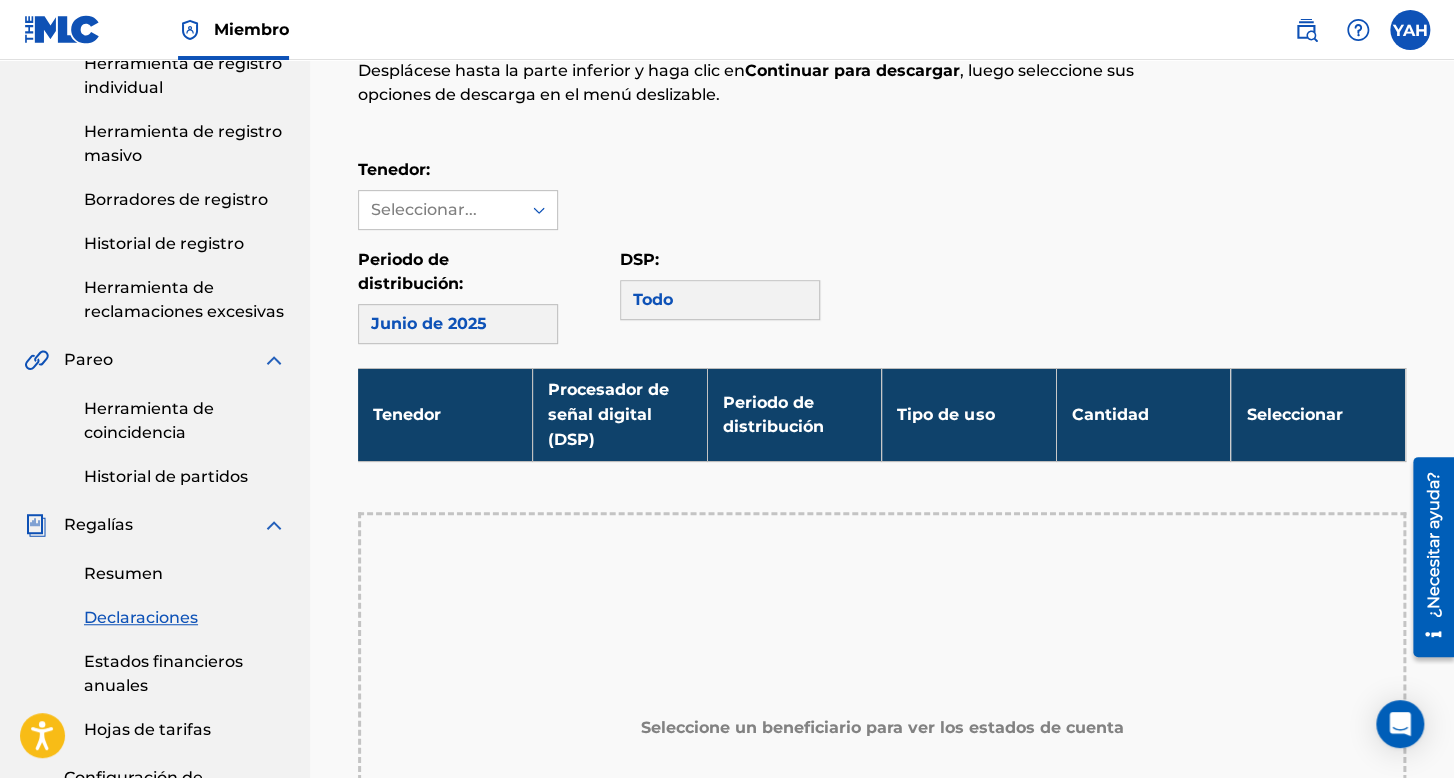 click on "Junio de 2025" at bounding box center [458, 324] 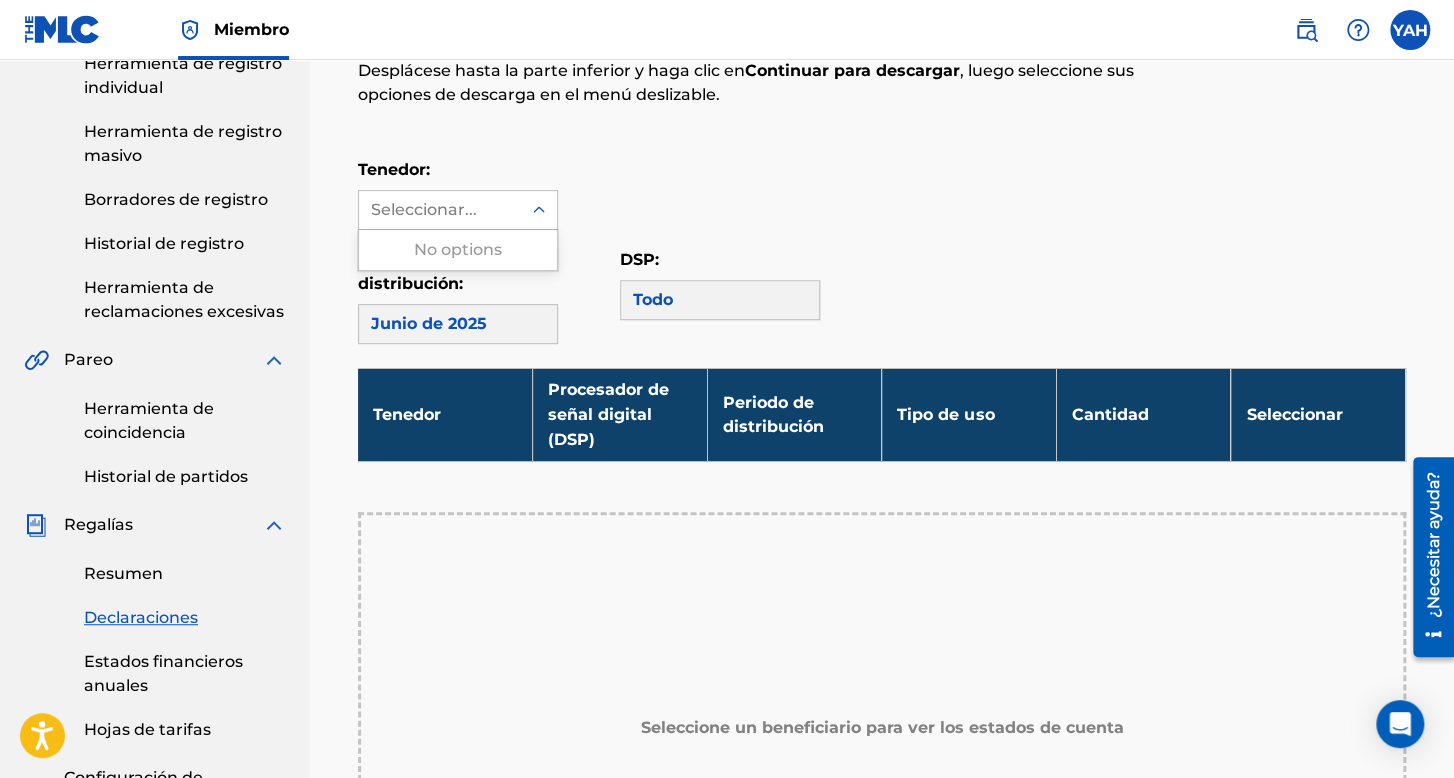 click on "Seleccionar..." at bounding box center (439, 210) 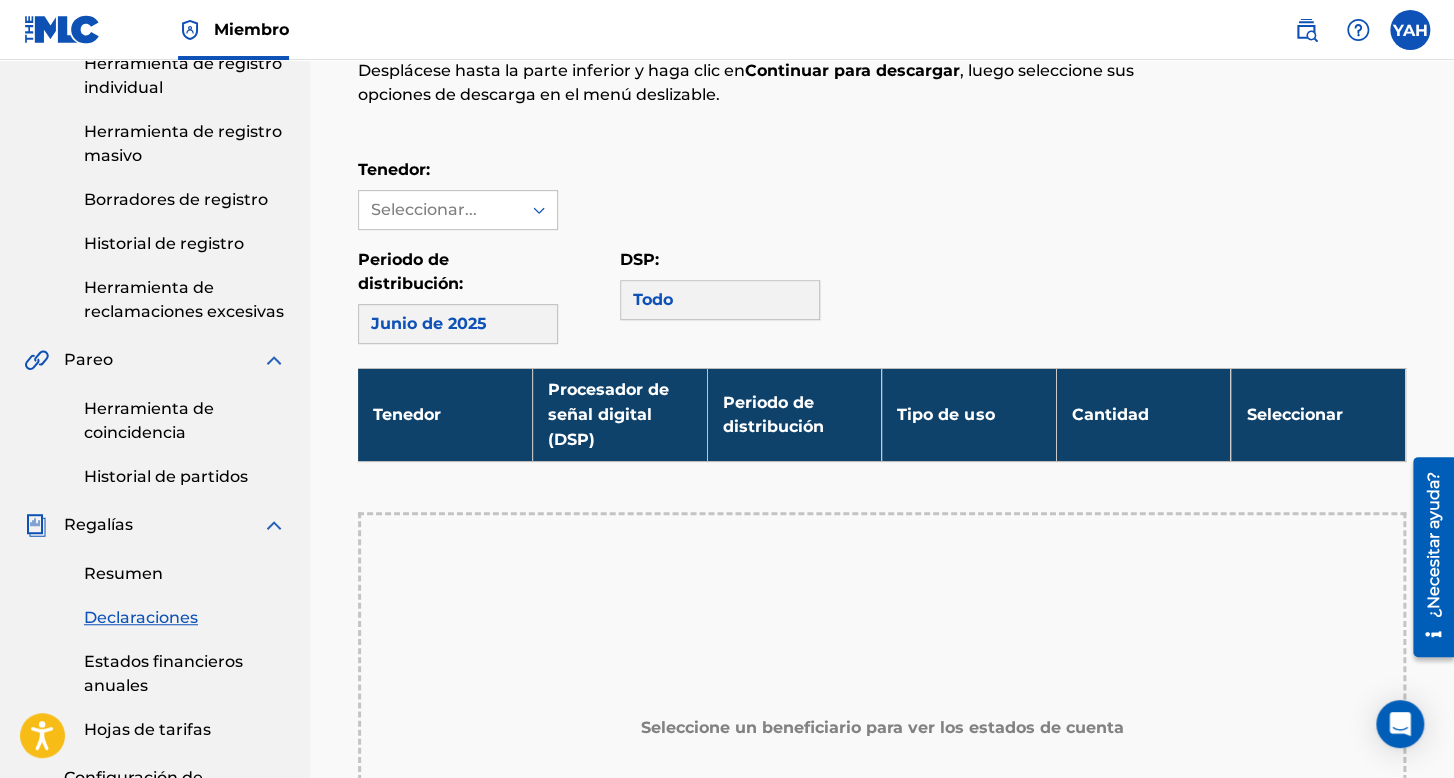 click on "Tenedor: Seleccionar..." at bounding box center (882, 194) 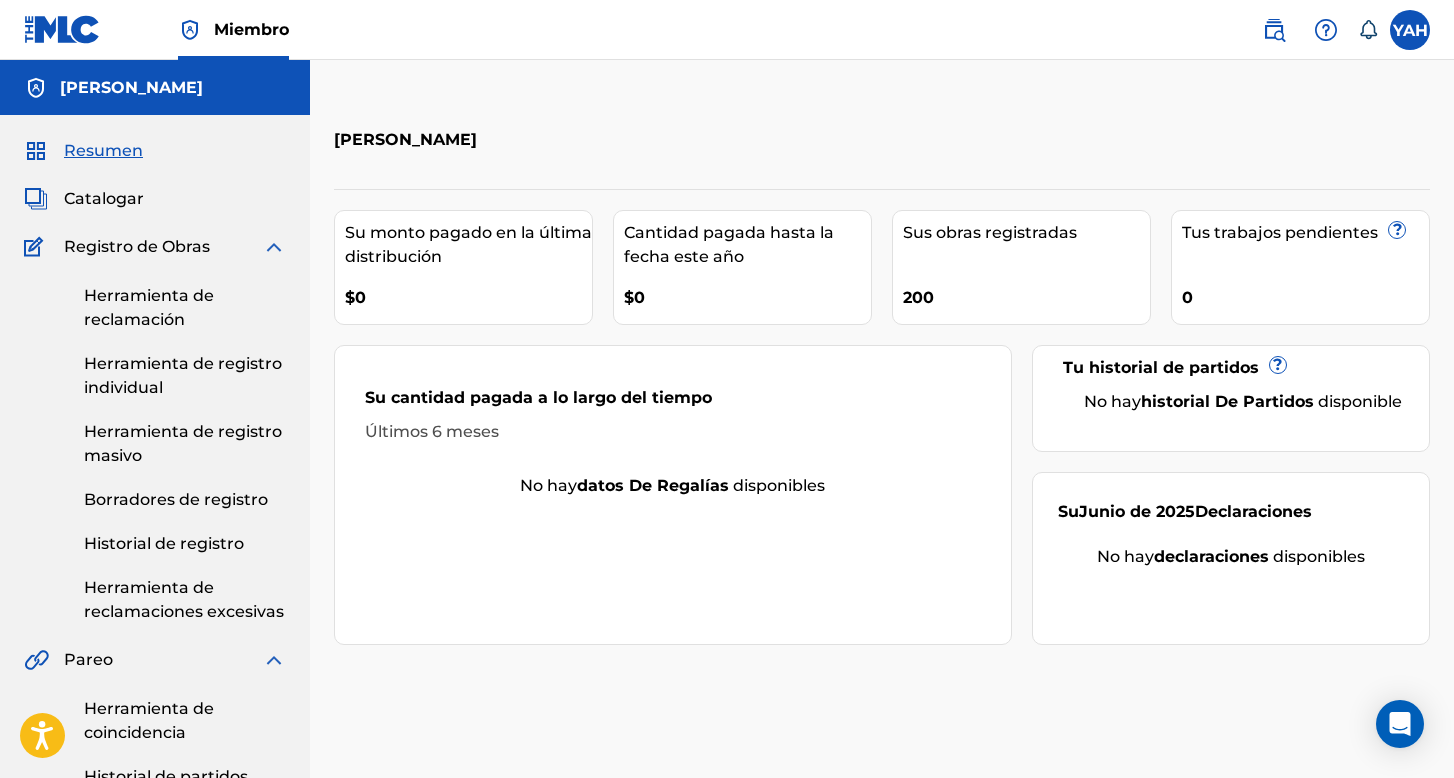 scroll, scrollTop: 0, scrollLeft: 0, axis: both 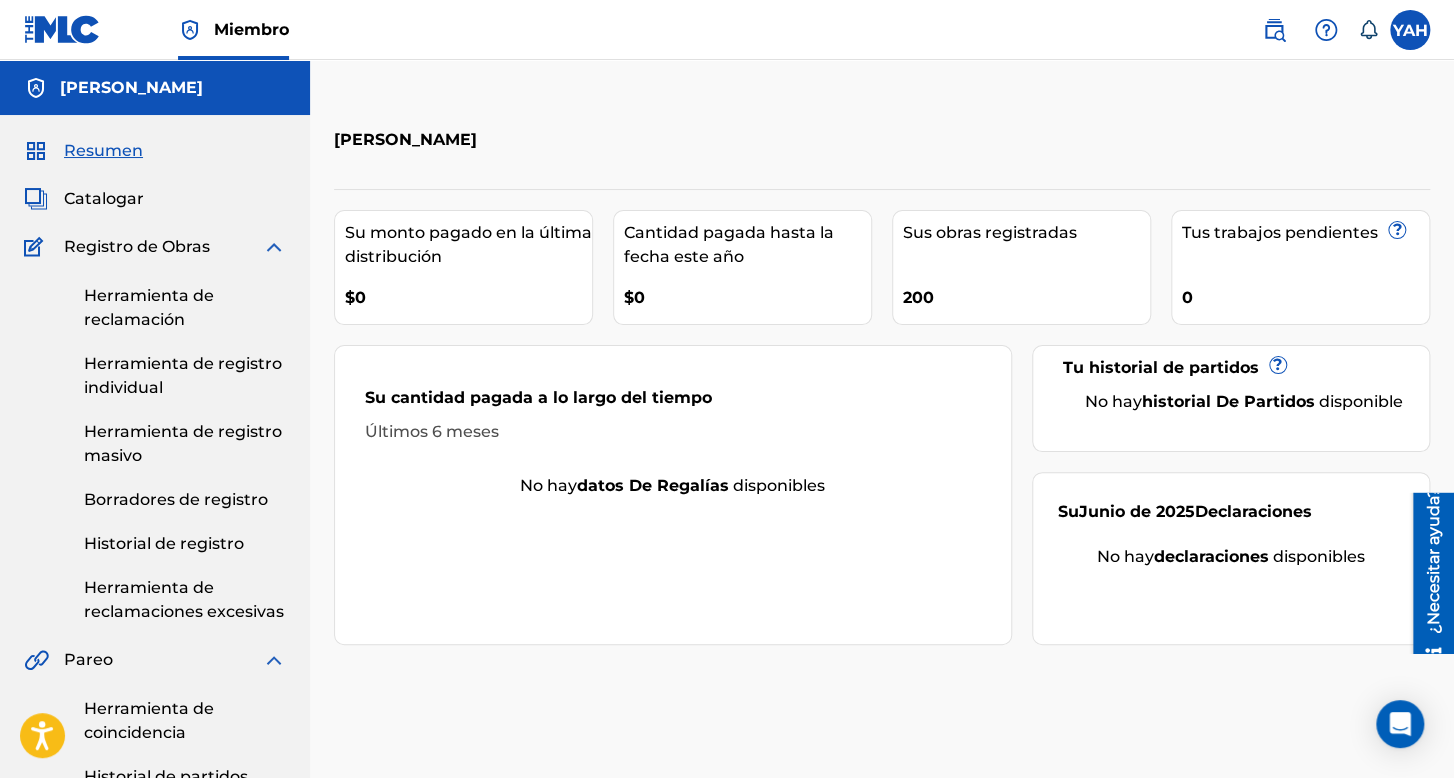 click at bounding box center (1410, 30) 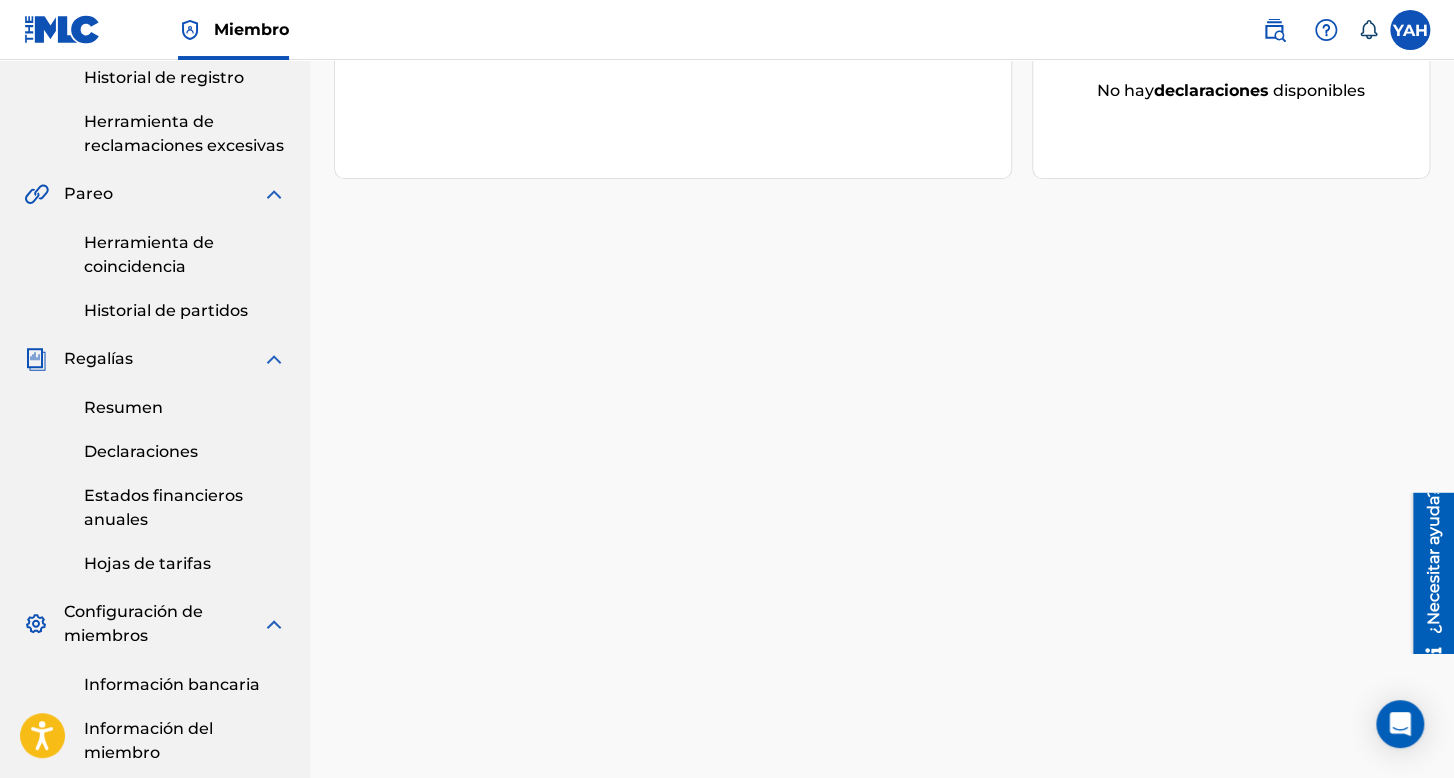 scroll, scrollTop: 500, scrollLeft: 0, axis: vertical 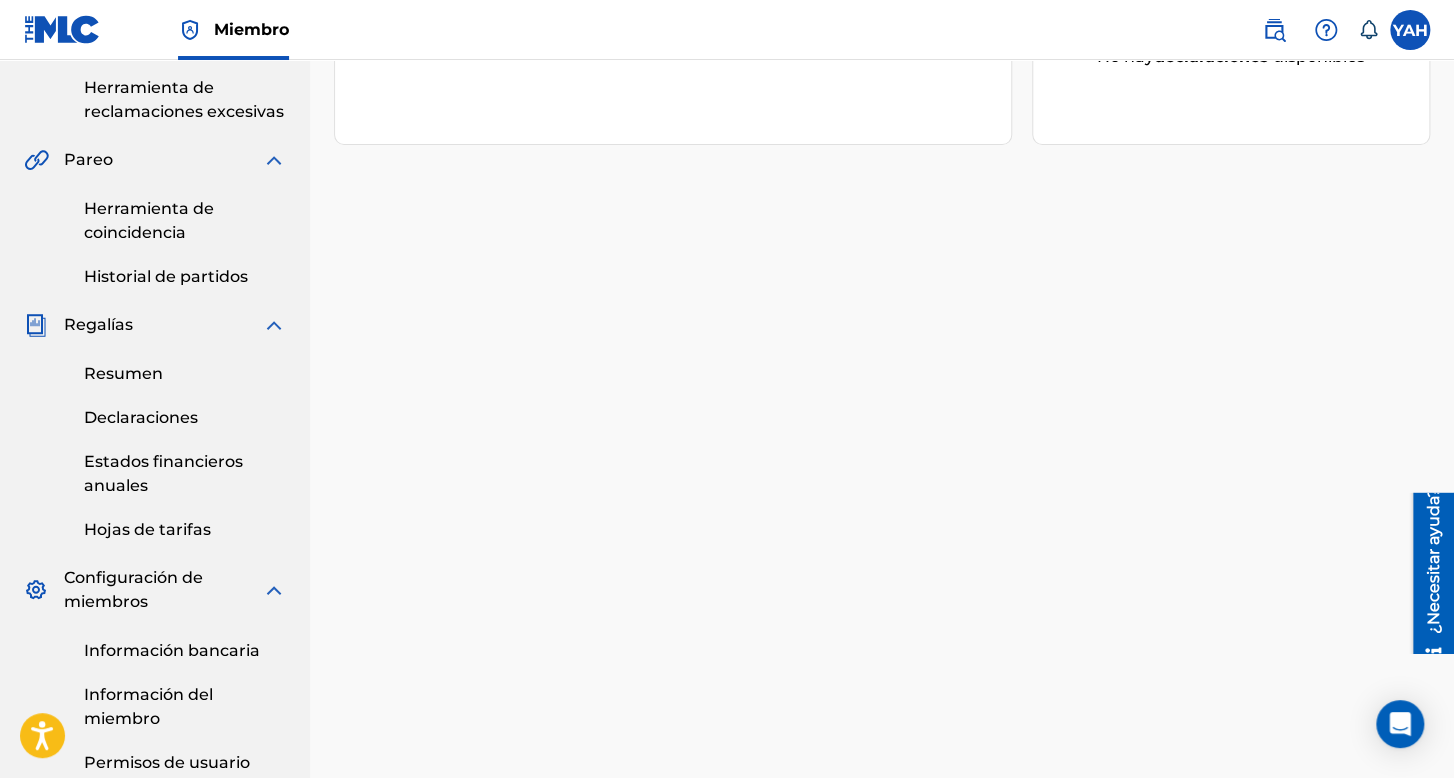 click on "Declaraciones" at bounding box center [141, 417] 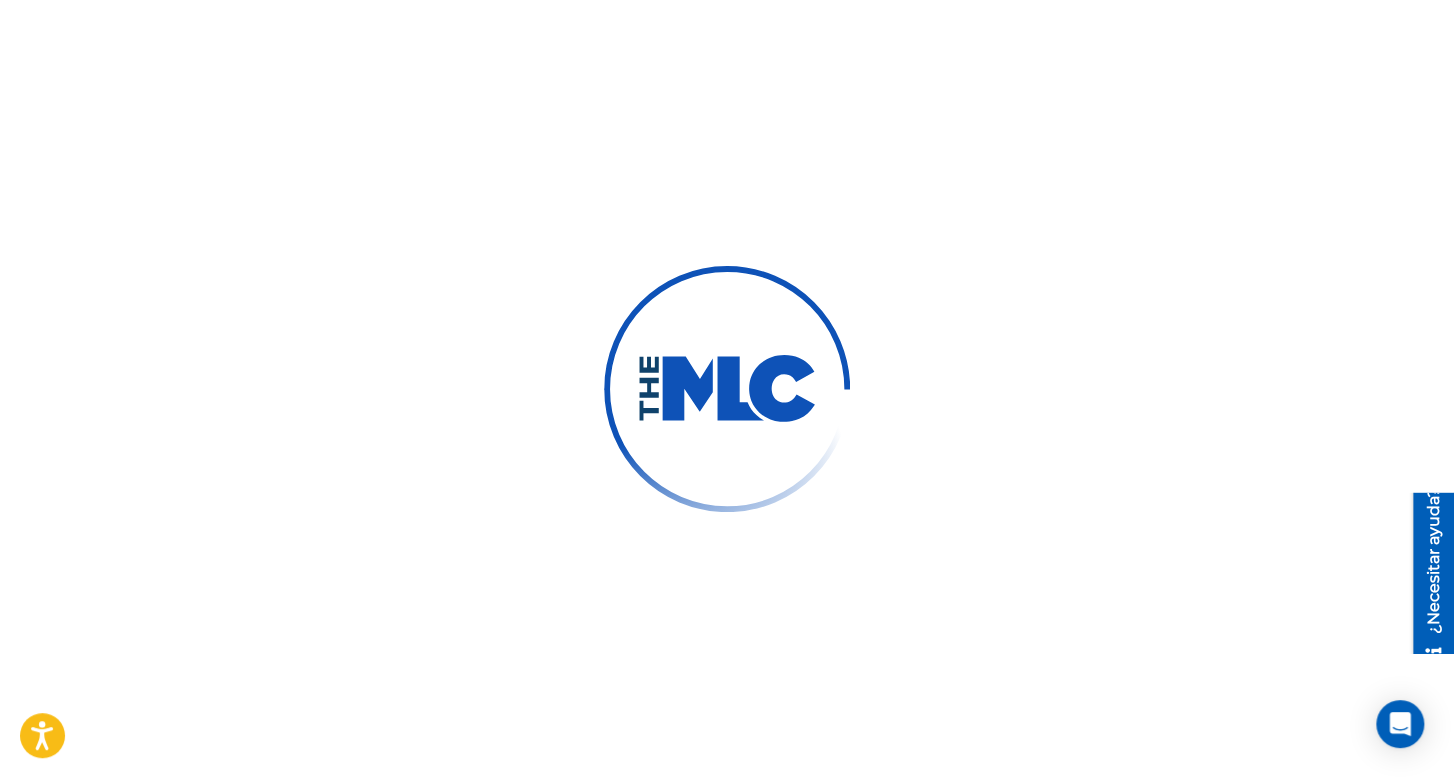 scroll, scrollTop: 200, scrollLeft: 0, axis: vertical 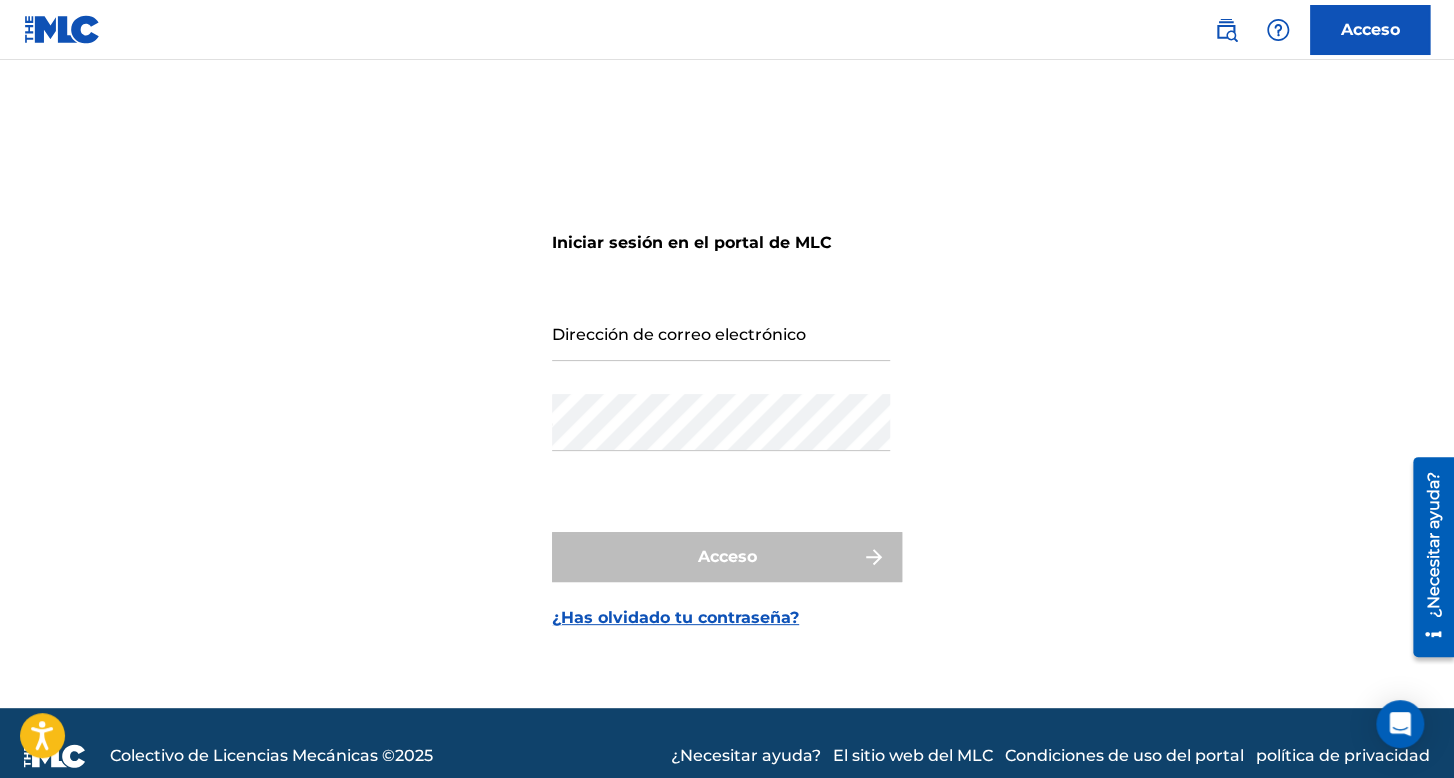 click on "Dirección de correo electrónico" at bounding box center [721, 332] 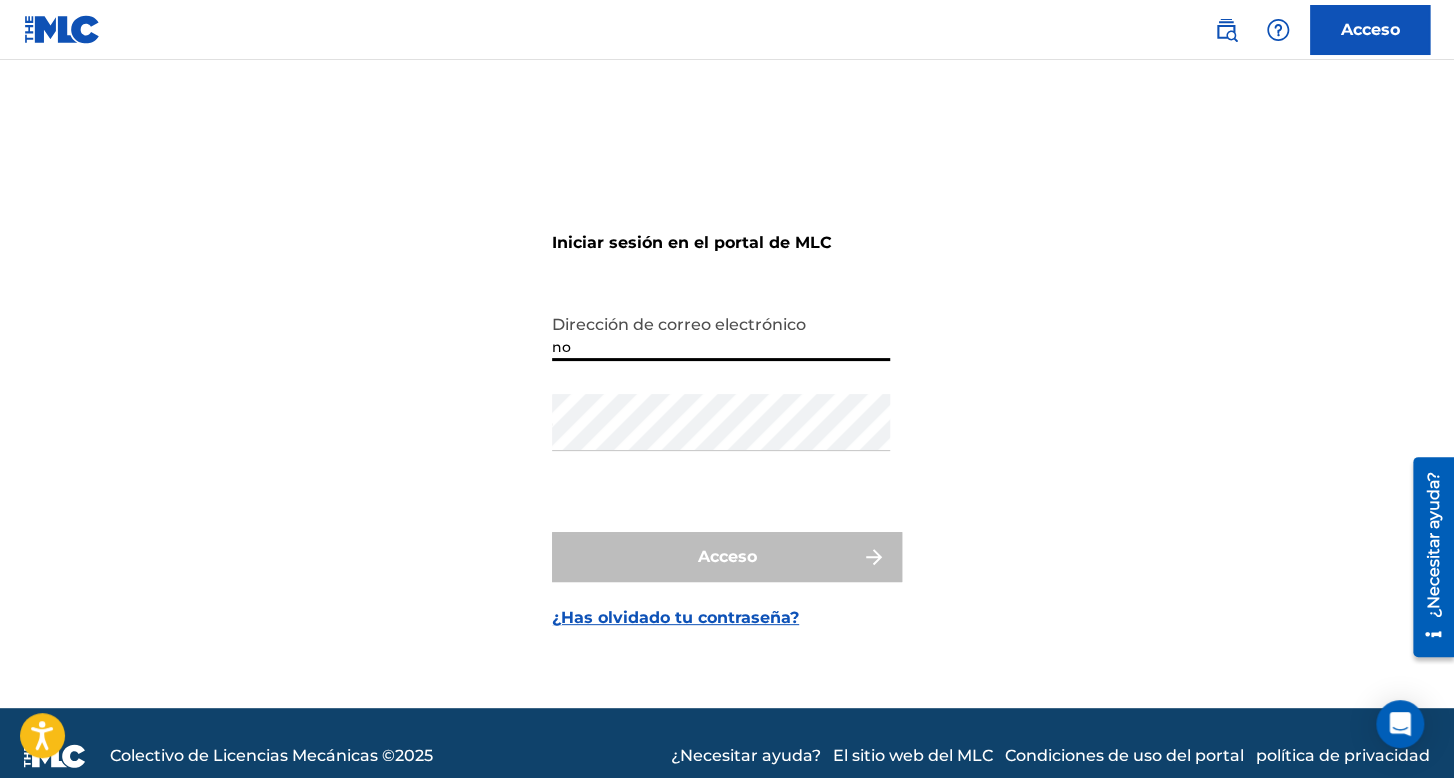 type on "n" 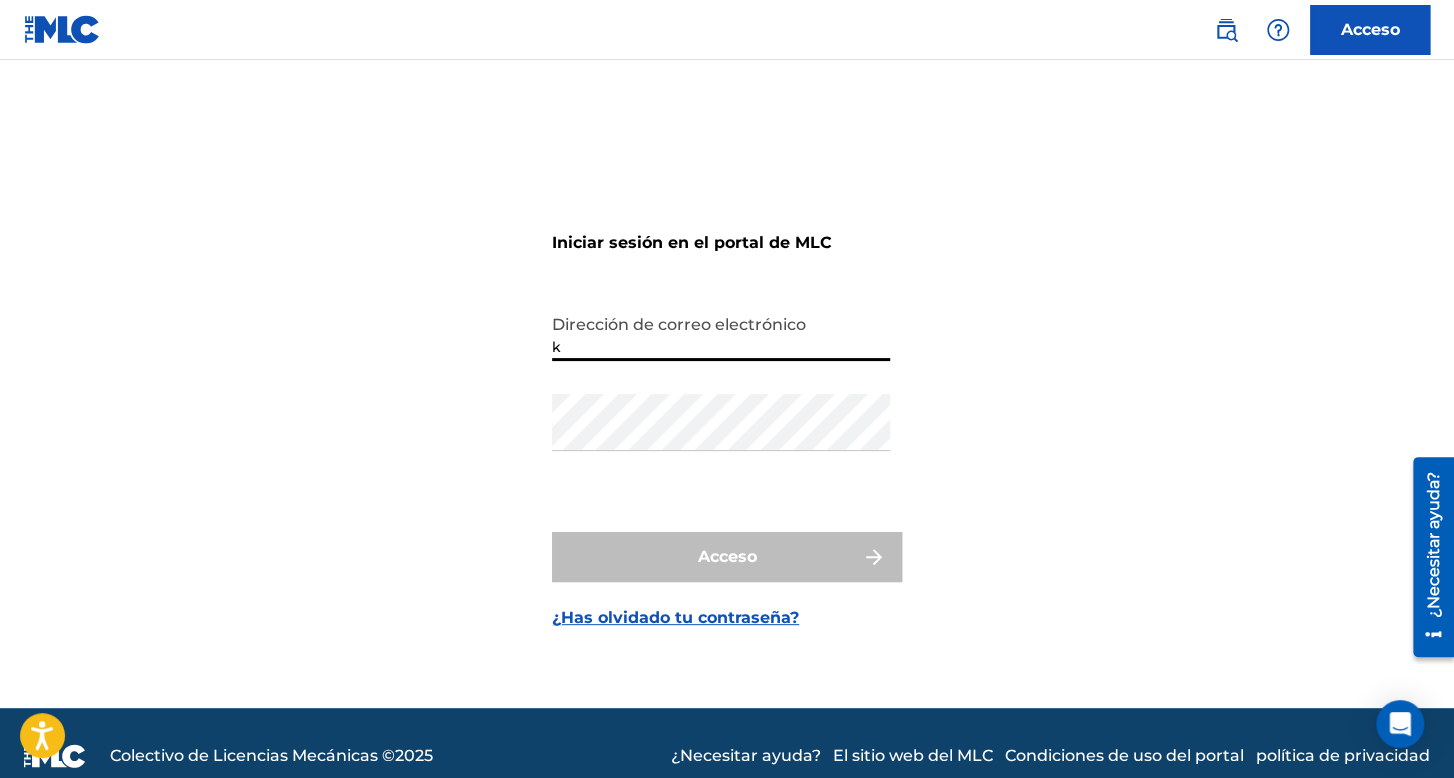 type on "kevinnorieldominguezduran@gmail.com" 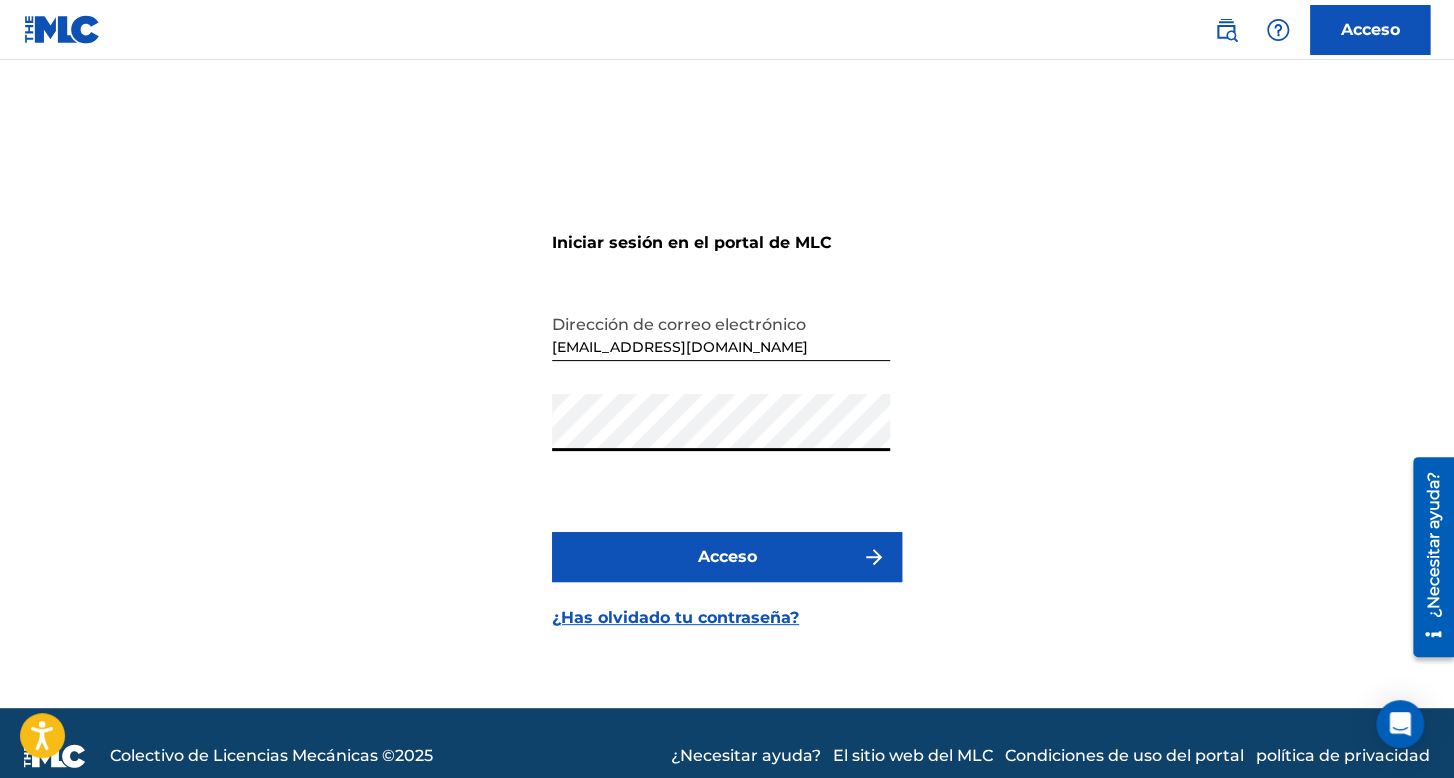 click on "Acceso" at bounding box center [727, 557] 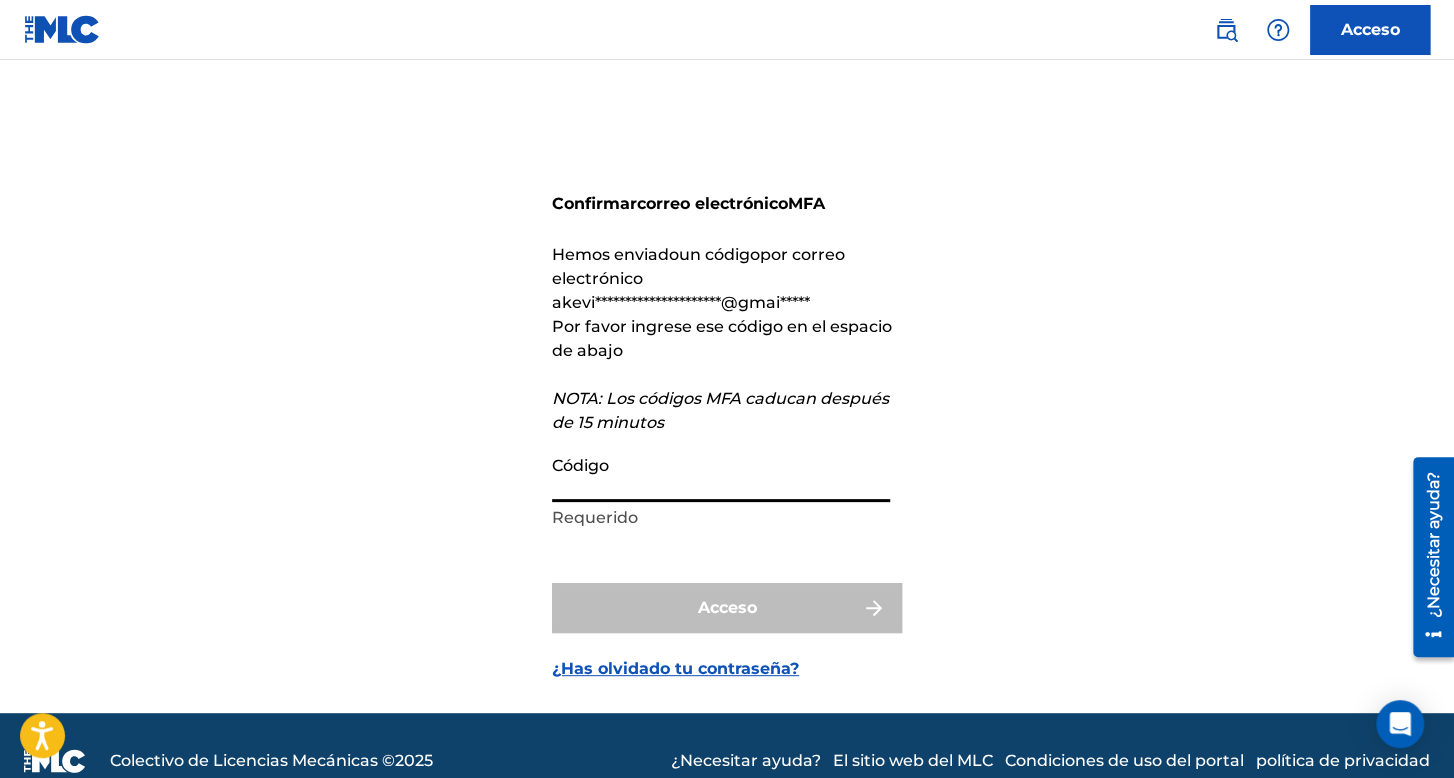 click on "Código" at bounding box center [721, 473] 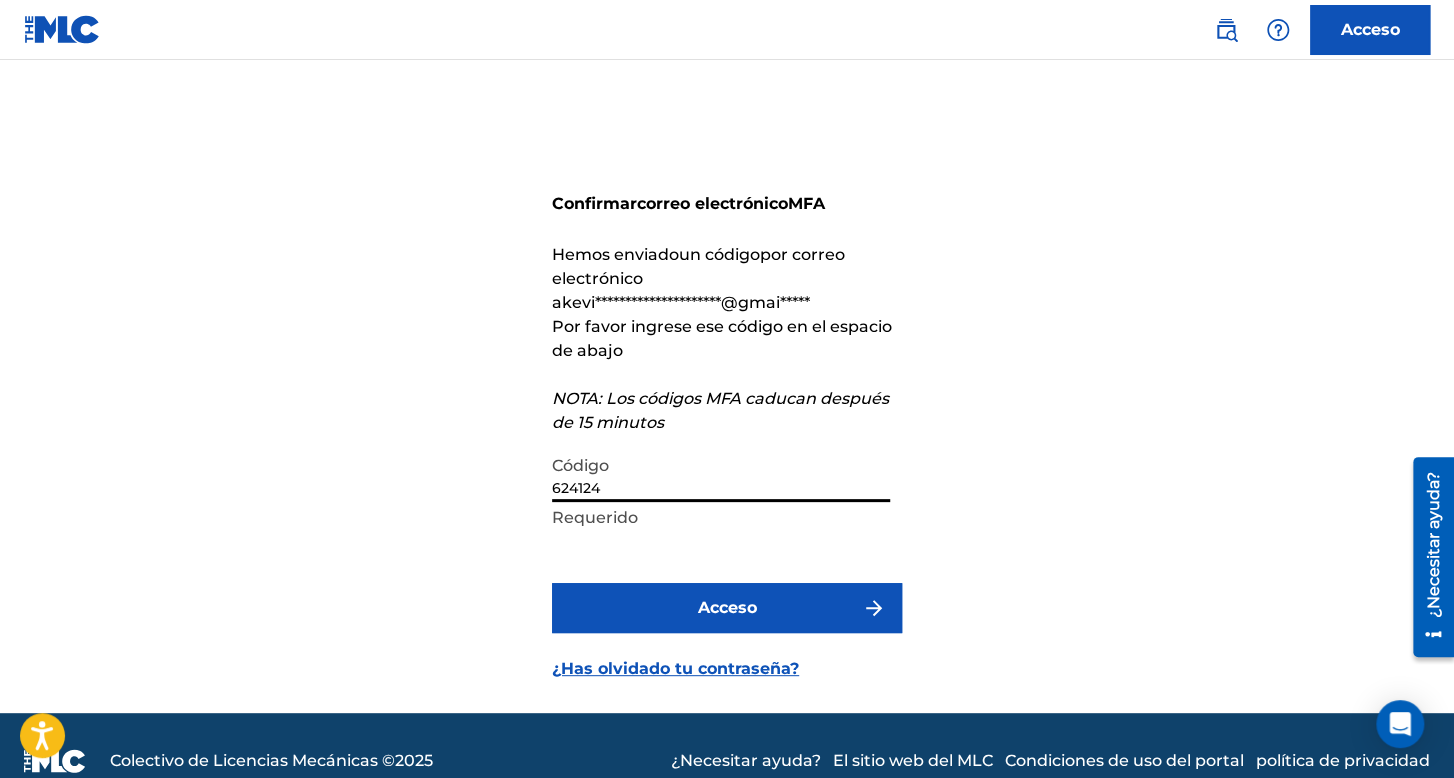 type on "624124" 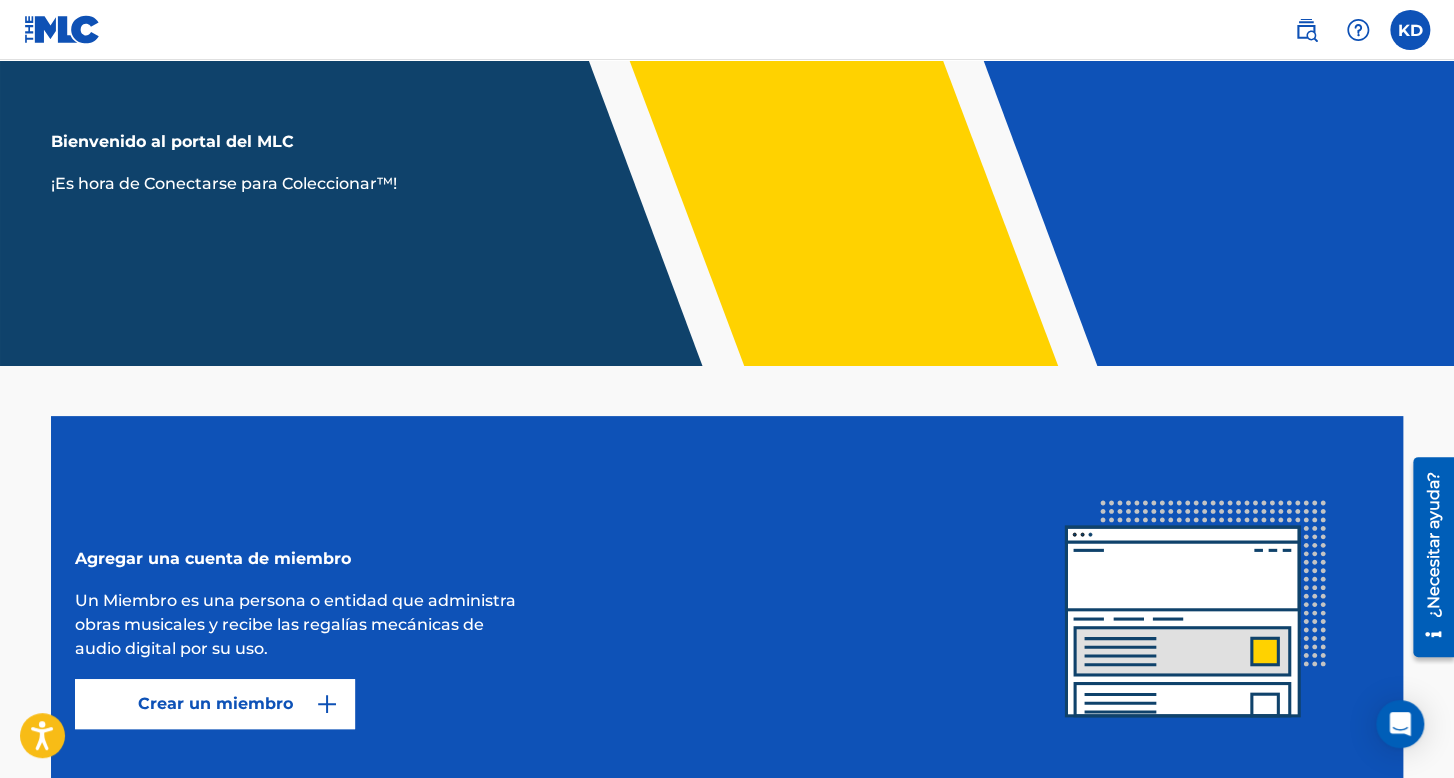 scroll, scrollTop: 0, scrollLeft: 0, axis: both 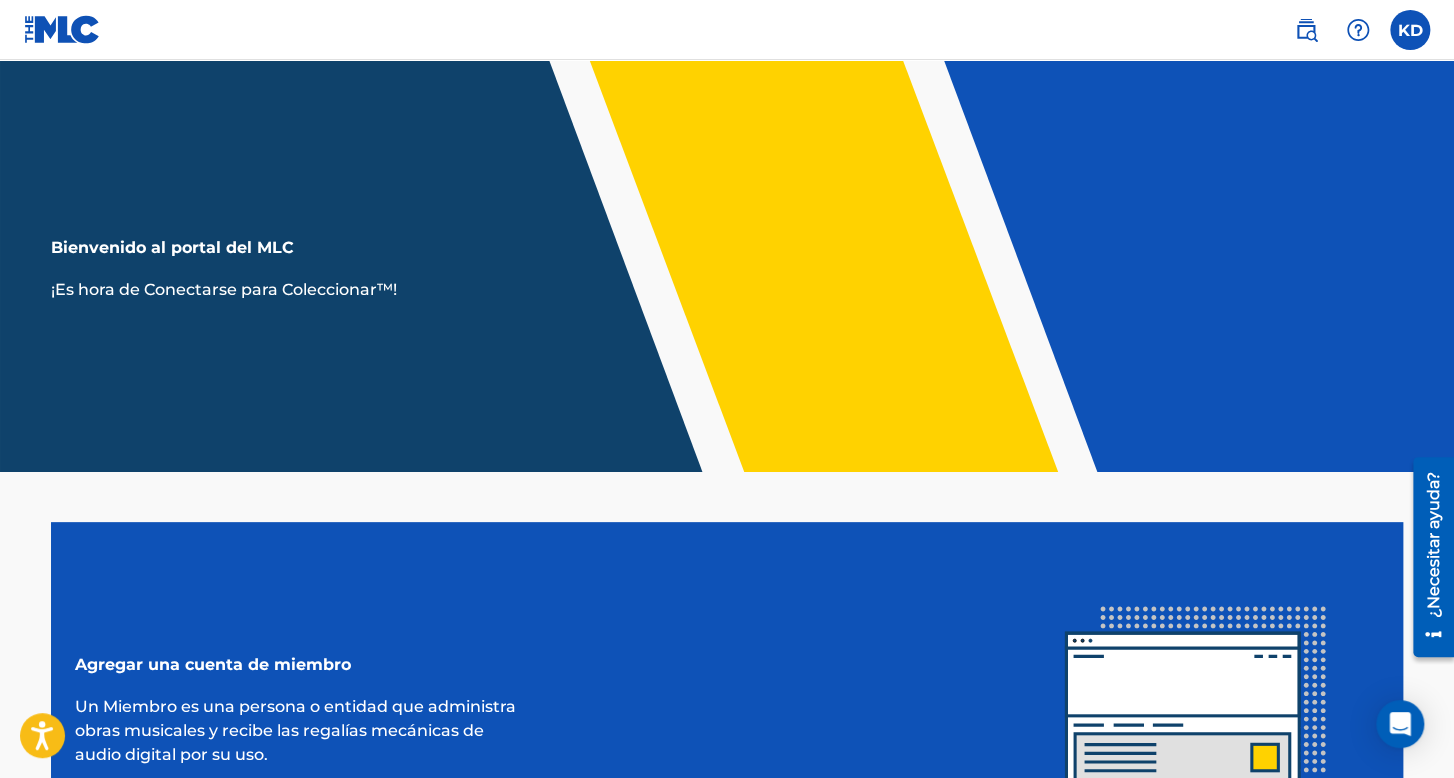 click at bounding box center (1410, 30) 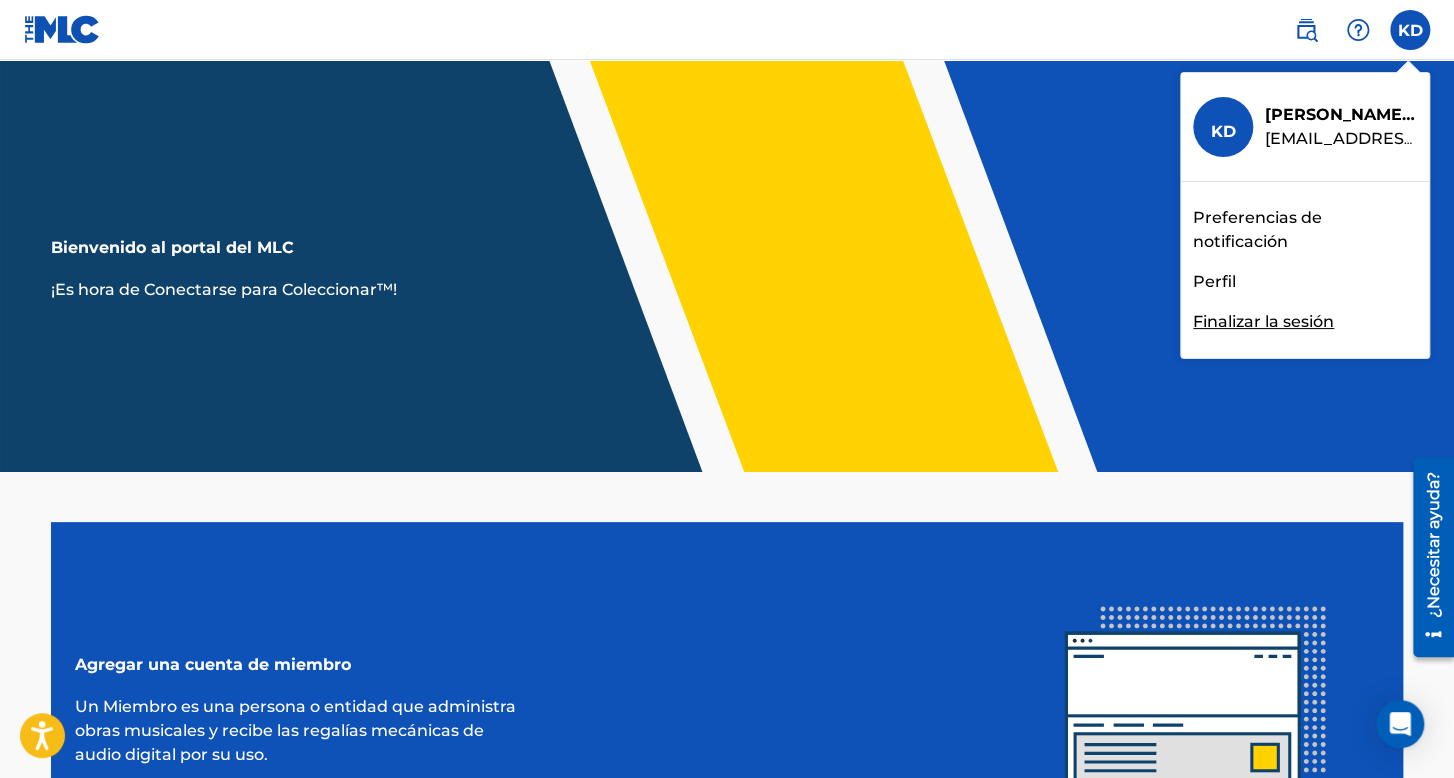 click on "Finalizar la sesión" at bounding box center (1263, 321) 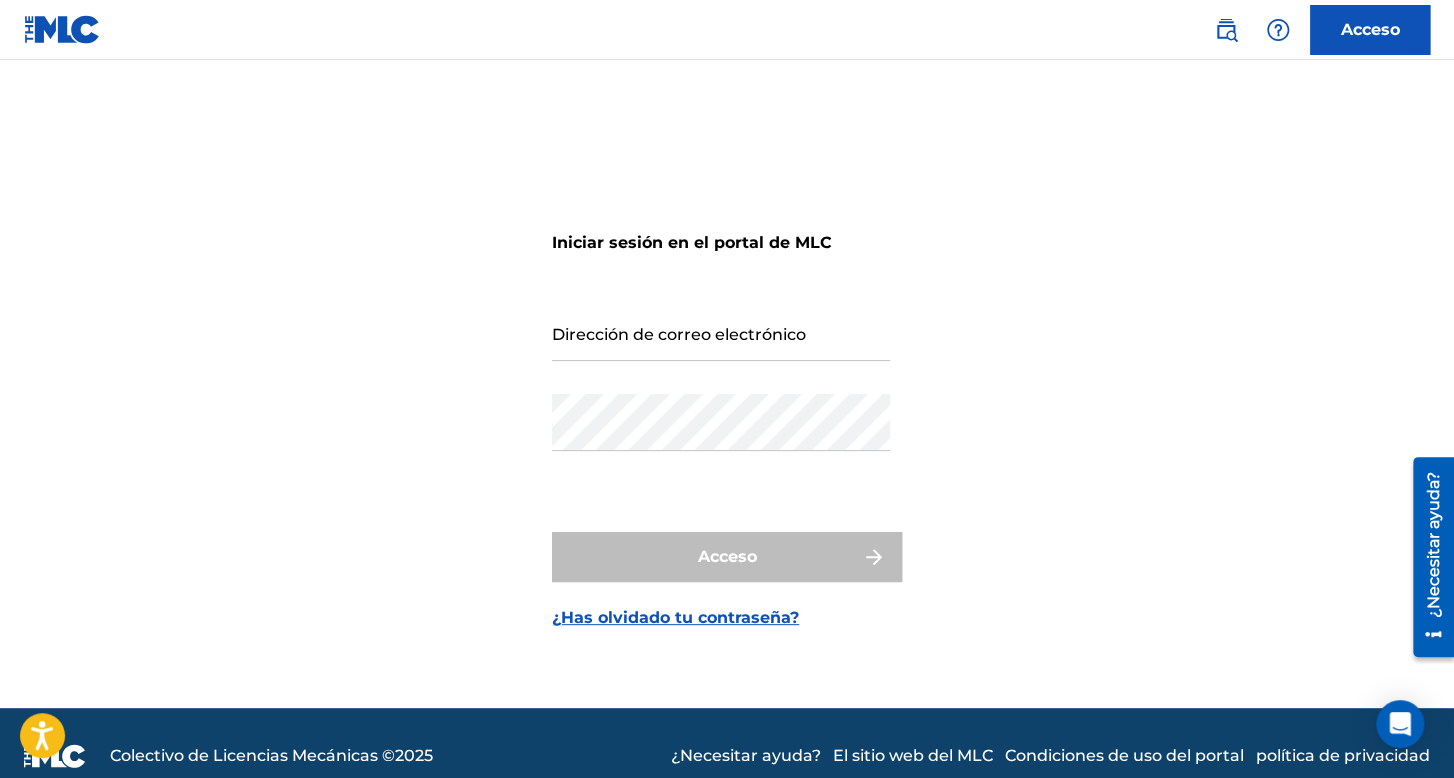 click on "Dirección de correo electrónico" at bounding box center (721, 349) 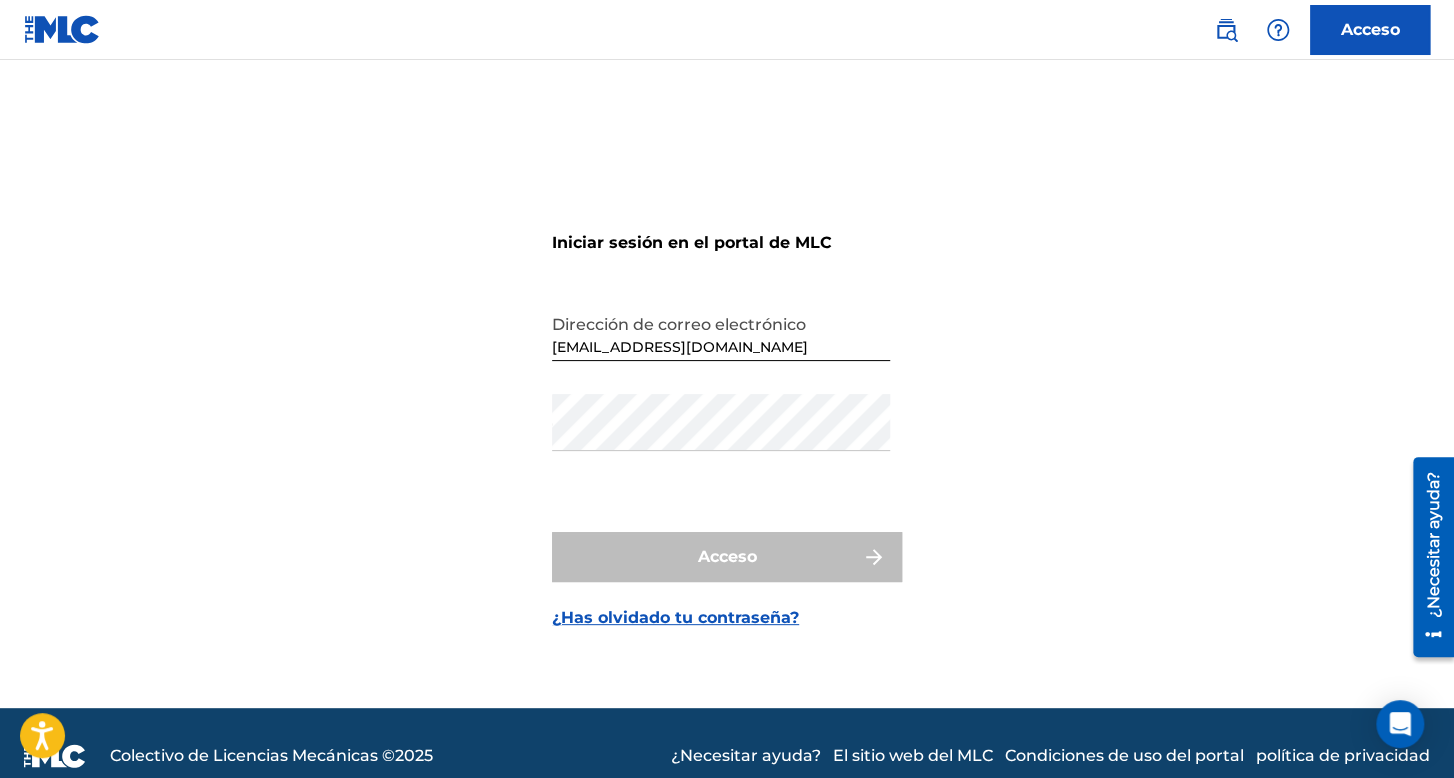 click on "Dirección de correo electrónico nestorjontahanruizlopez@gmal.com" at bounding box center [721, 349] 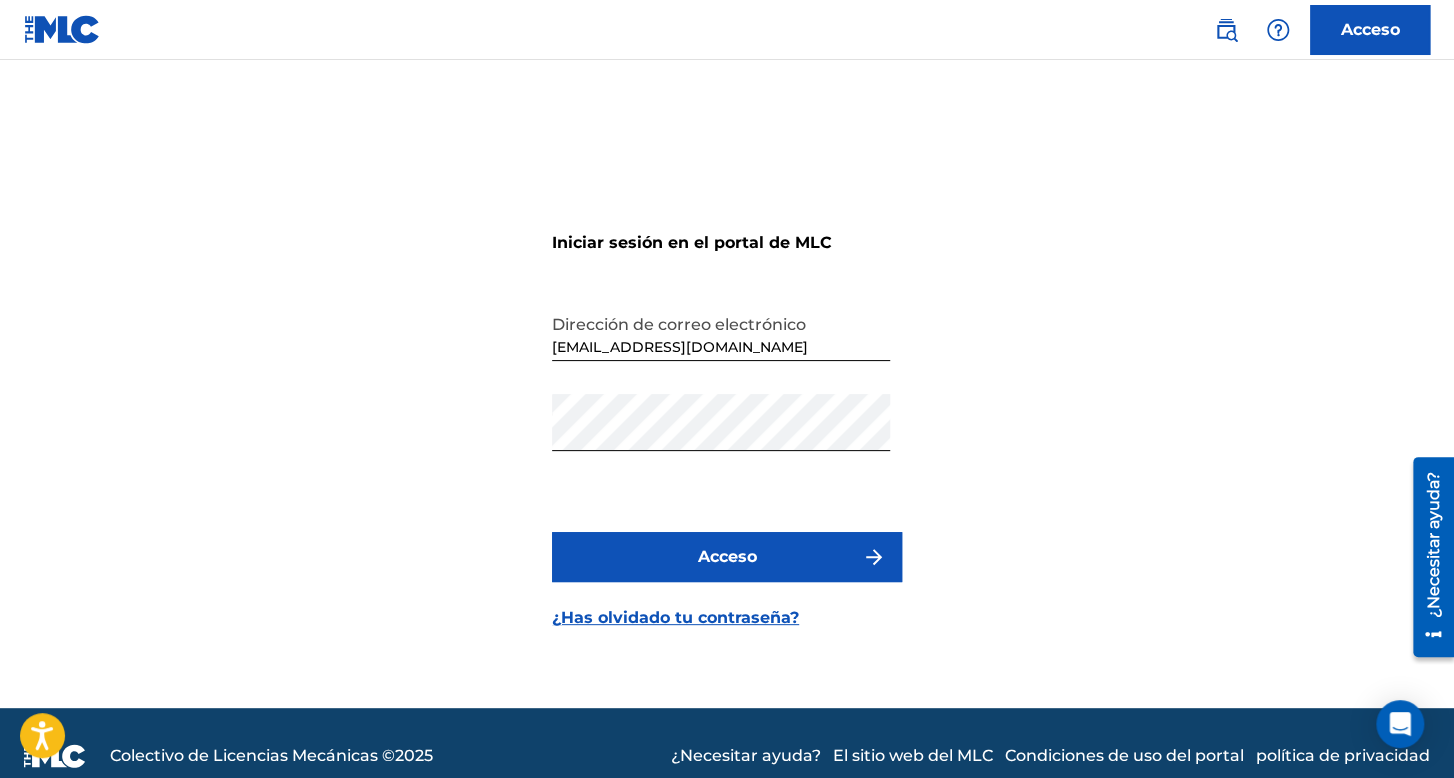 click on "Acceso" at bounding box center [727, 557] 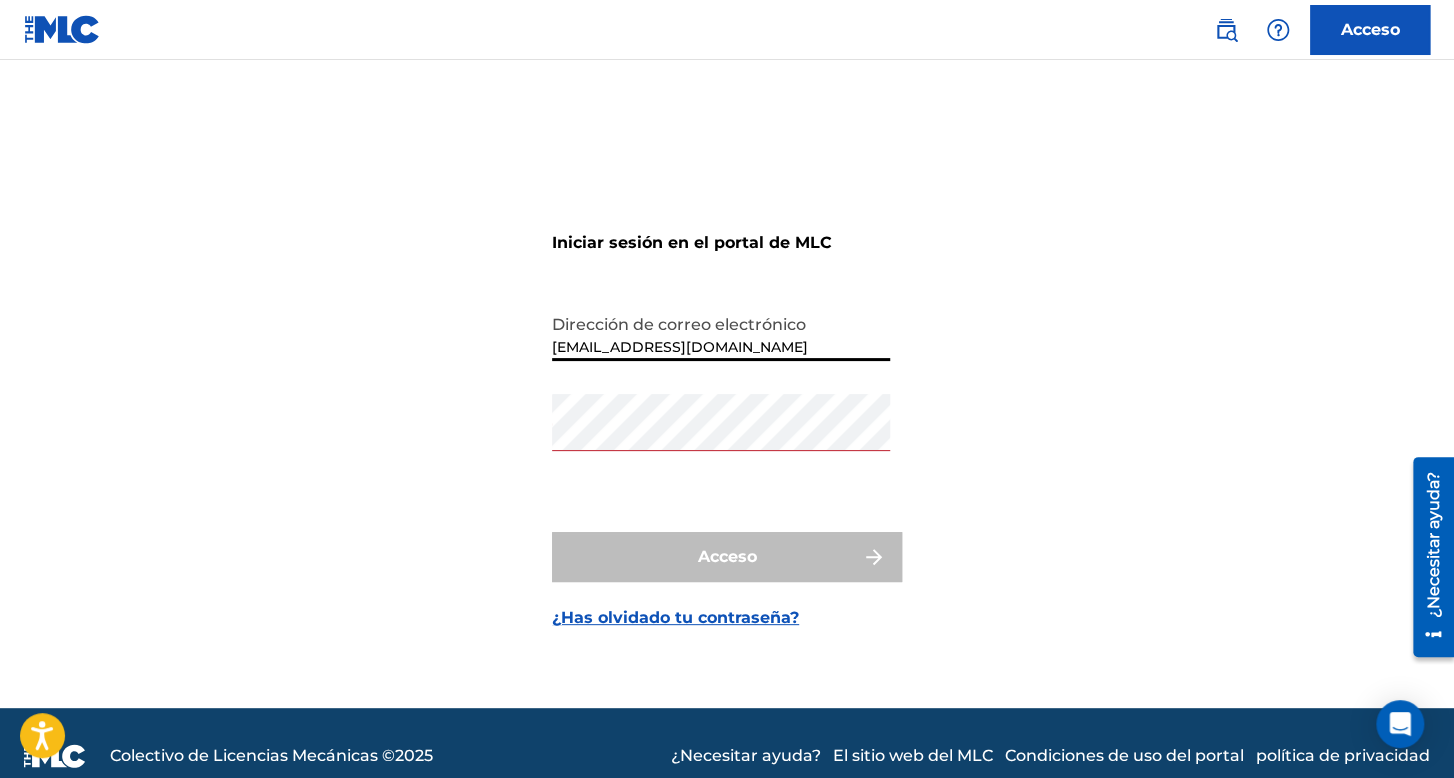 click on "nestorjontahanruizlopez@gmal.com" at bounding box center (721, 332) 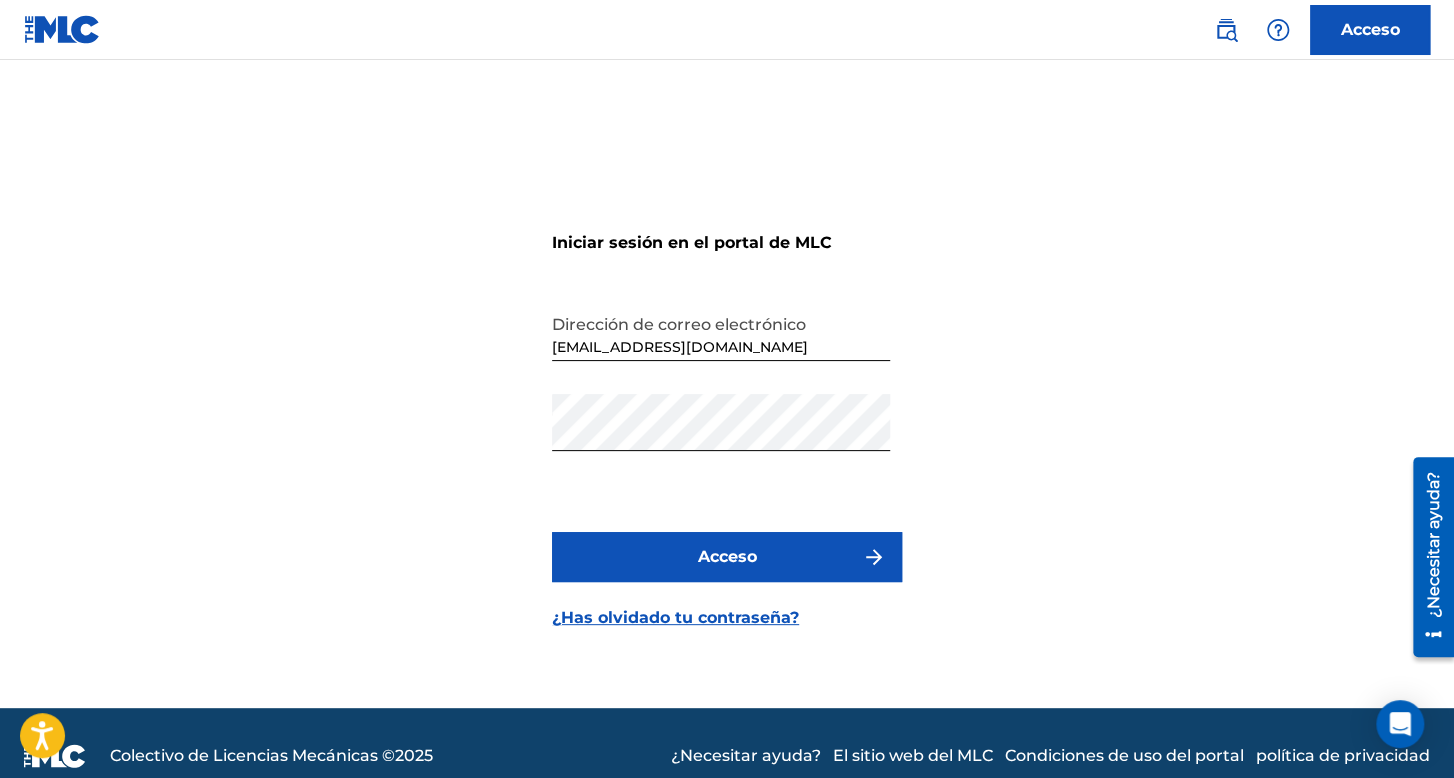 click on "Acceso" at bounding box center (727, 557) 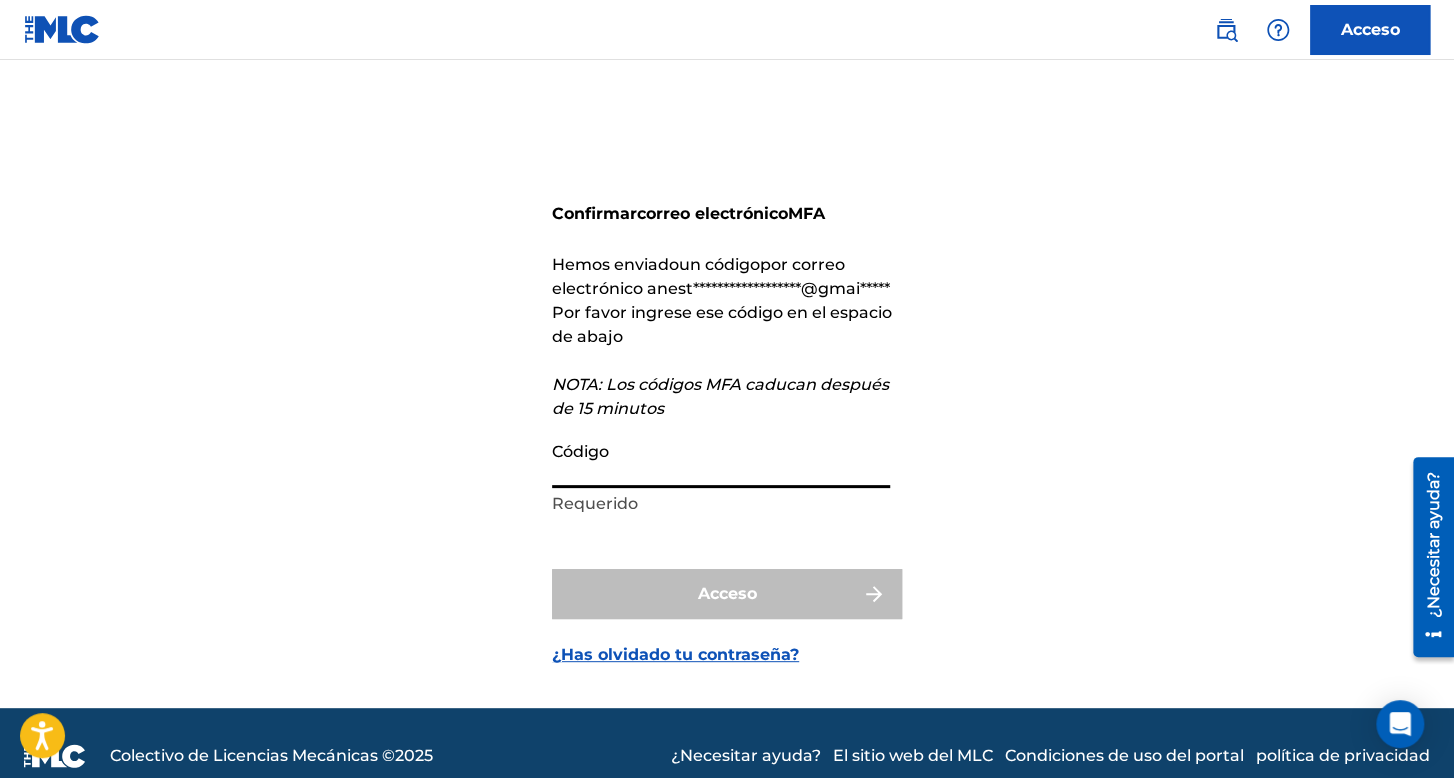 click on "Código" at bounding box center (721, 459) 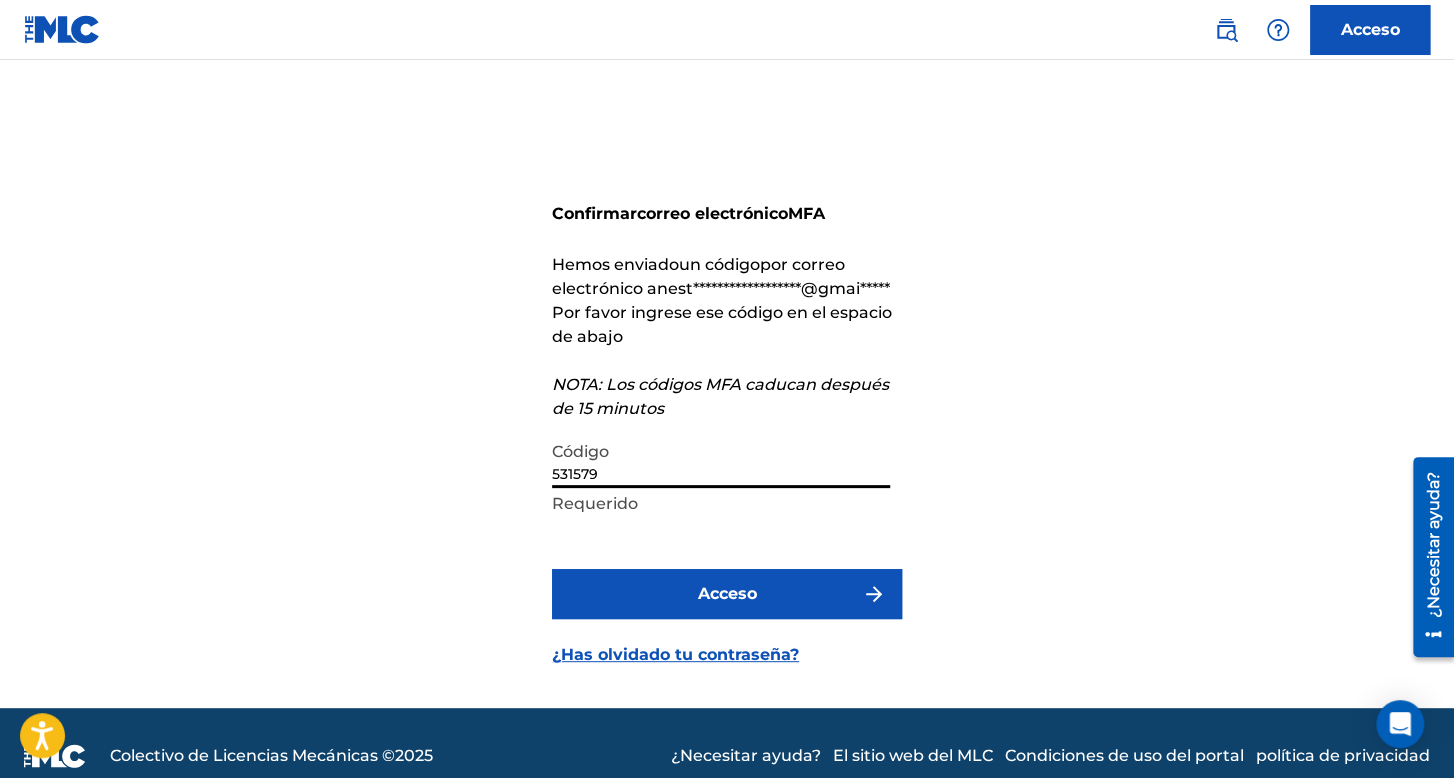 type on "531579" 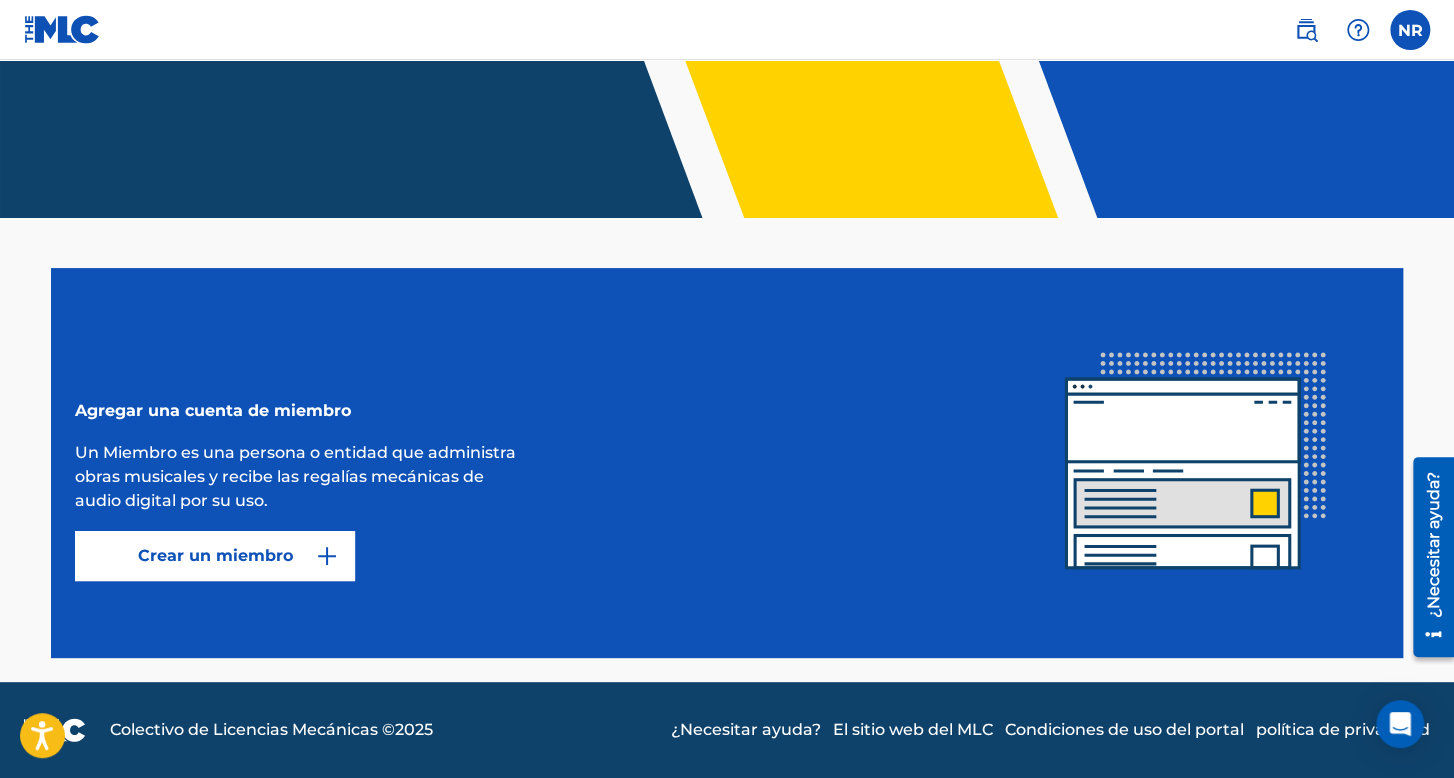 scroll, scrollTop: 0, scrollLeft: 0, axis: both 